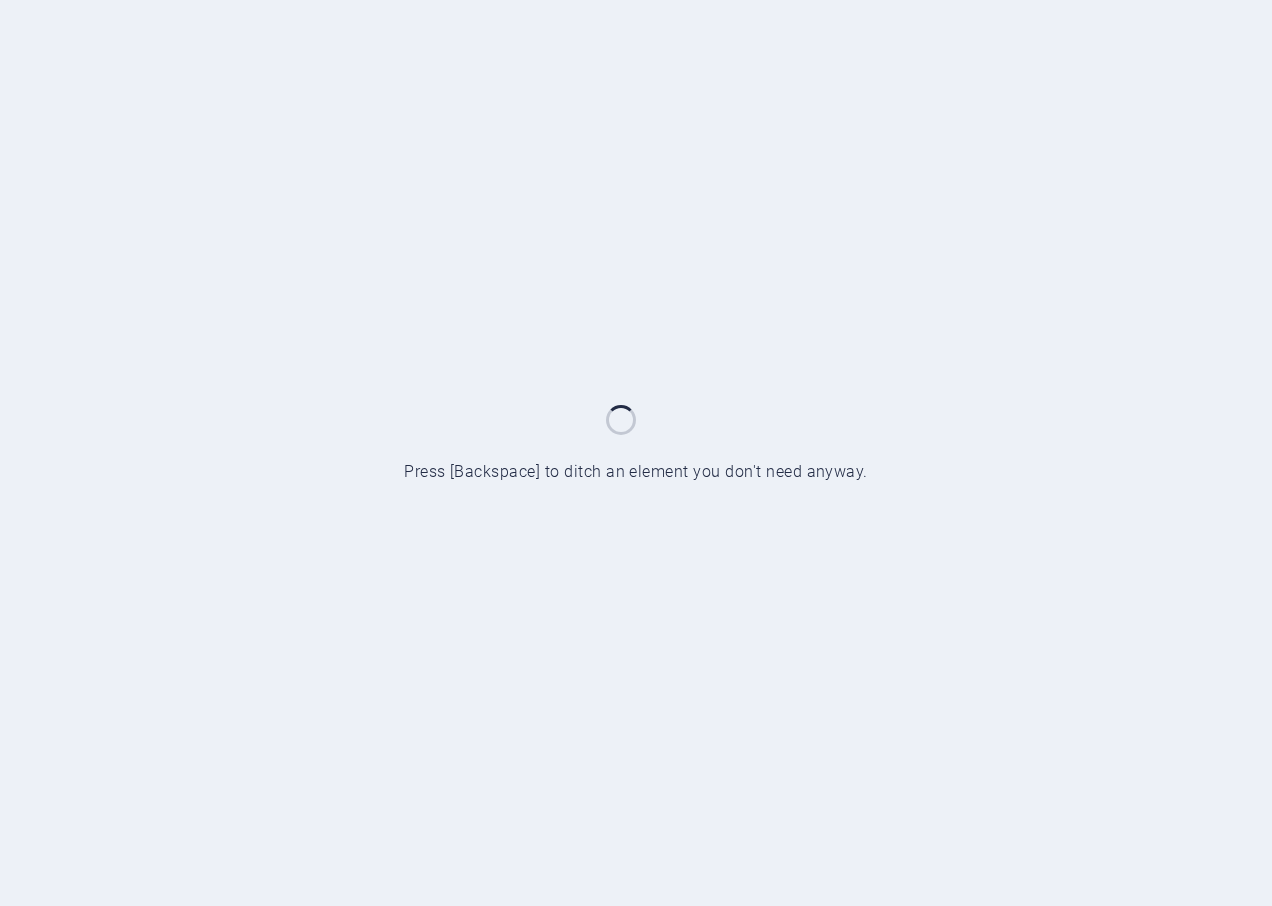 scroll, scrollTop: 0, scrollLeft: 0, axis: both 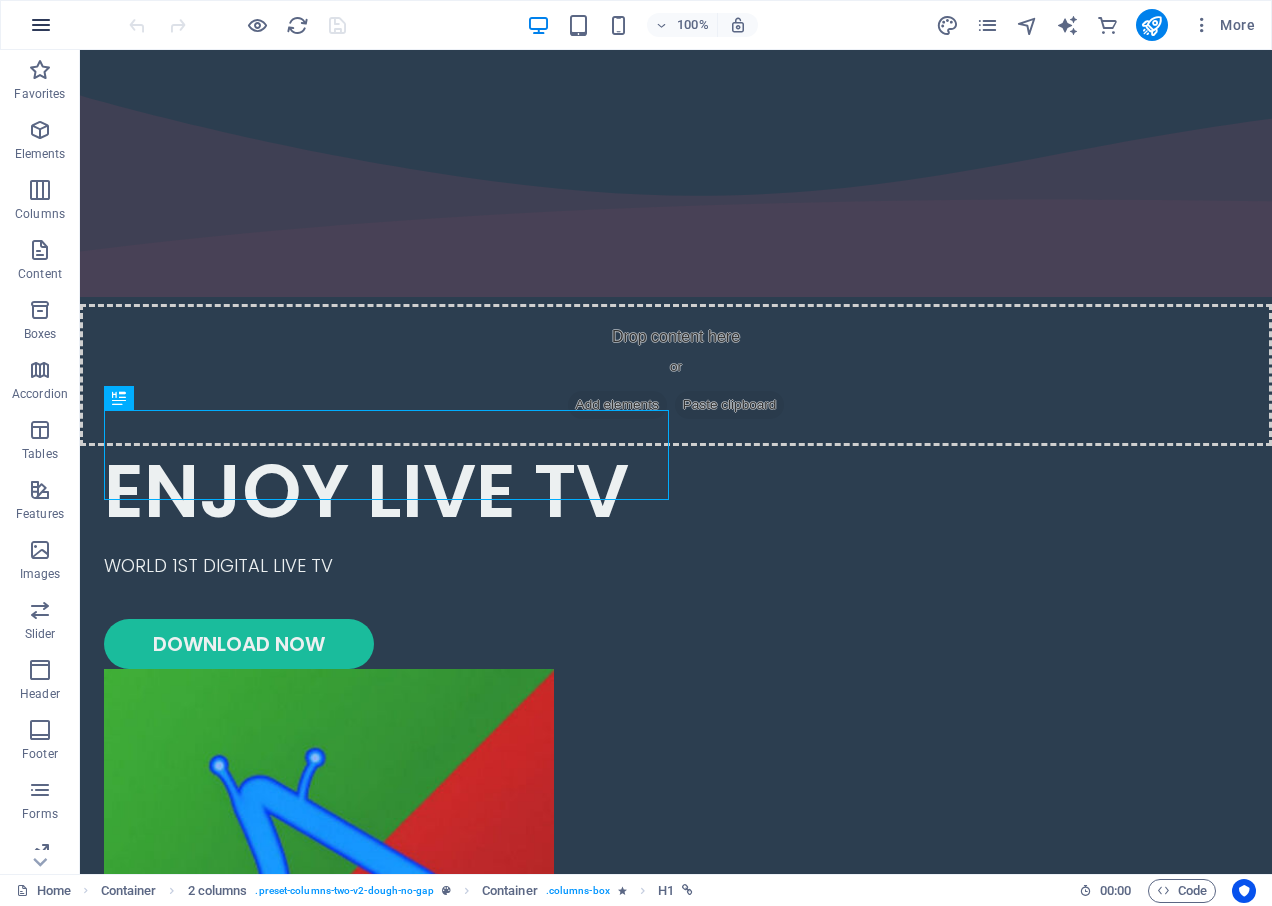 click at bounding box center [41, 25] 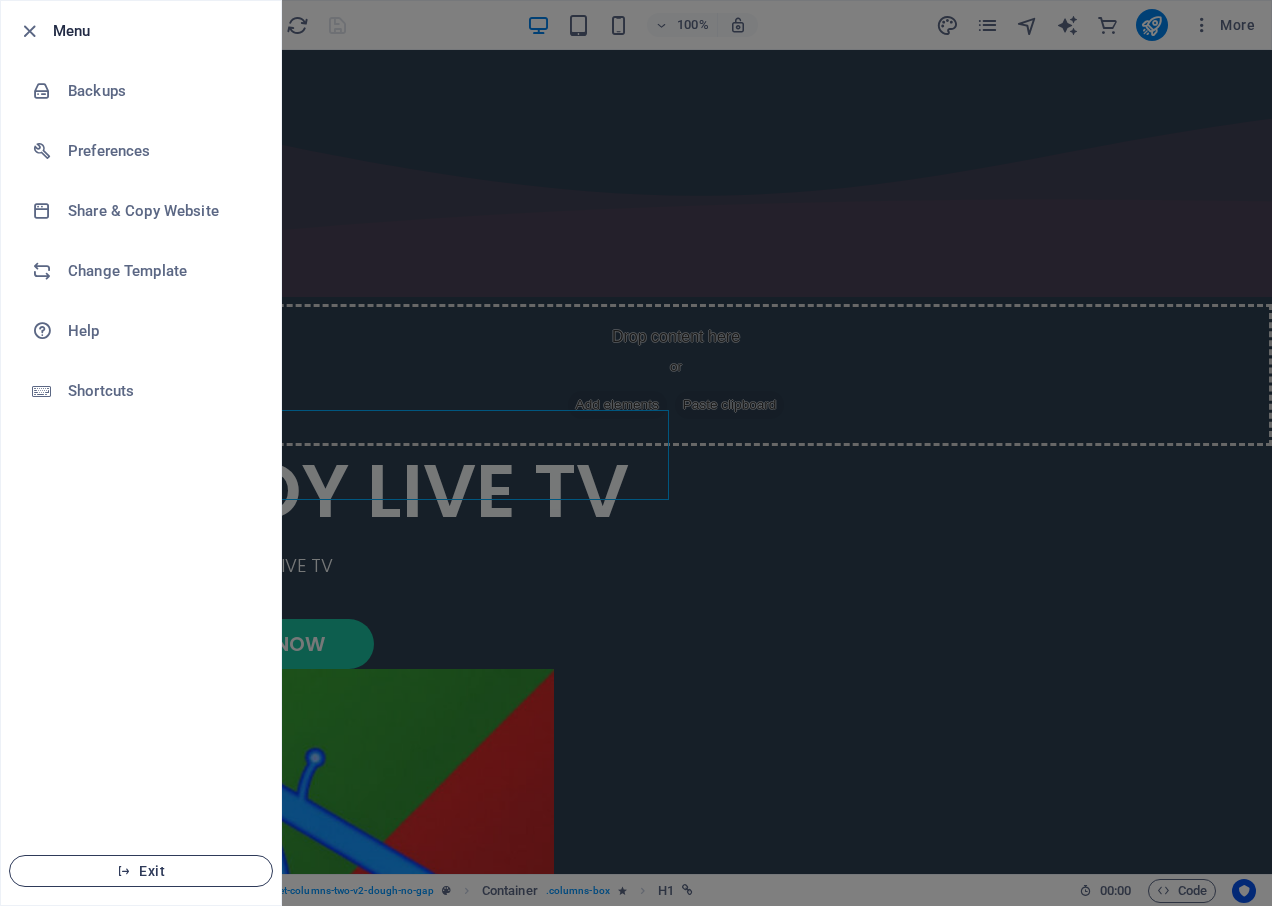 click on "Exit" at bounding box center (141, 871) 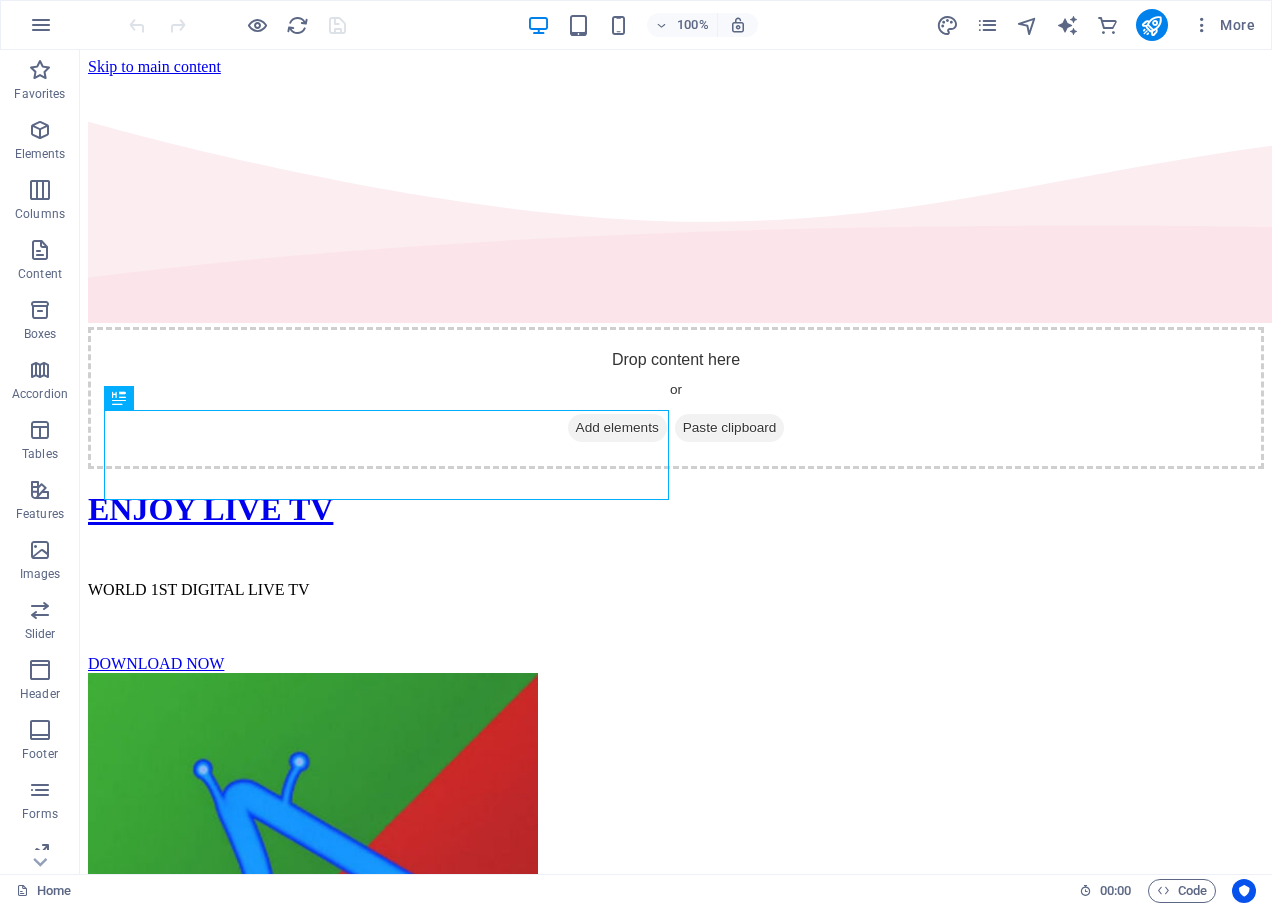 scroll, scrollTop: 0, scrollLeft: 0, axis: both 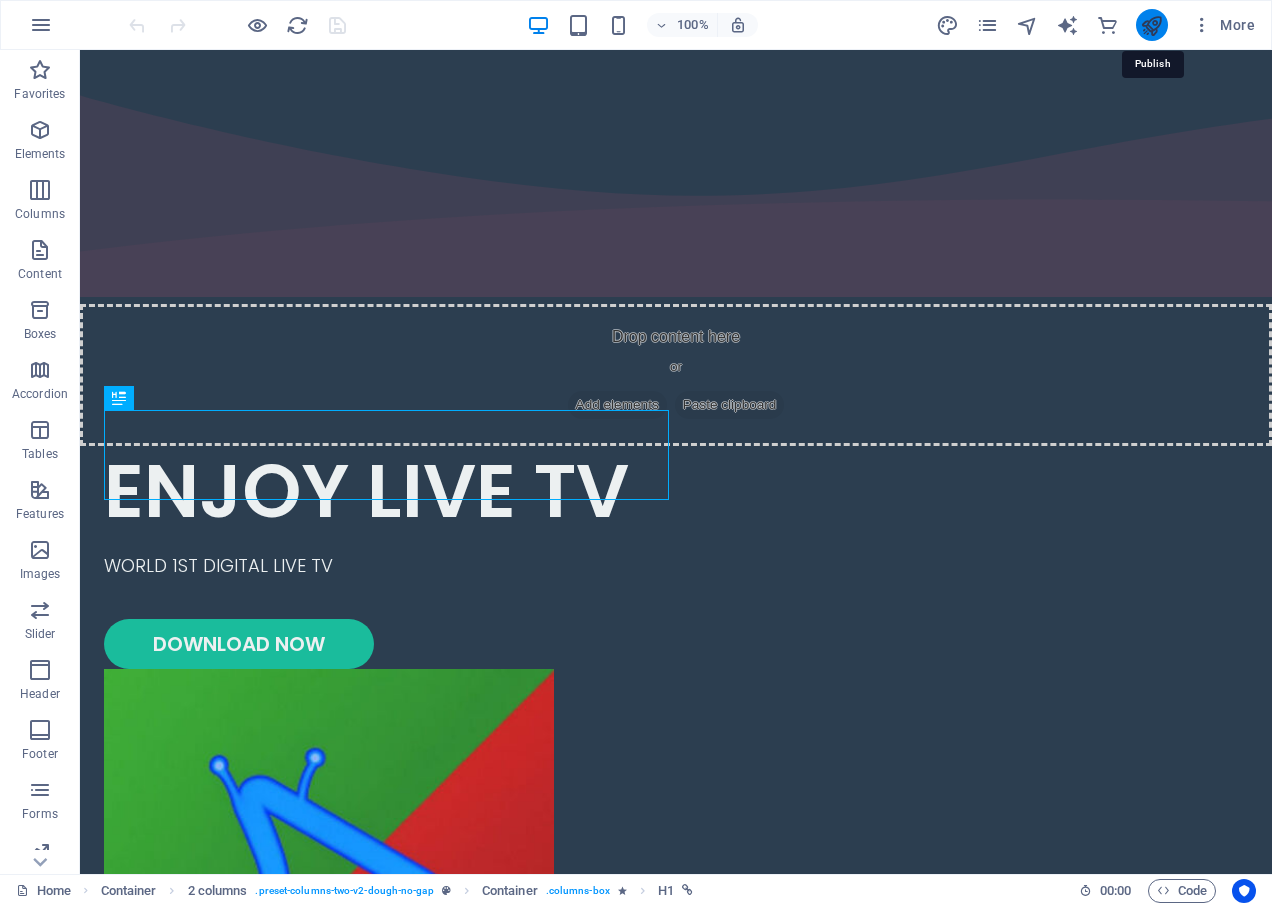 click at bounding box center (1151, 25) 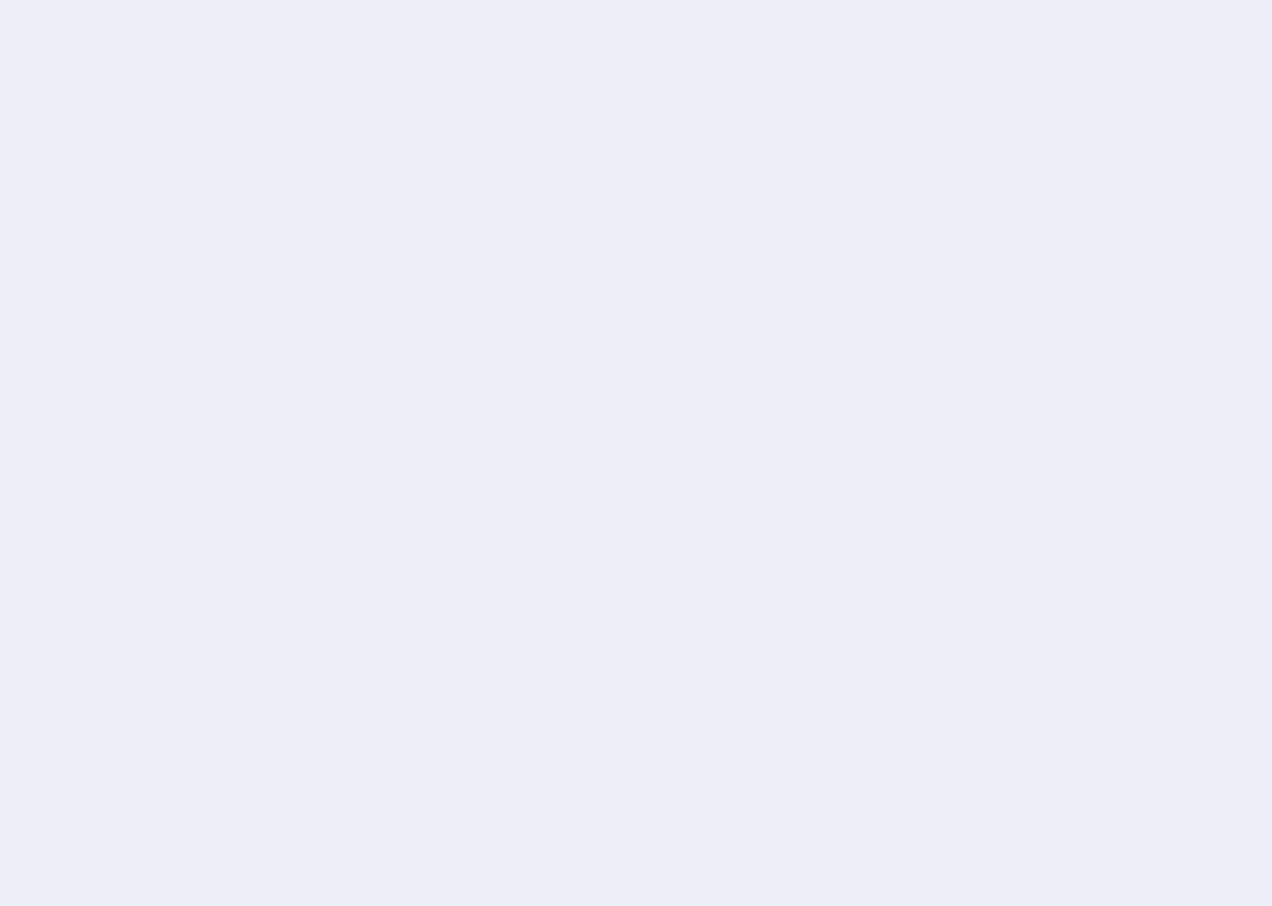 scroll, scrollTop: 0, scrollLeft: 0, axis: both 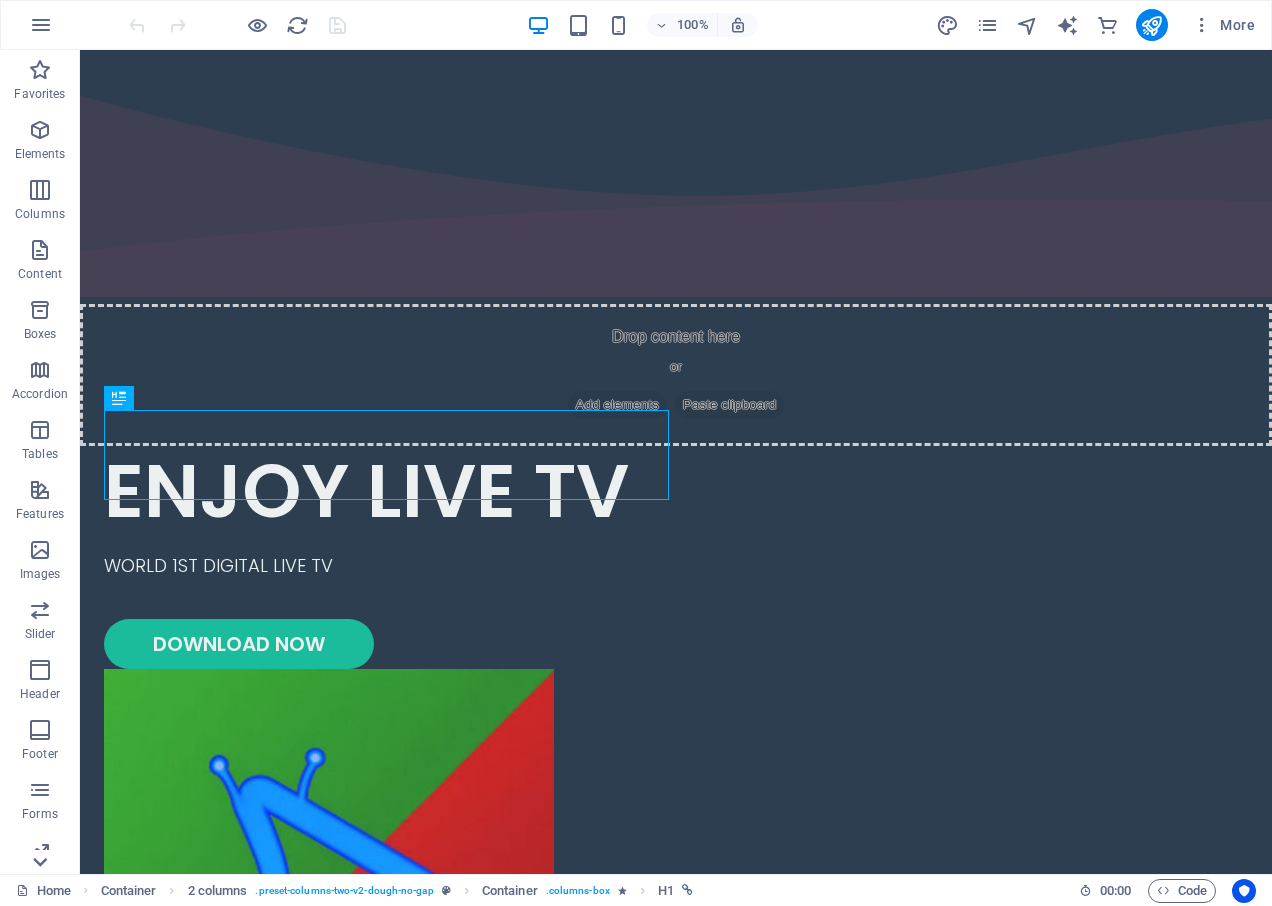 click 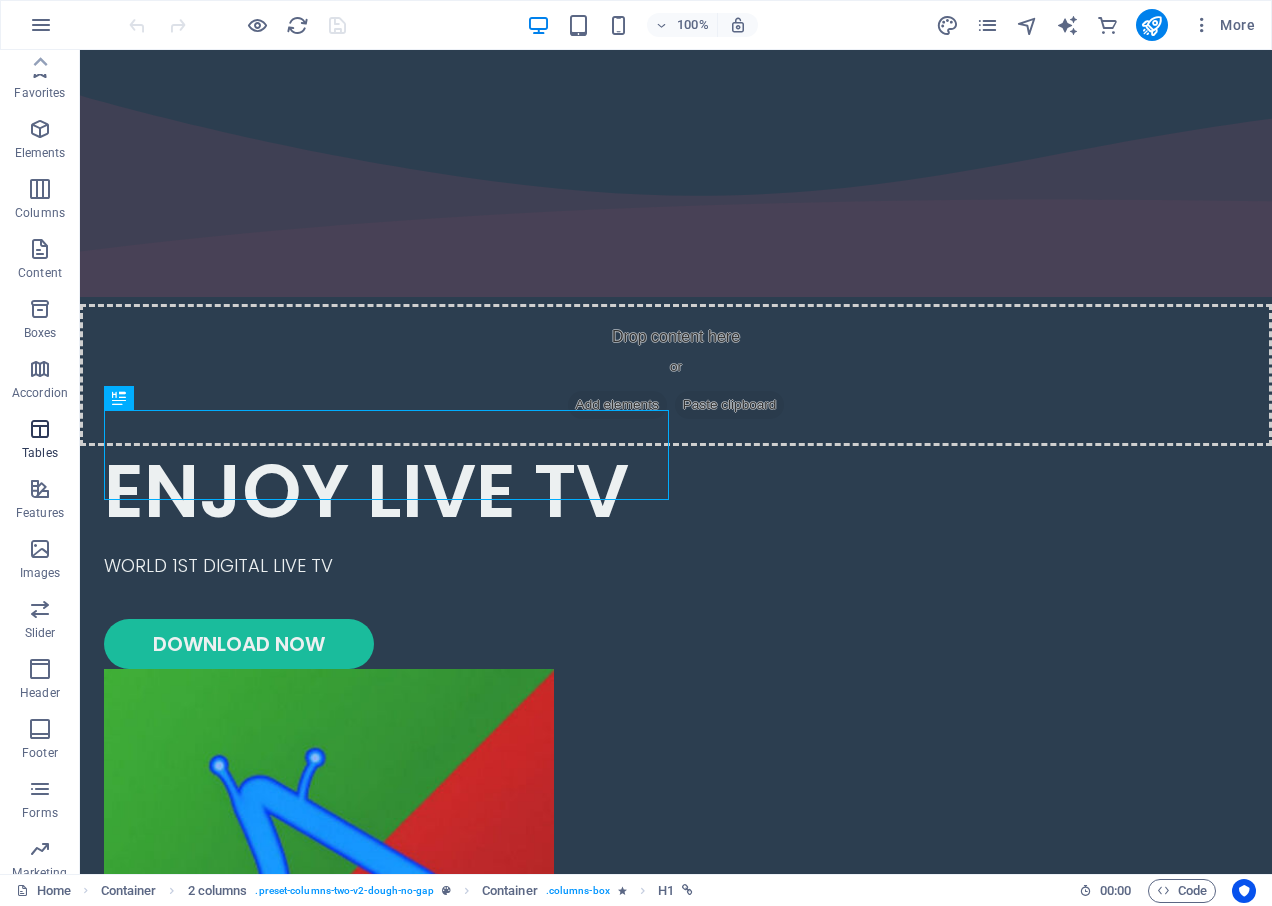 scroll, scrollTop: 0, scrollLeft: 0, axis: both 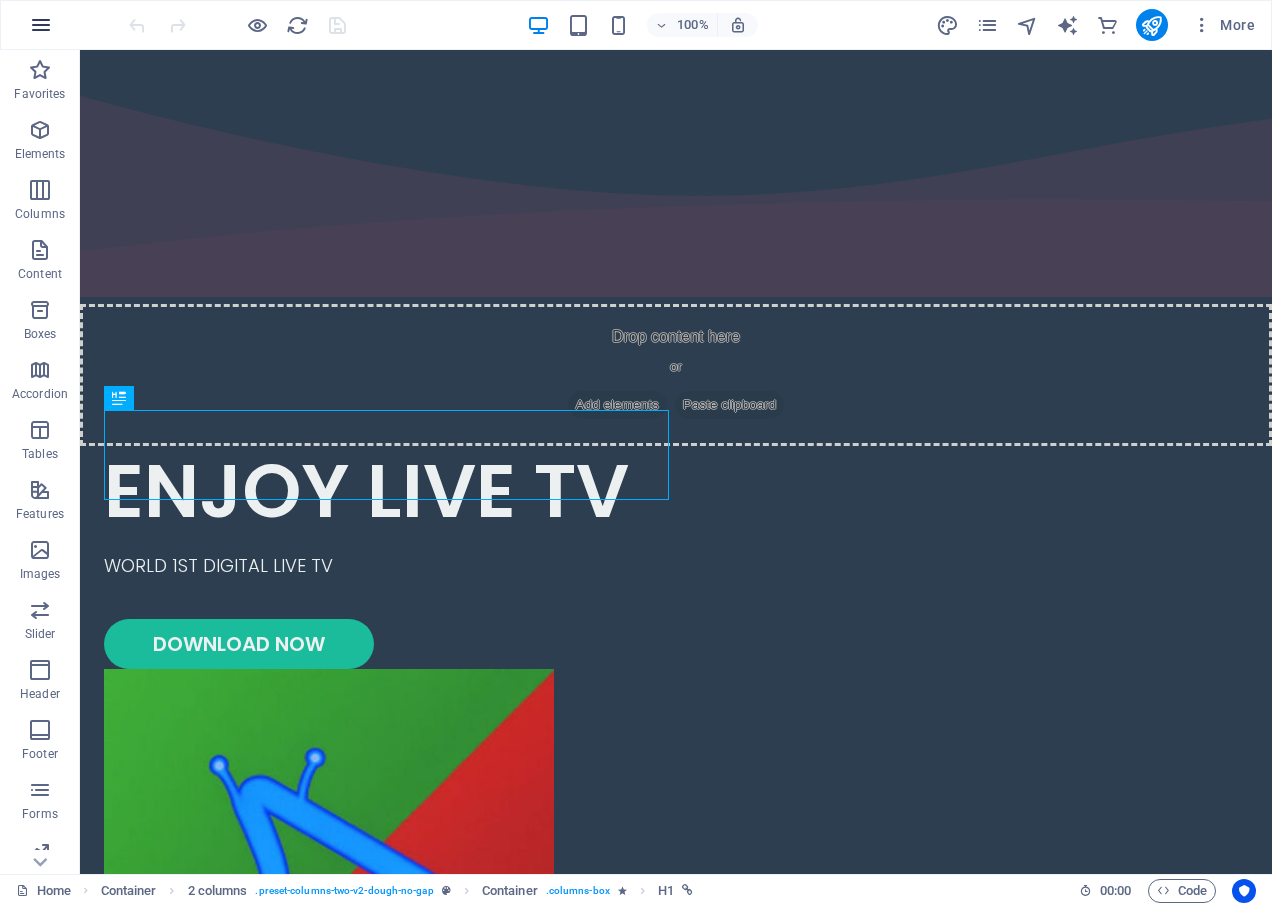 click at bounding box center (41, 25) 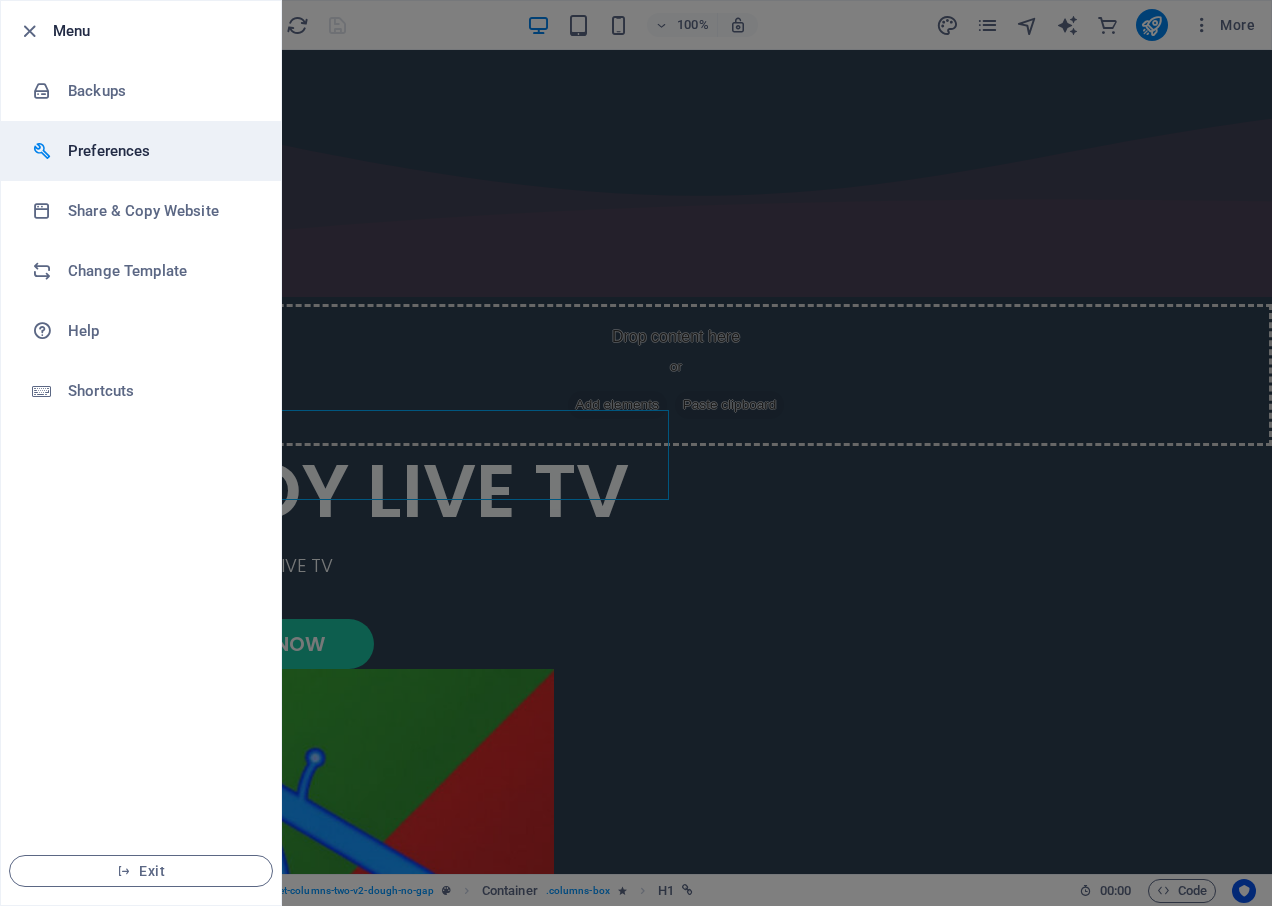 click on "Preferences" at bounding box center [160, 151] 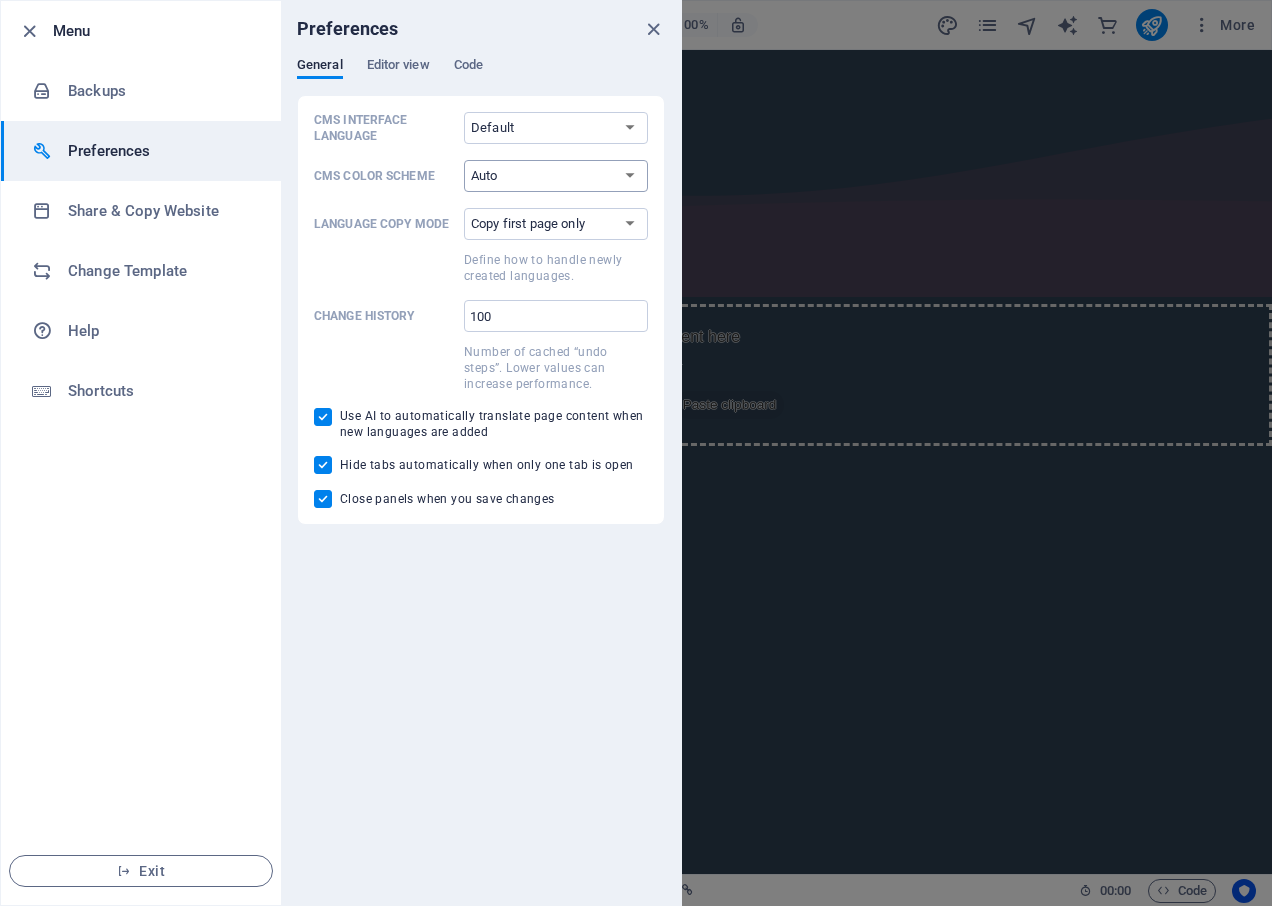 click on "Auto Dark Light" at bounding box center (556, 176) 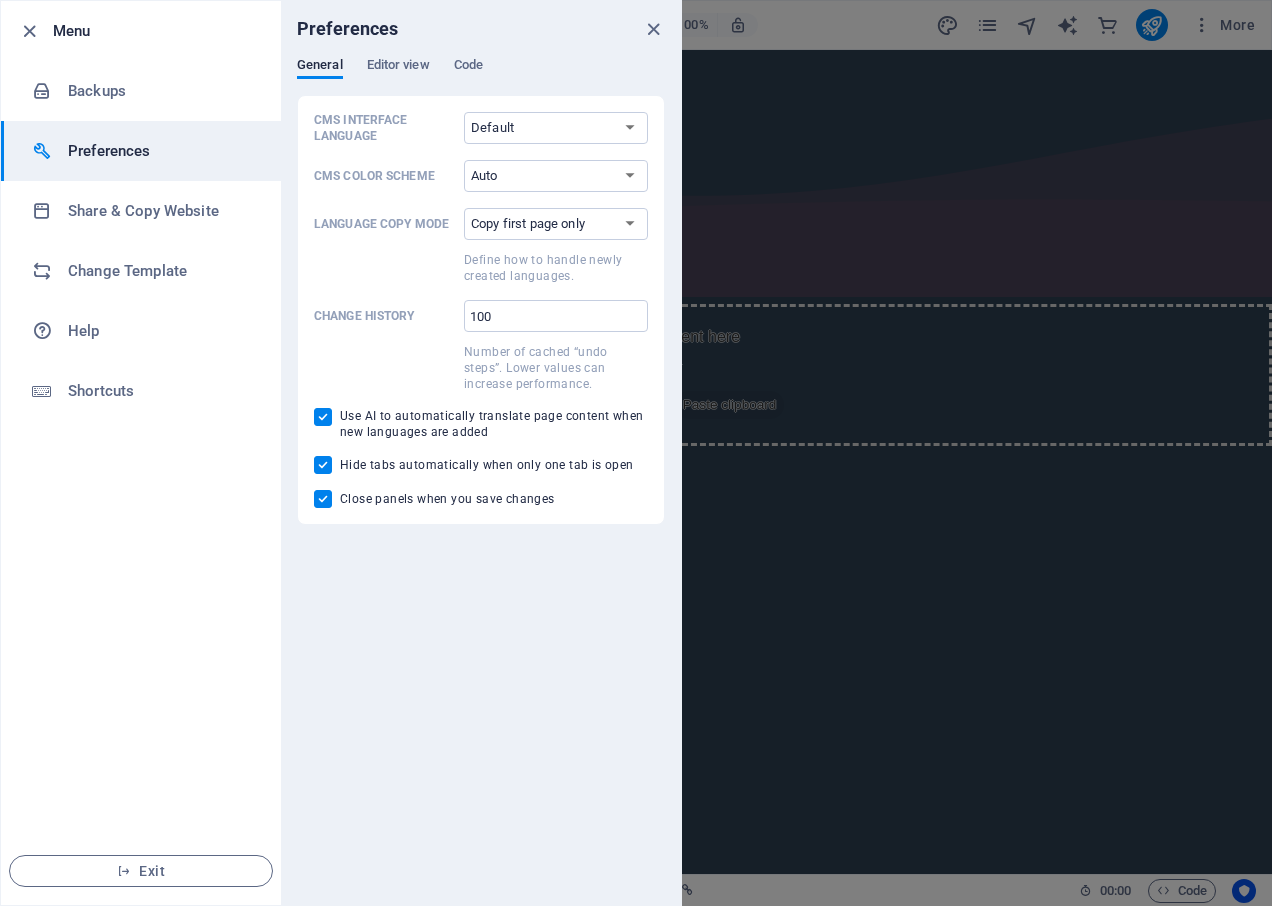 click at bounding box center [636, 453] 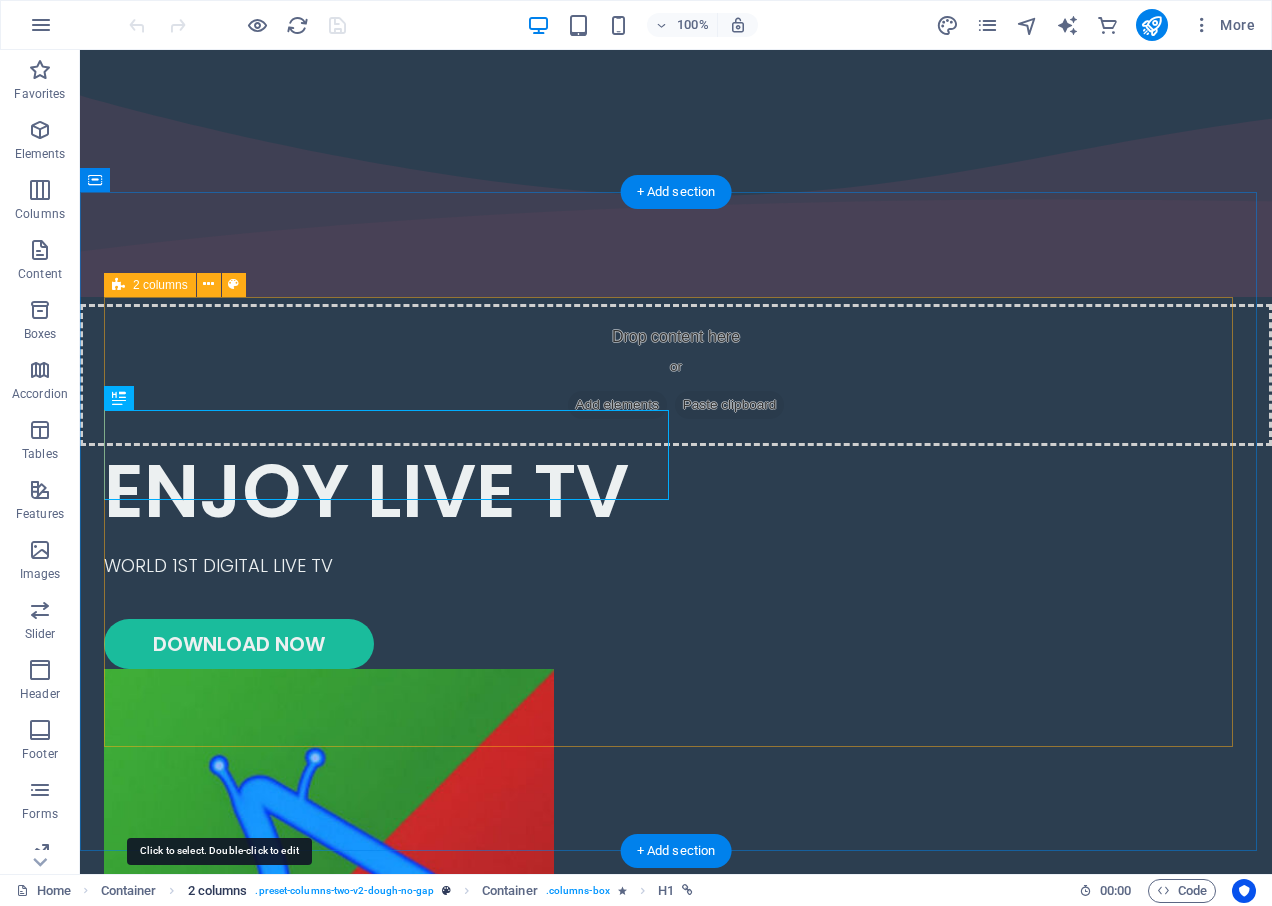 click on "2 columns" at bounding box center [218, 891] 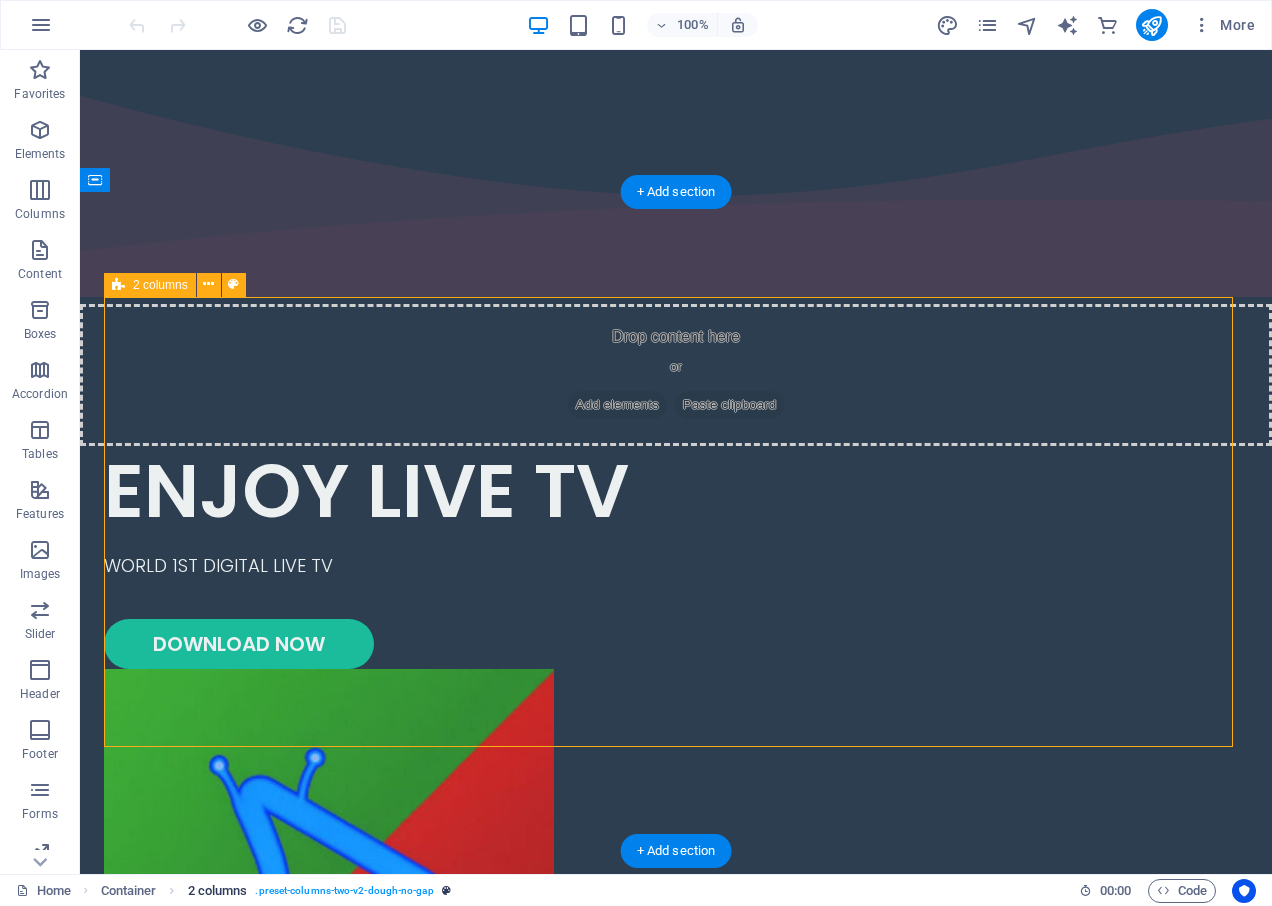 click on ". preset-columns-two-v2-dough-no-gap" at bounding box center [344, 891] 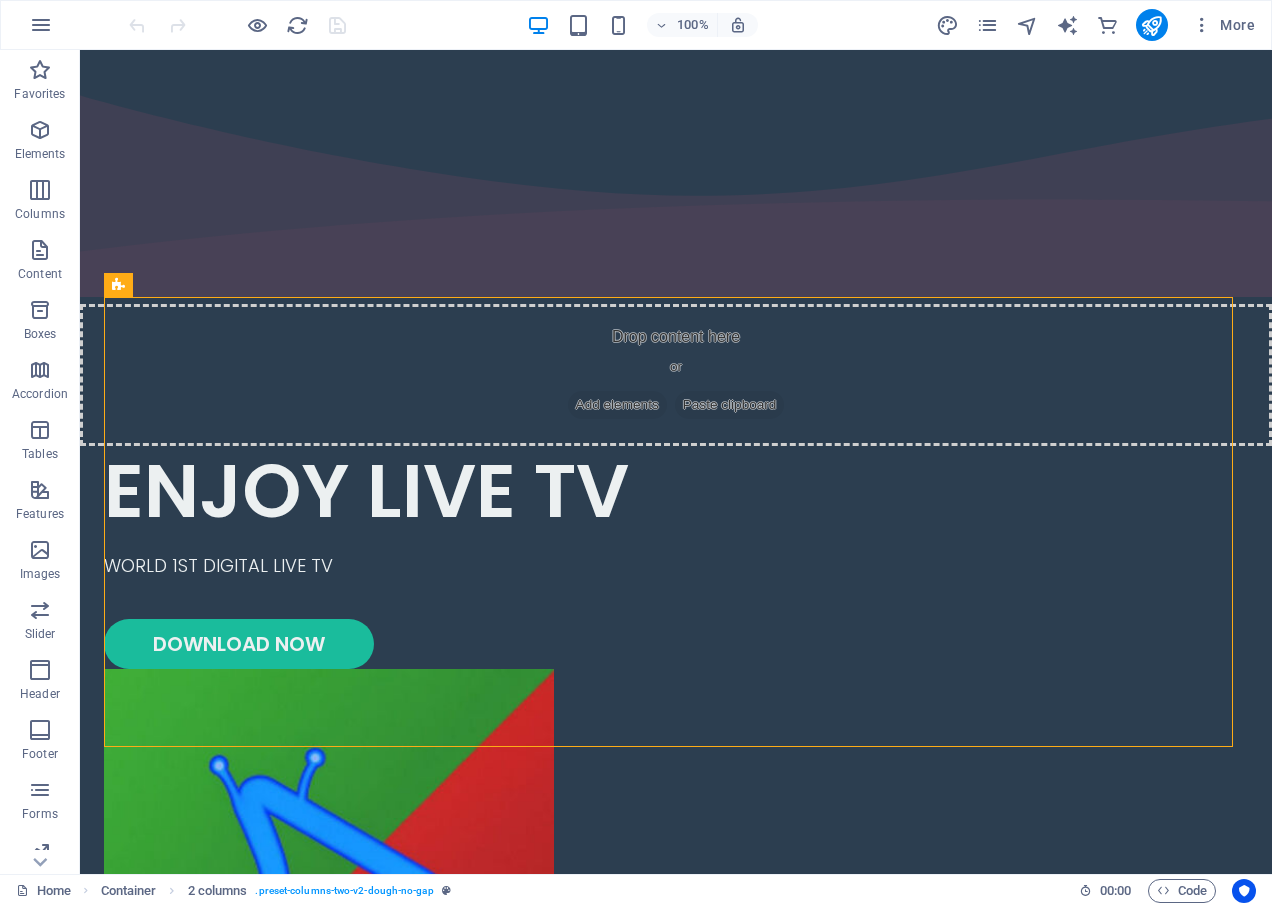 click on "Home Container 2 columns . preset-columns-two-v2-dough-no-gap 00 : 00 Code" at bounding box center (636, 890) 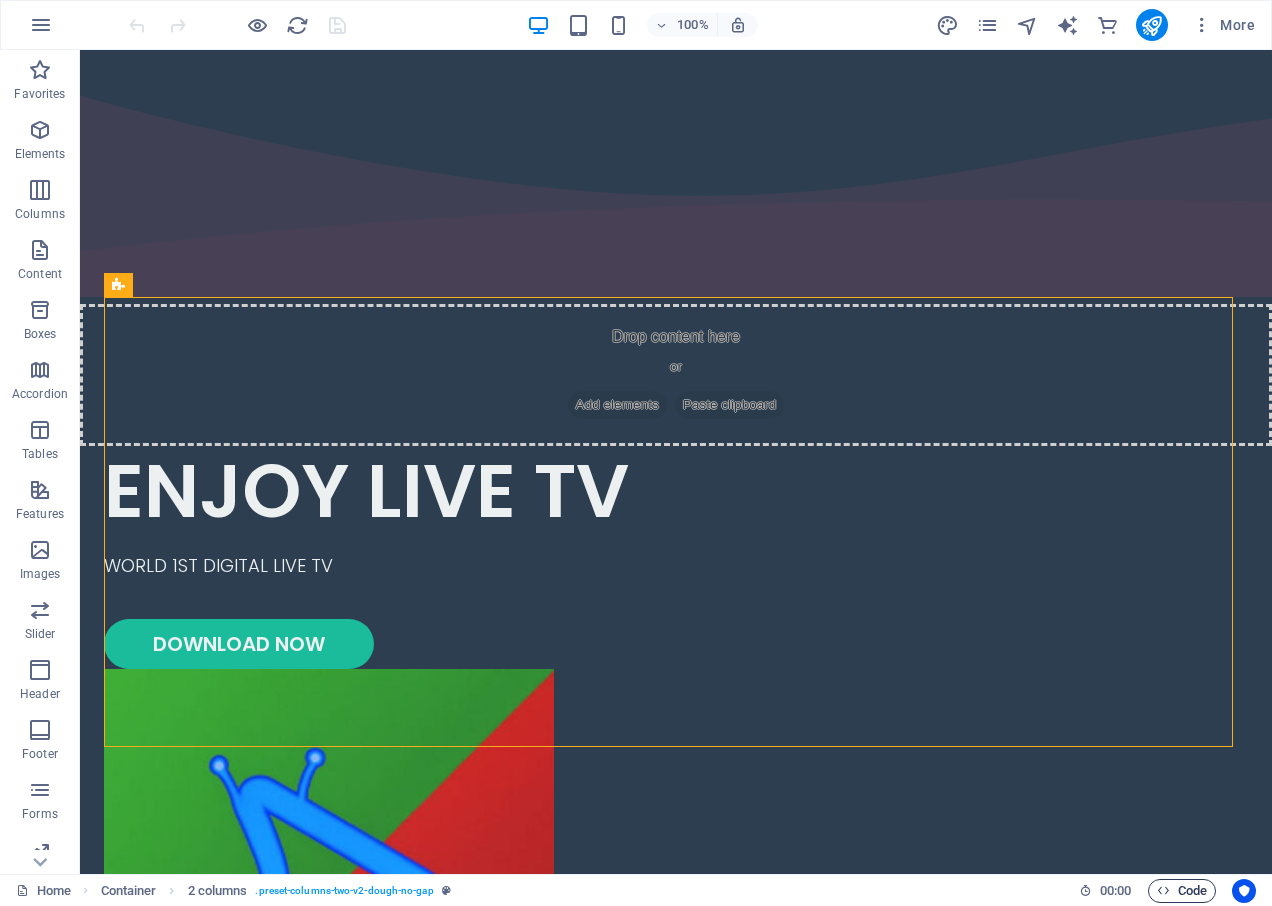 click on "Code" at bounding box center (1182, 891) 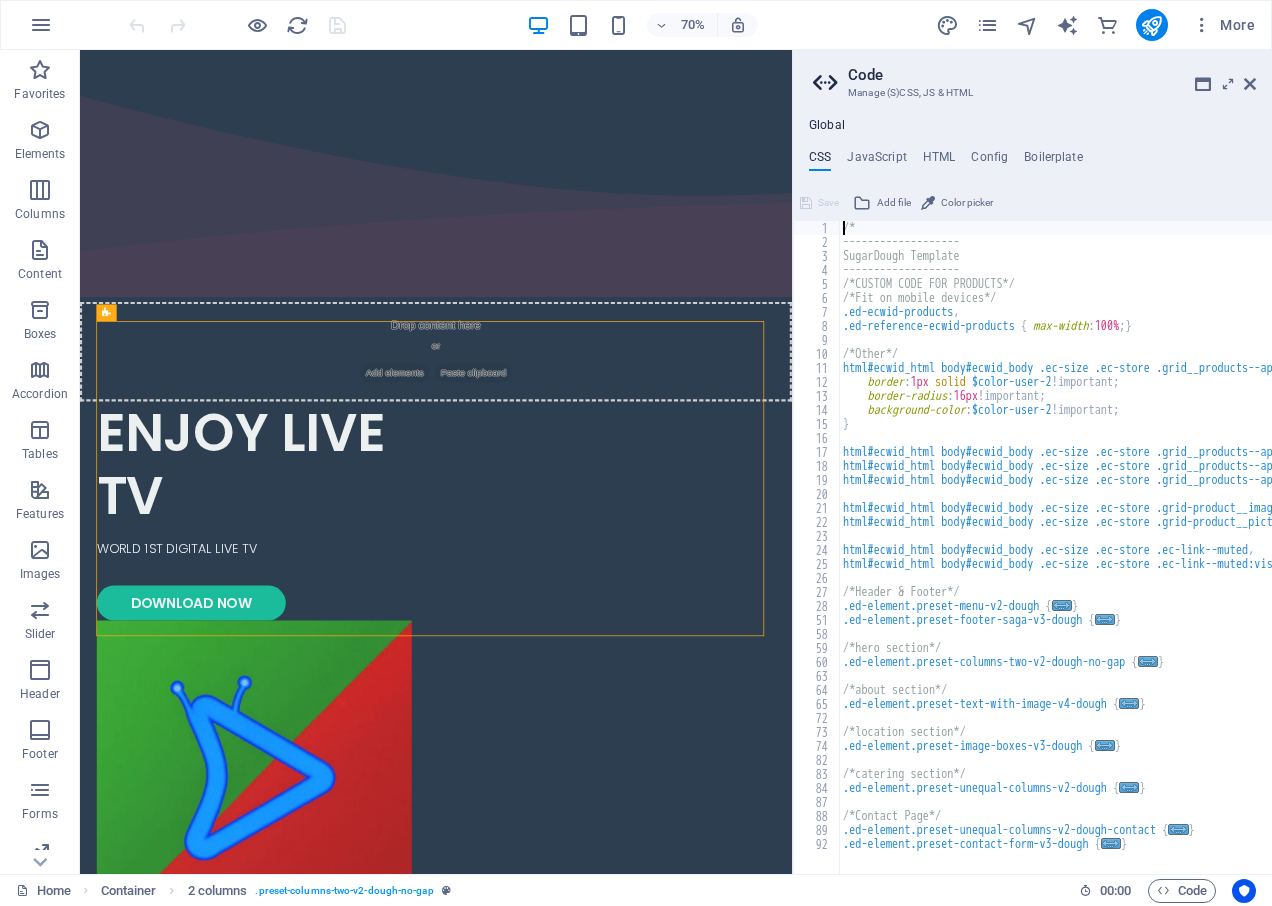click on "Home Container 2 columns . preset-columns-two-v2-dough-no-gap 00 : 00 Code" at bounding box center (636, 890) 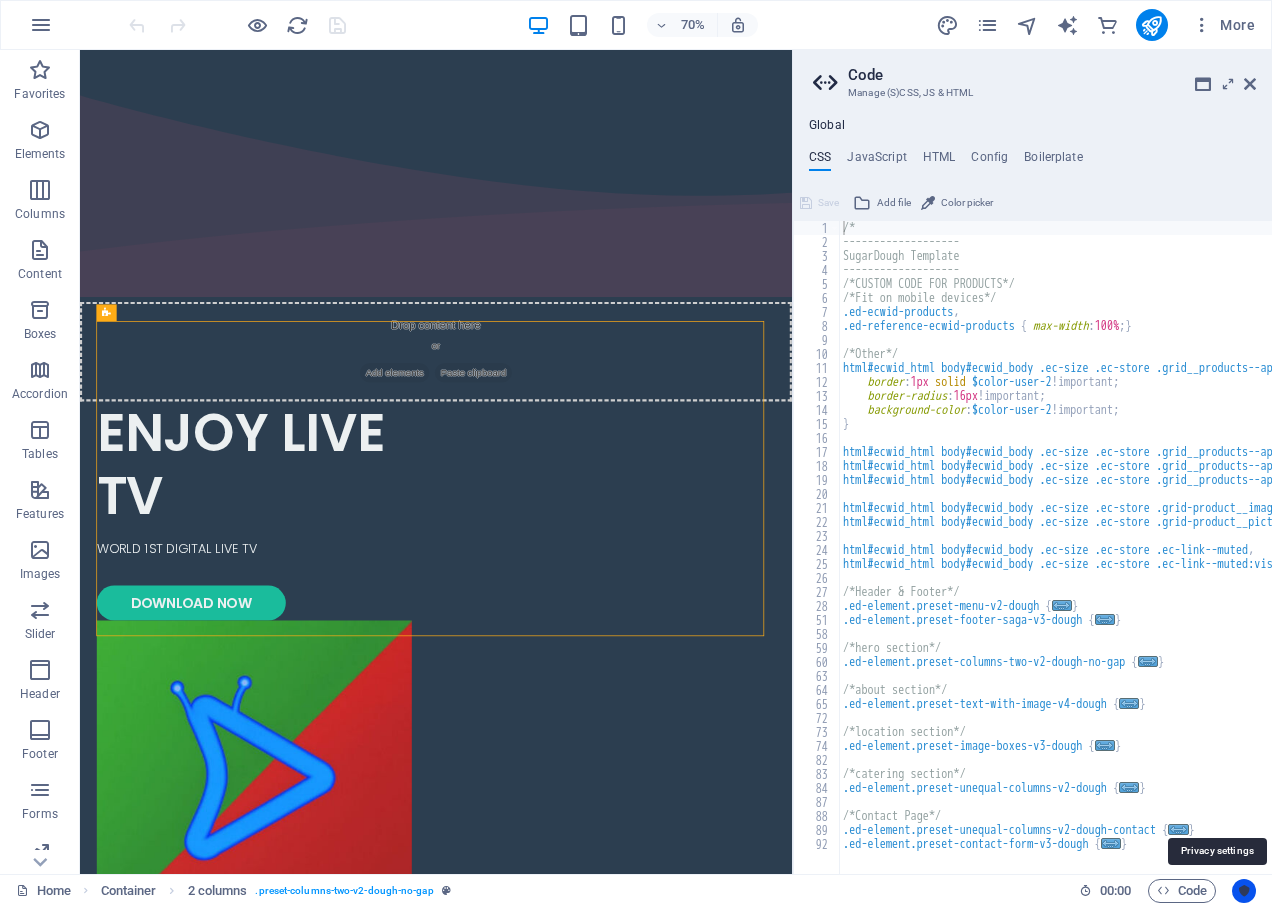 click at bounding box center [1244, 891] 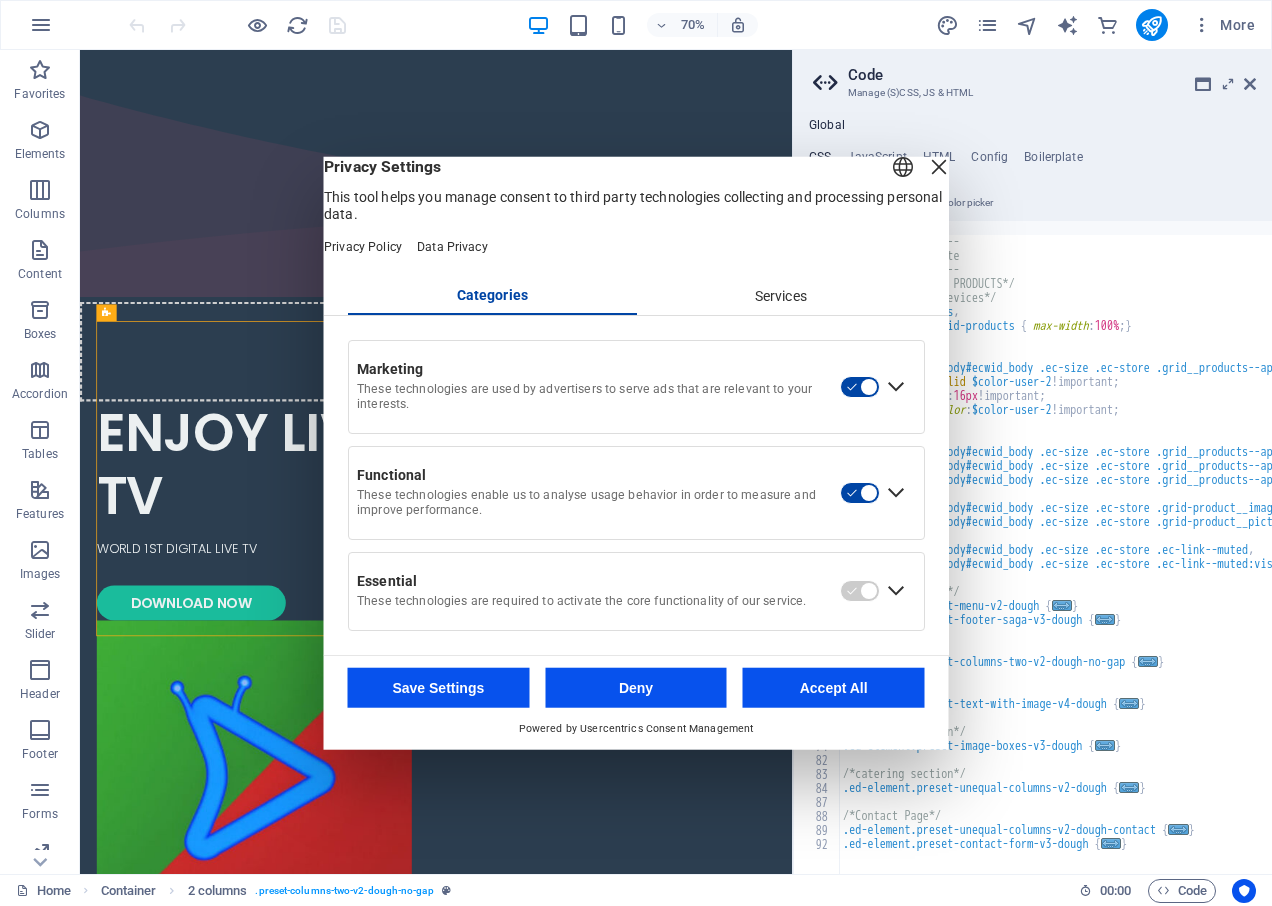 click on "Accept All" at bounding box center (834, 687) 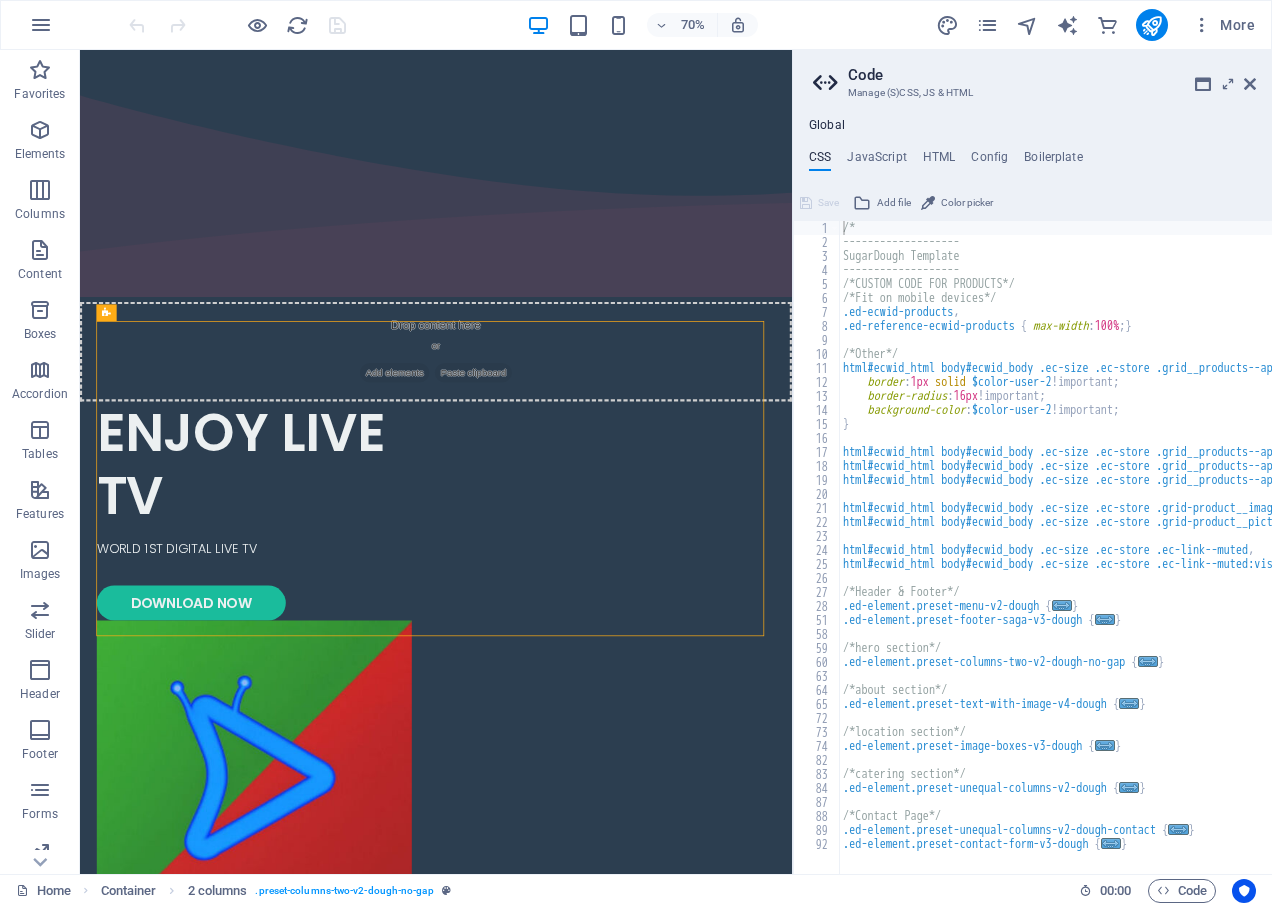 click on "Global CSS JavaScript HTML Config Boilerplate /* 1 2 3 4 5 6 7 8 9 10 11 12 13 14 15 16 17 18 19 20 21 22 23 24 25 26 27 28 51 58 59 60 63 64 65 72 73 74 82 83 84 87 88 89 92 /* ------------------- SugarDough Template ------------------- /*CUSTOM CODE FOR PRODUCTS*/ /*Fit on mobile devices*/ .ed-ecwid-products , .ed-reference-ecwid-products   {   max-width :  100% ;  } /*Other*/ html#ecwid_html   body#ecwid_body   .ec-size   .ec-store   .grid__products--appearance-frame   .grid-product__wrap-inner   {      border :  1px   solid   $color-user-2  !important;      border-radius :  16px  !important;      background-color :  $color-user-2  !important; } html#ecwid_html   body#ecwid_body   .ec-size   .ec-store   .grid__products--appearance-frame   .grid-product__bg , html#ecwid_html   body#ecwid_body   .ec-size   .ec-store   .grid__products--appearance-frame   .grid-product__image-wrap , html#ecwid_html   body#ecwid_body   .ec-size   .ec-store   .grid__products--appearance-frame   .grid-product__shadow   {   :" at bounding box center (1032, 496) 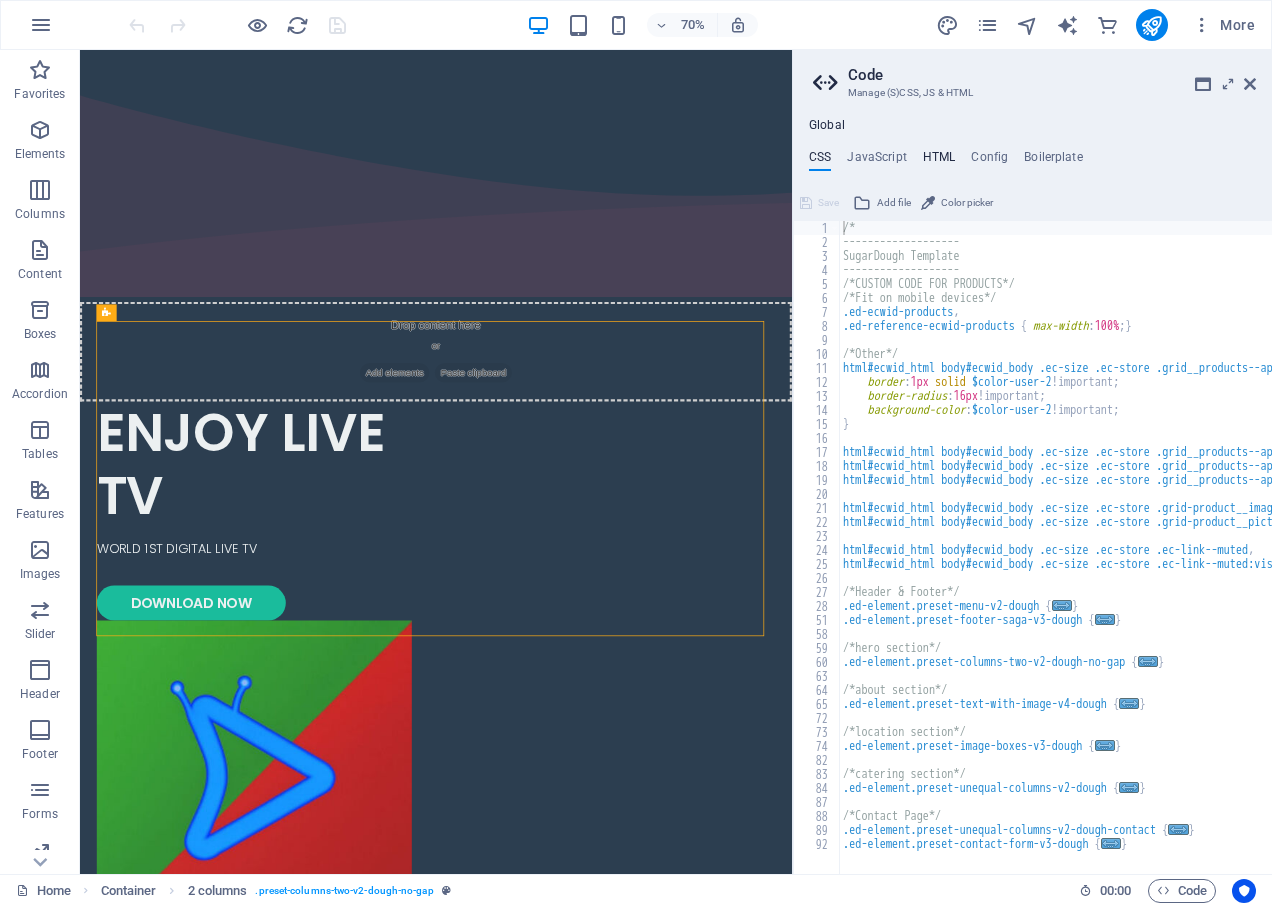 click on "HTML" at bounding box center [939, 161] 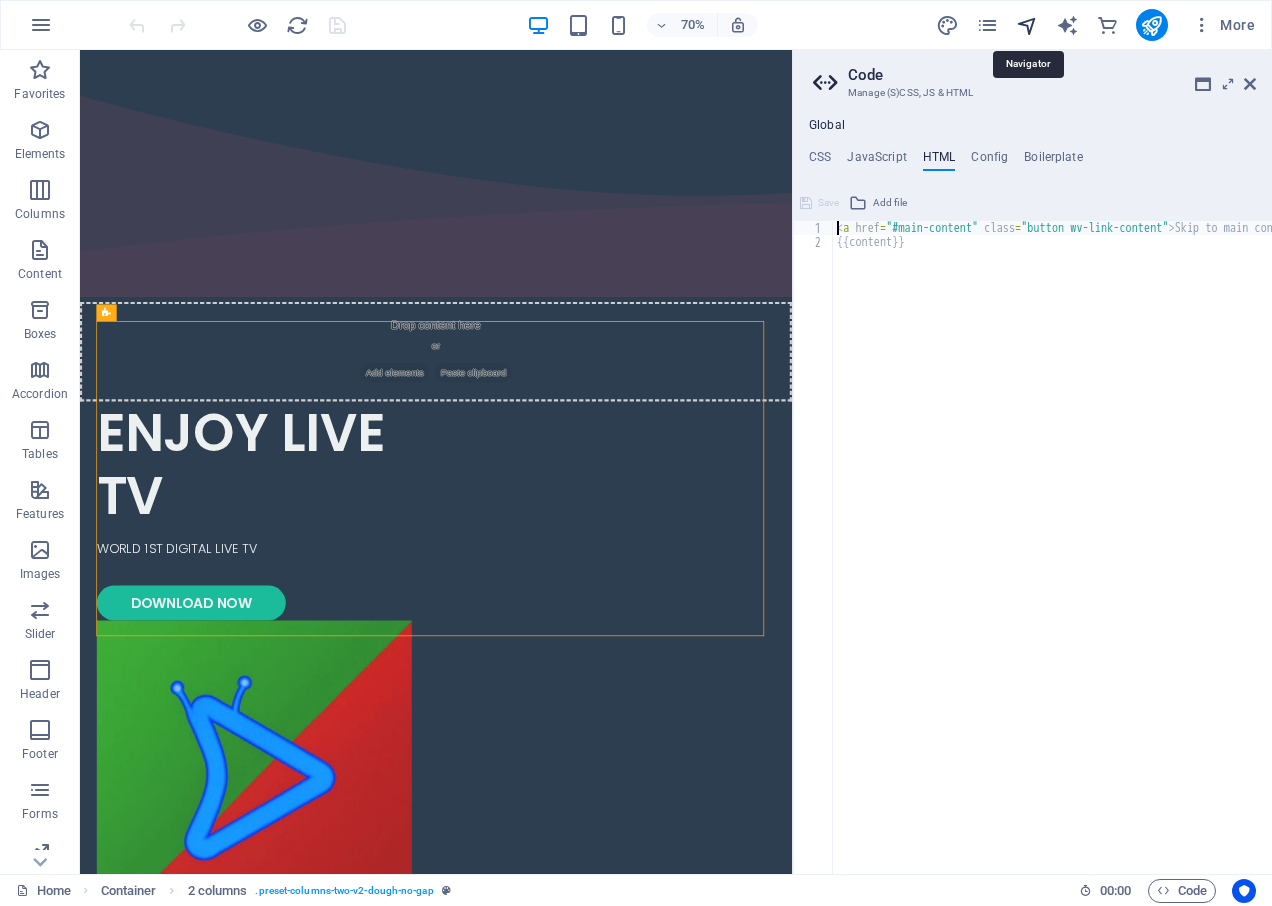 click at bounding box center [1027, 25] 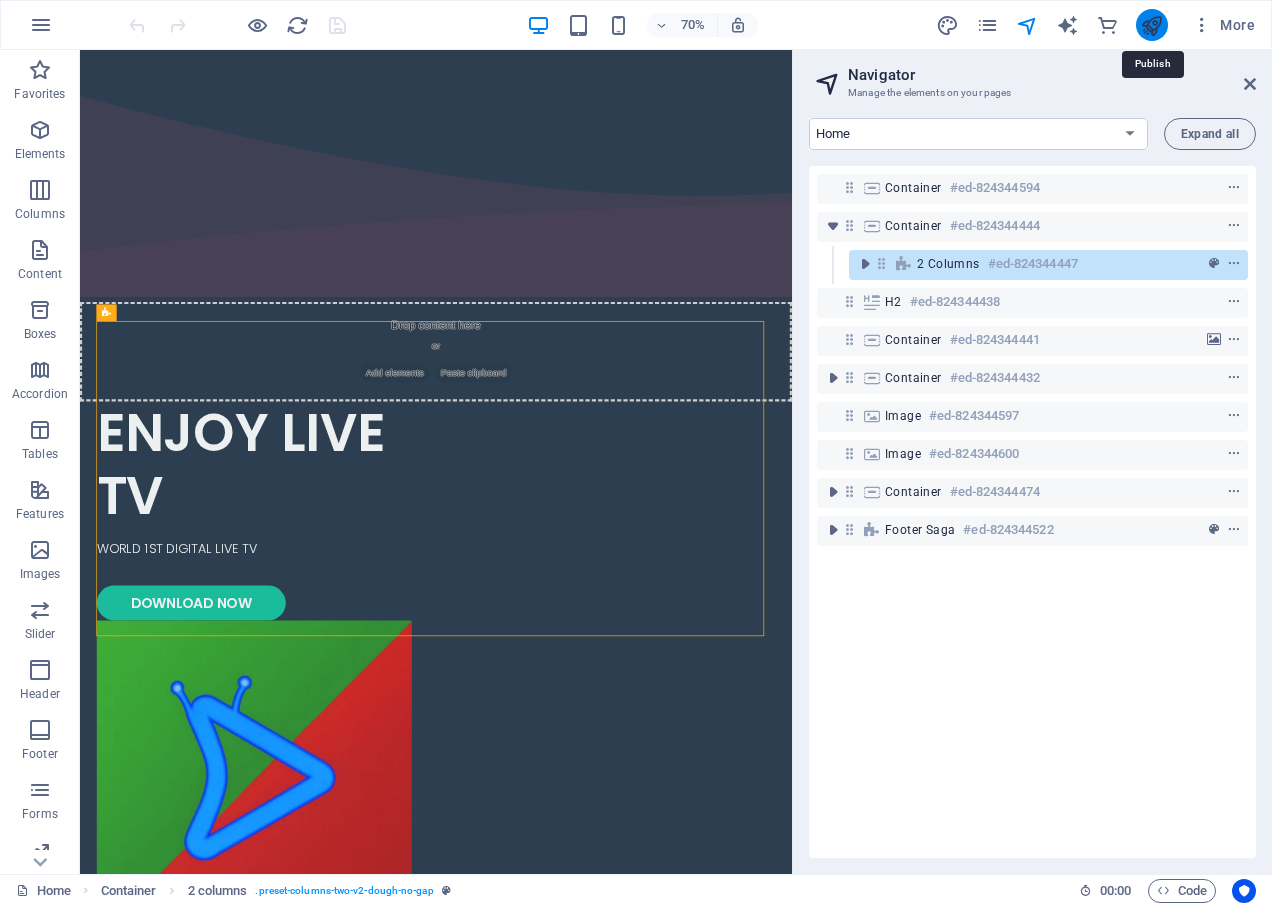 click at bounding box center [1151, 25] 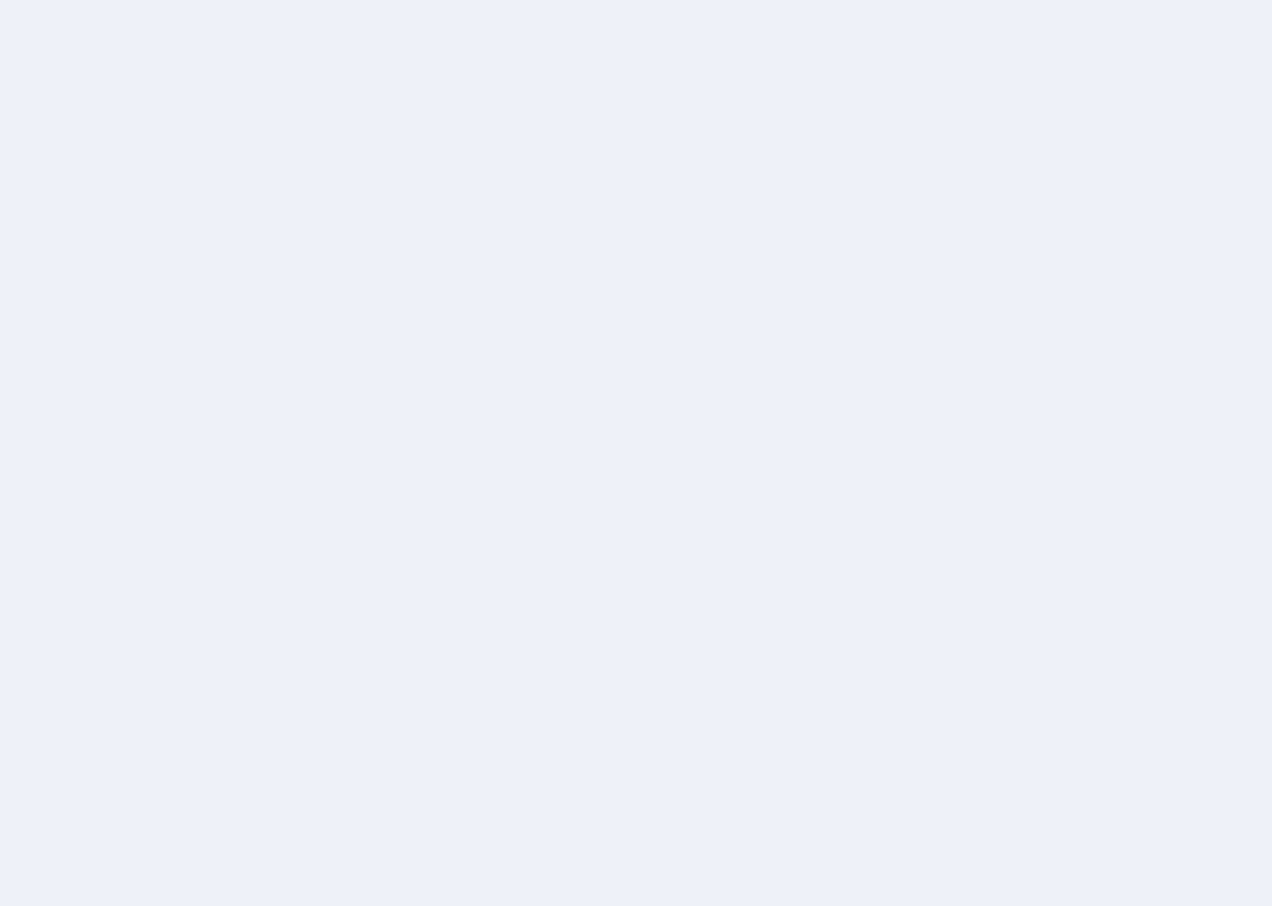scroll, scrollTop: 0, scrollLeft: 0, axis: both 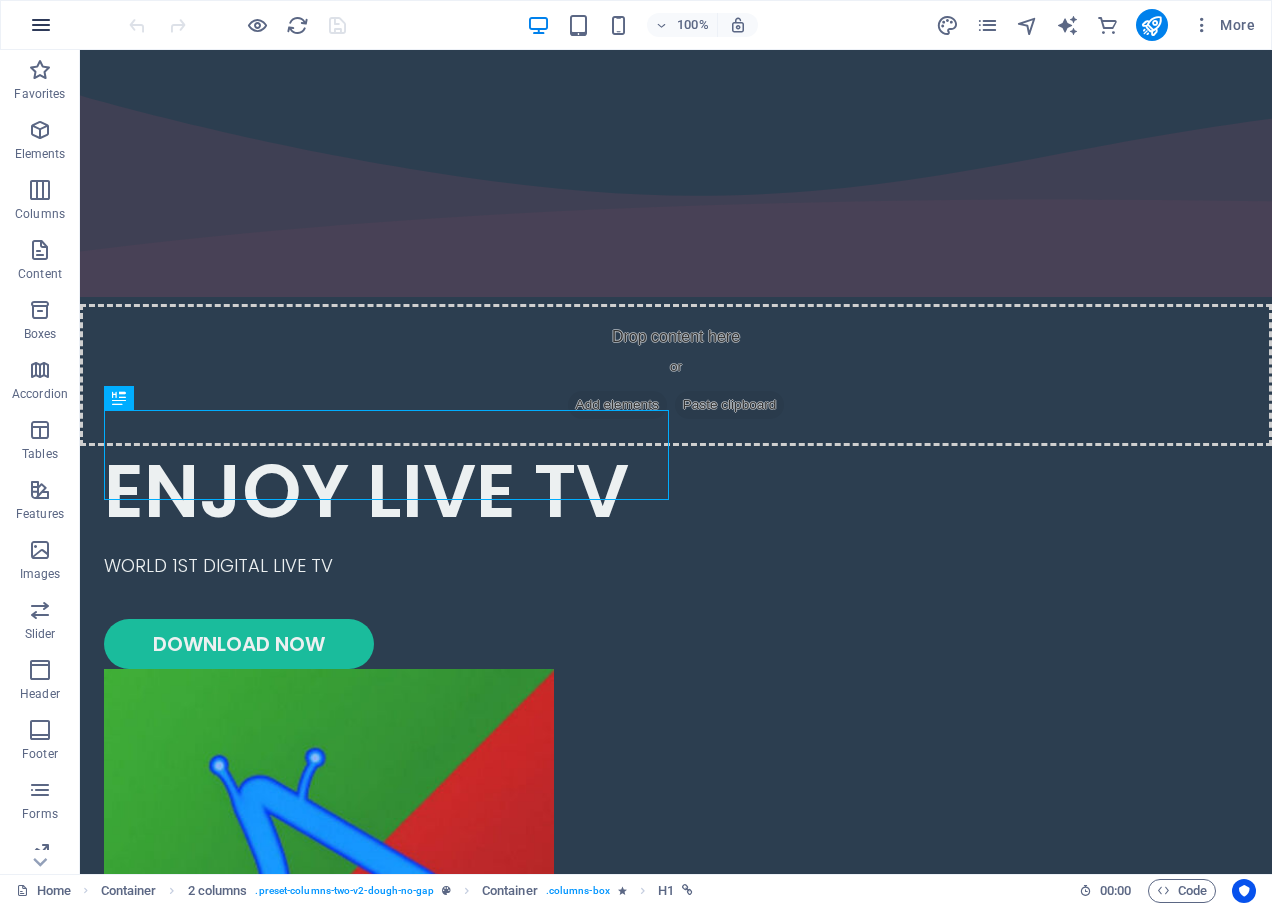 click at bounding box center [41, 25] 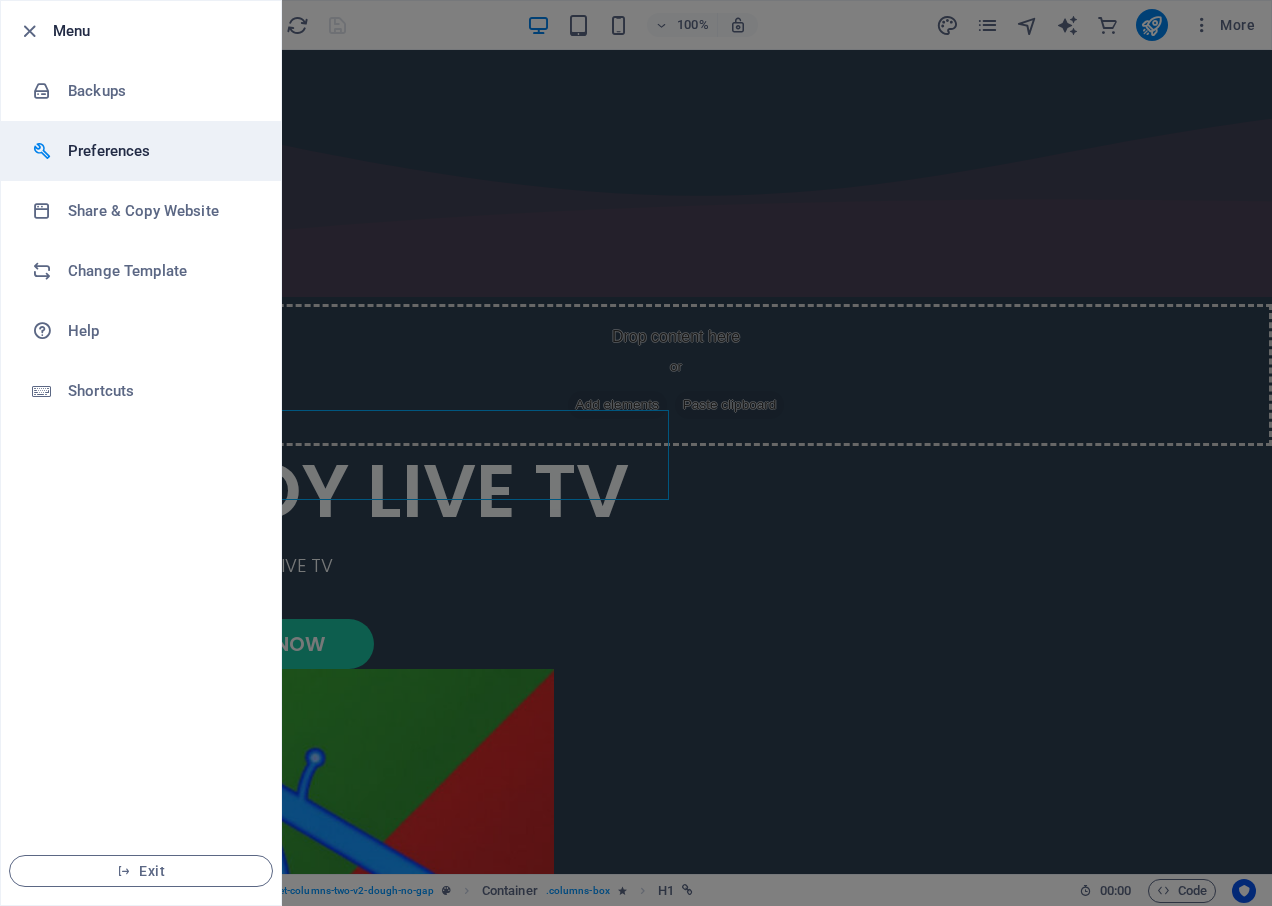 click on "Preferences" at bounding box center (141, 151) 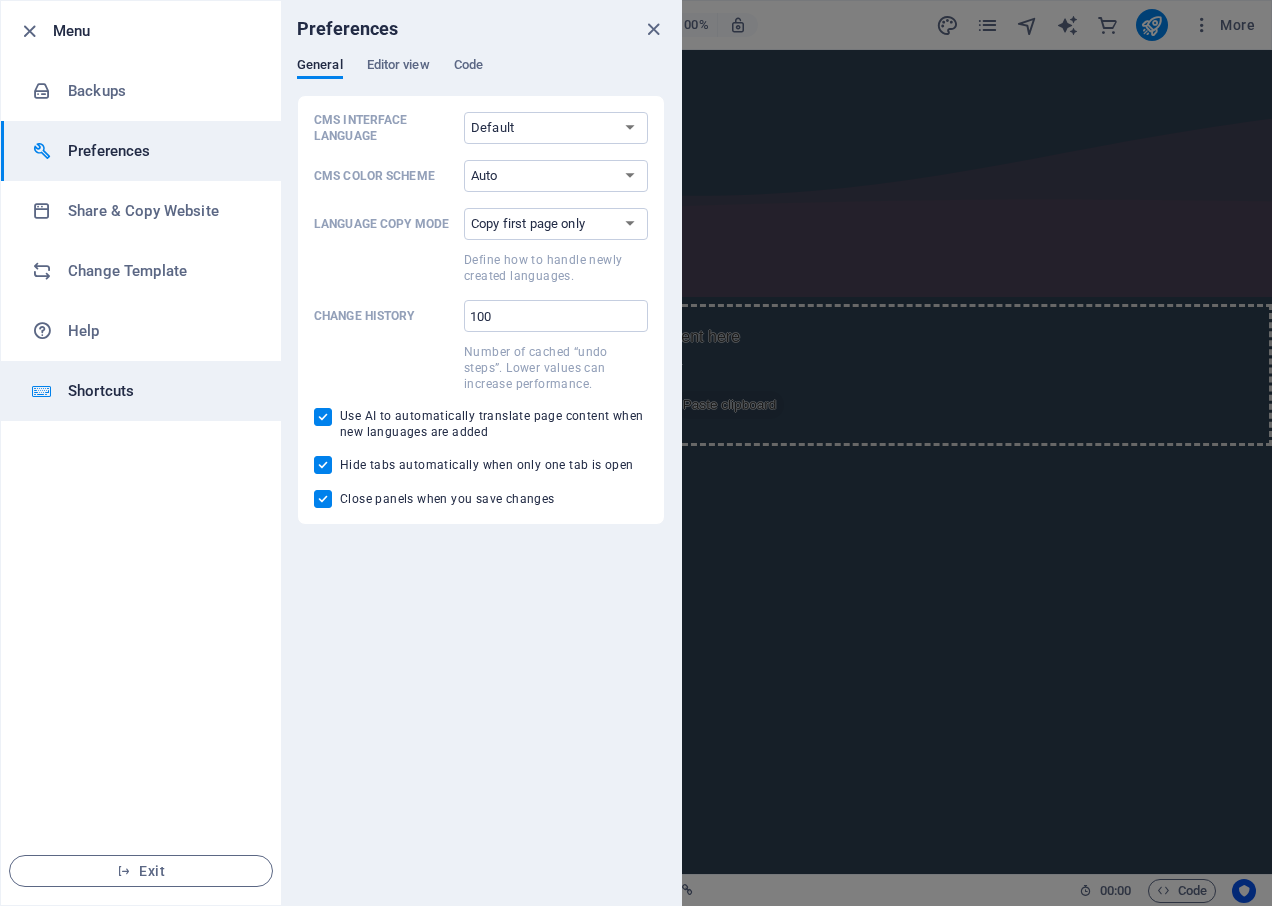 click on "Shortcuts" at bounding box center [141, 391] 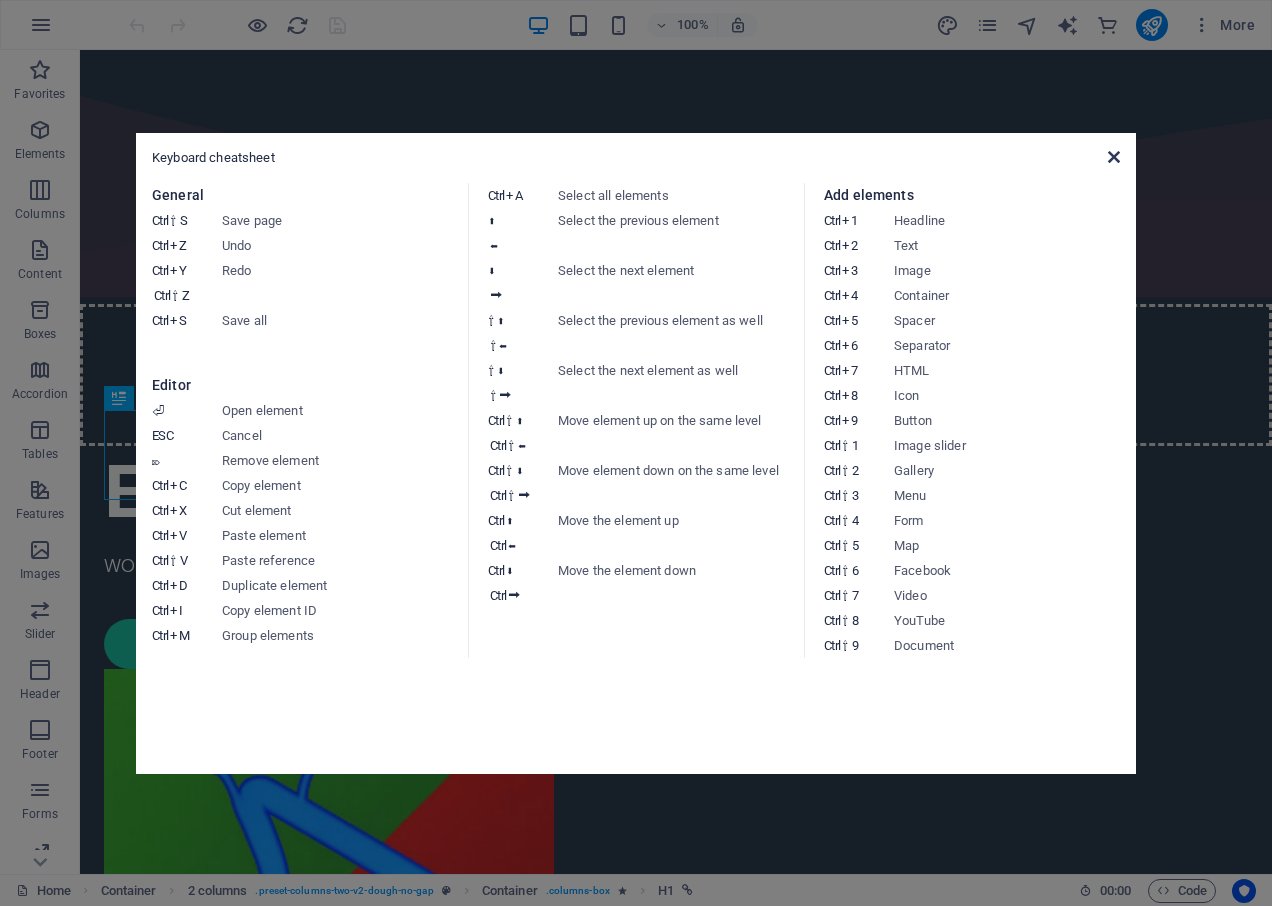 click at bounding box center (1114, 157) 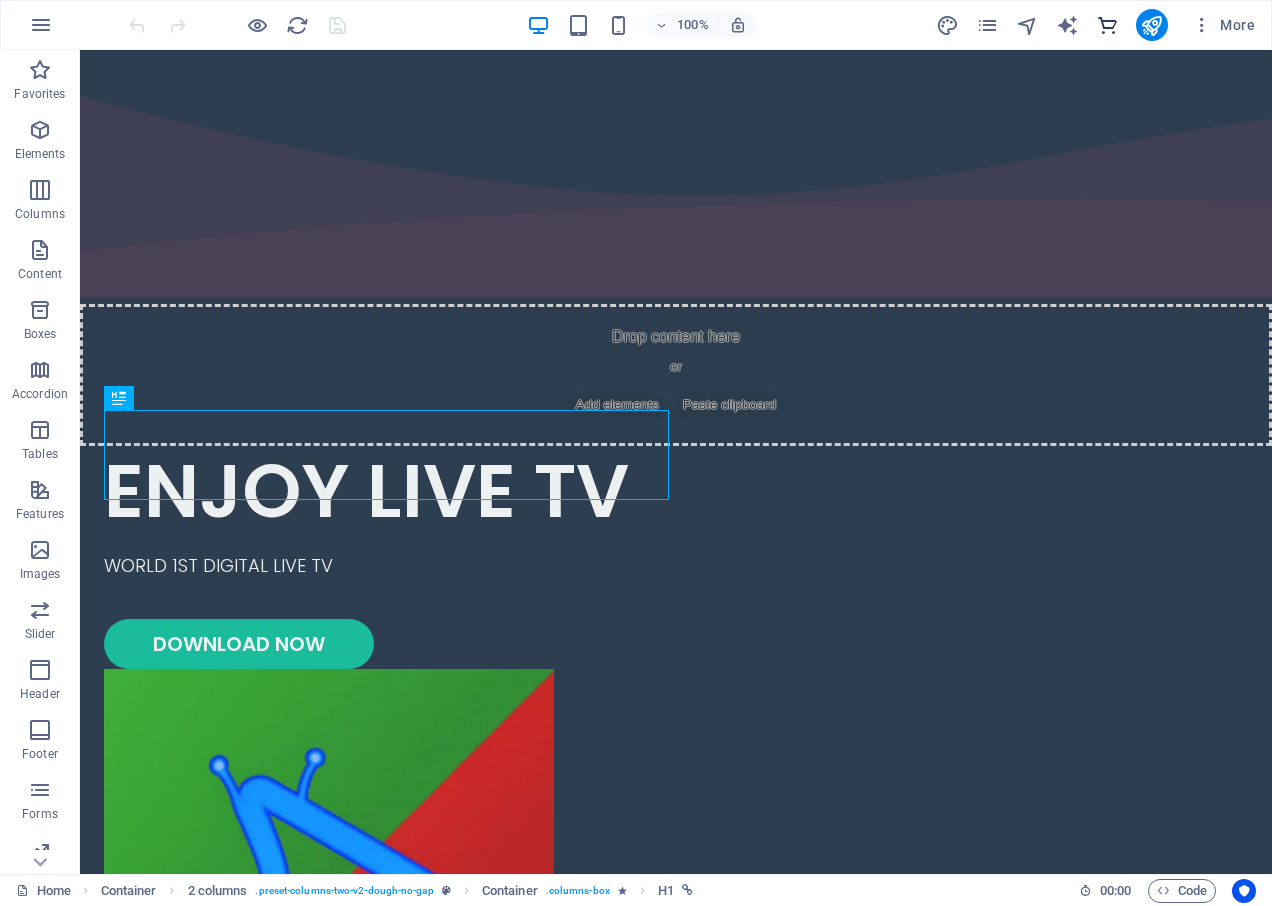 click at bounding box center (1107, 25) 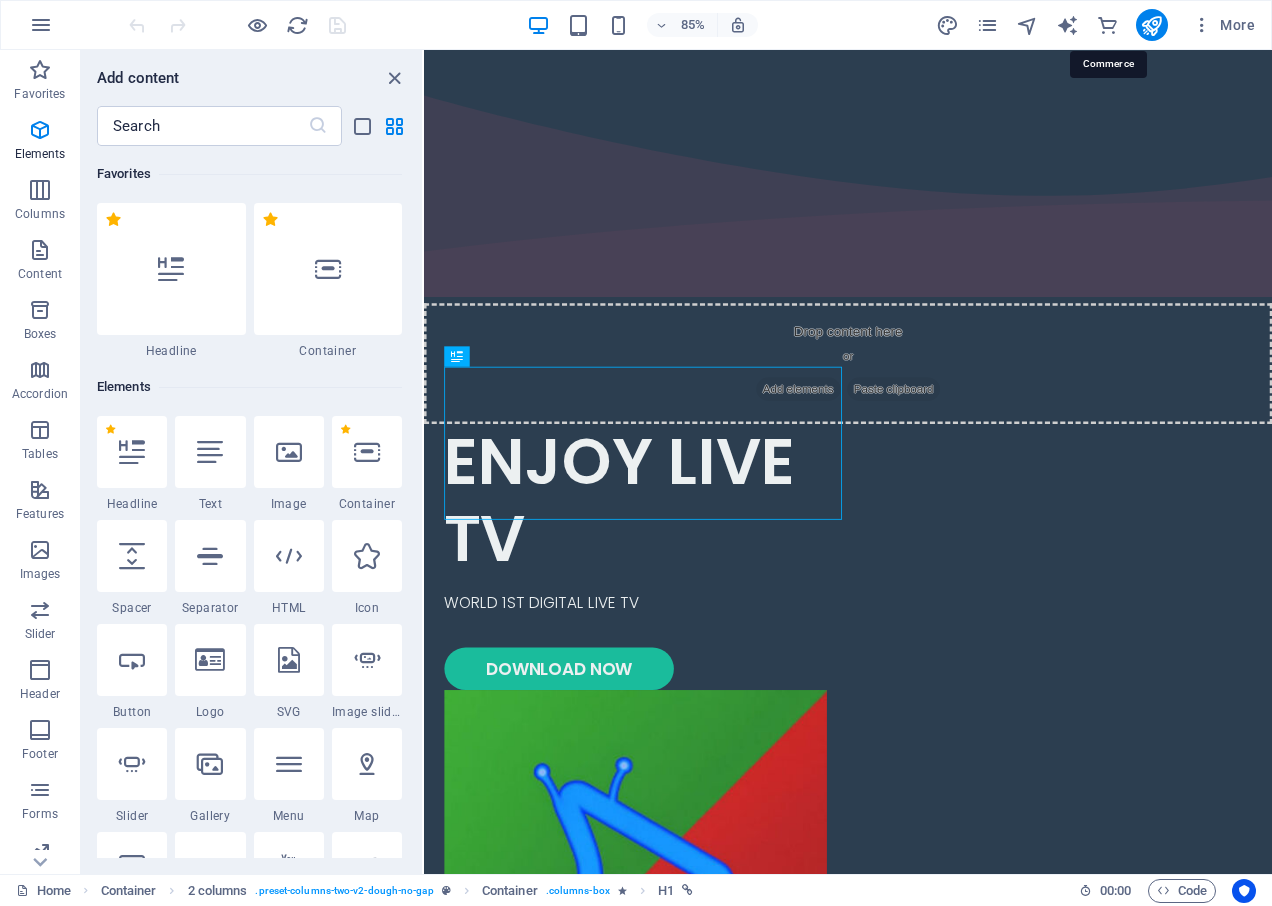 scroll, scrollTop: 19271, scrollLeft: 0, axis: vertical 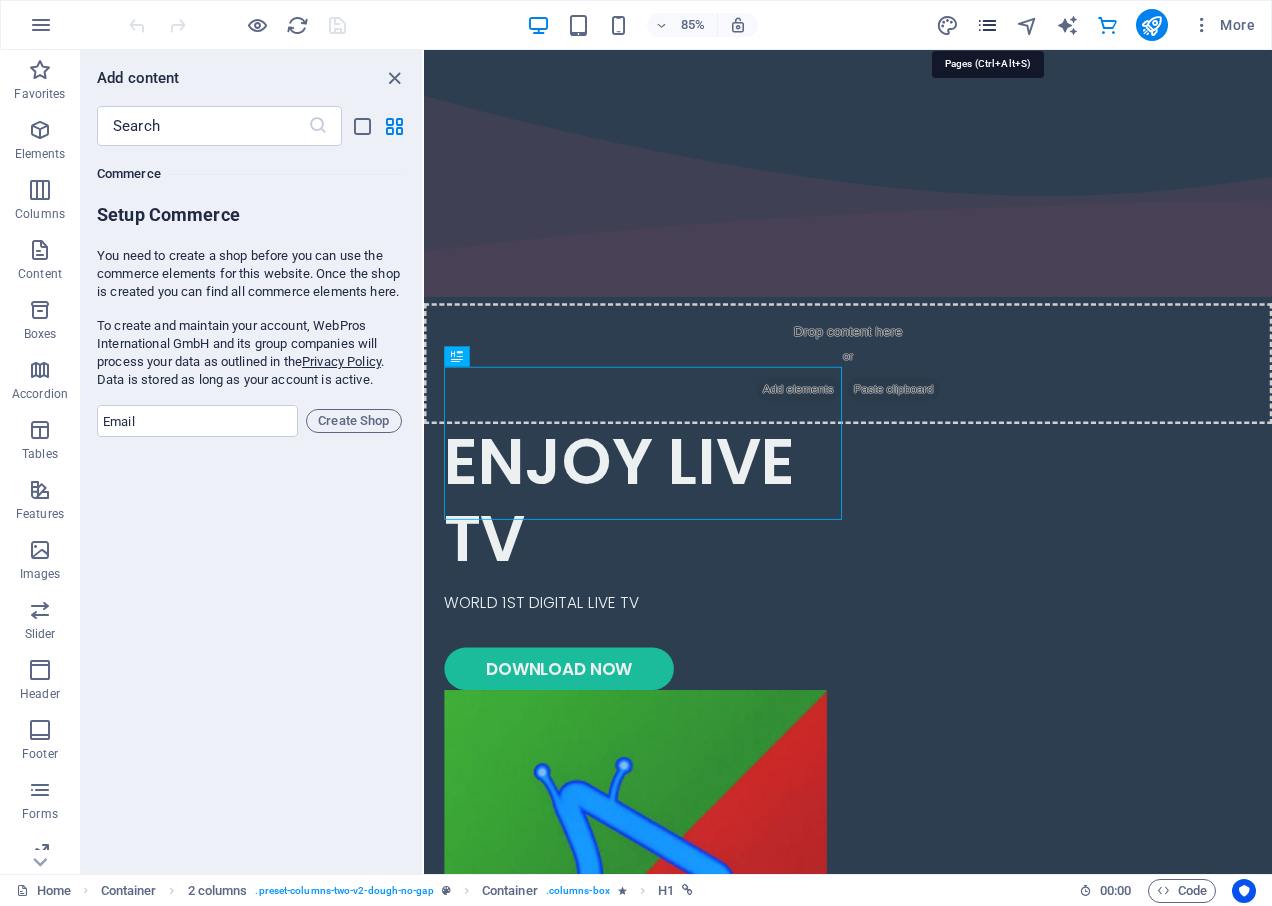 click at bounding box center [987, 25] 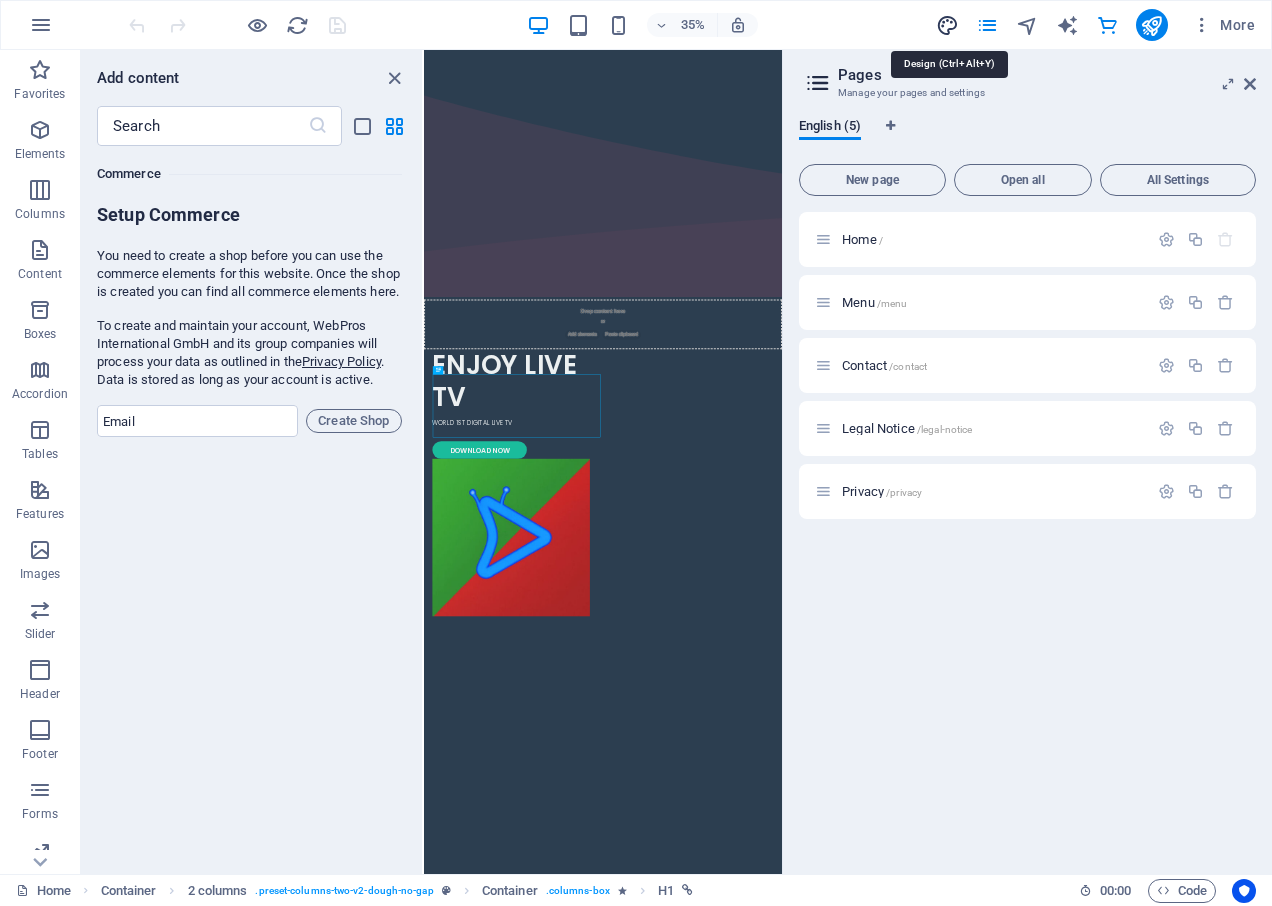 click at bounding box center [947, 25] 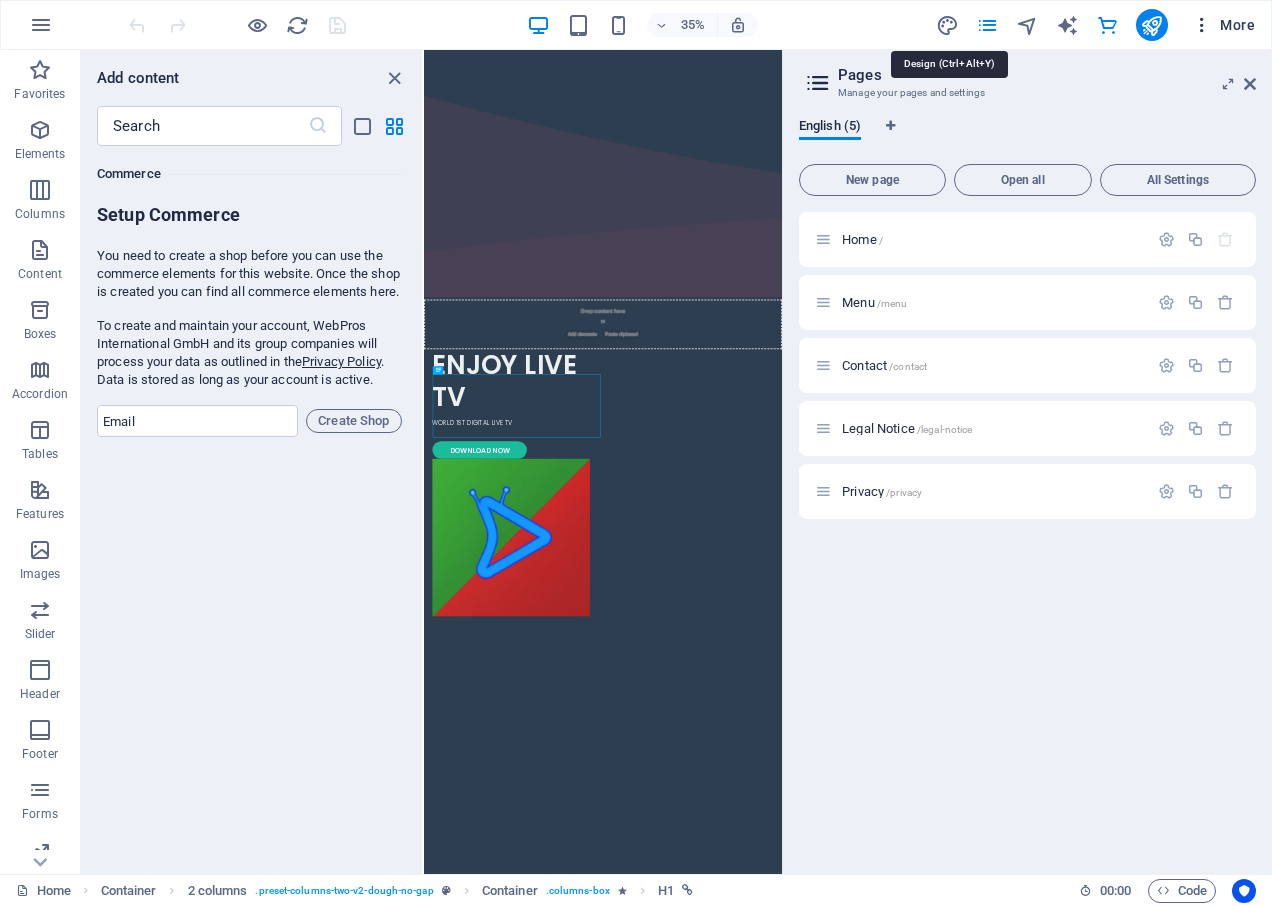 click on "More" at bounding box center [1223, 25] 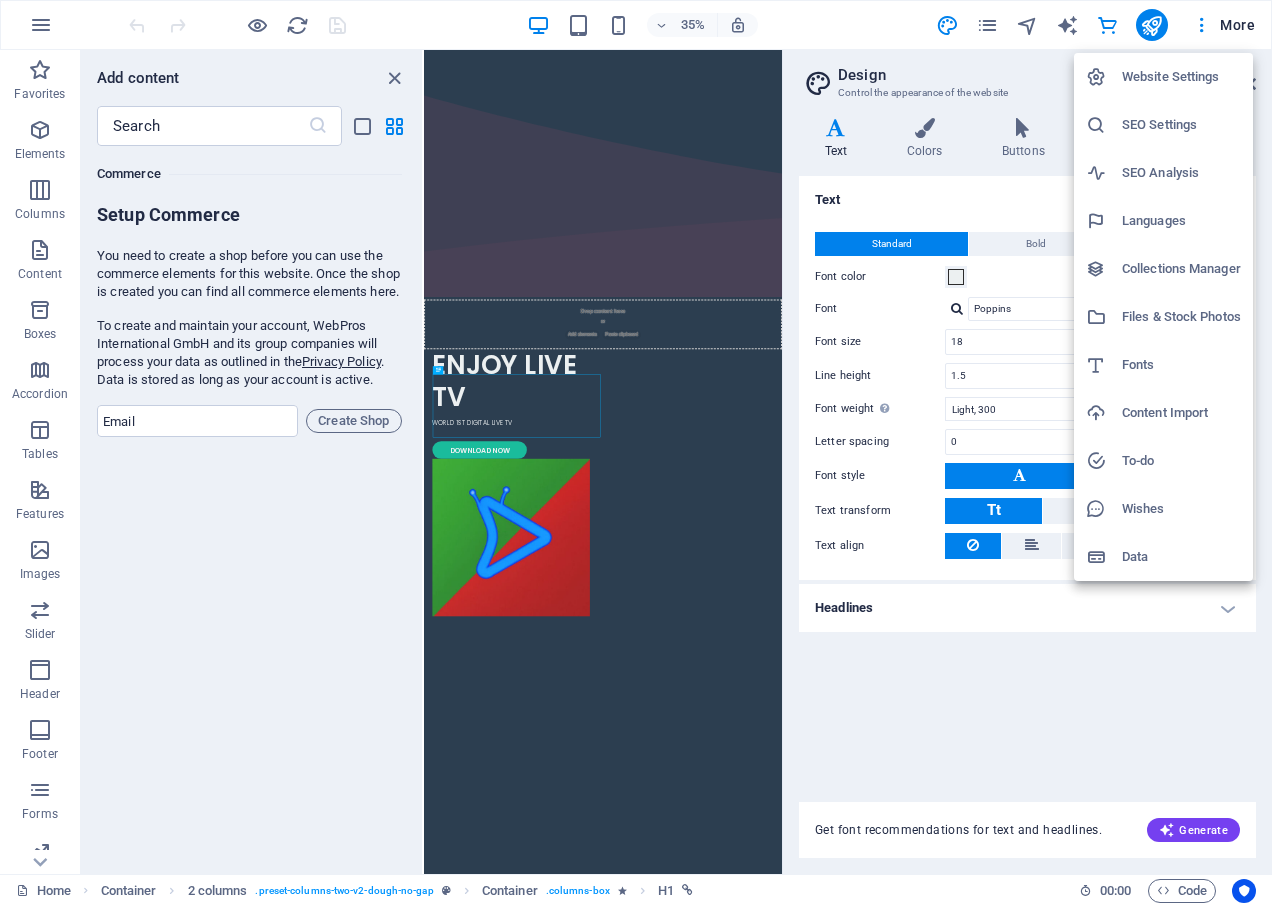 click on "Website Settings" at bounding box center [1181, 77] 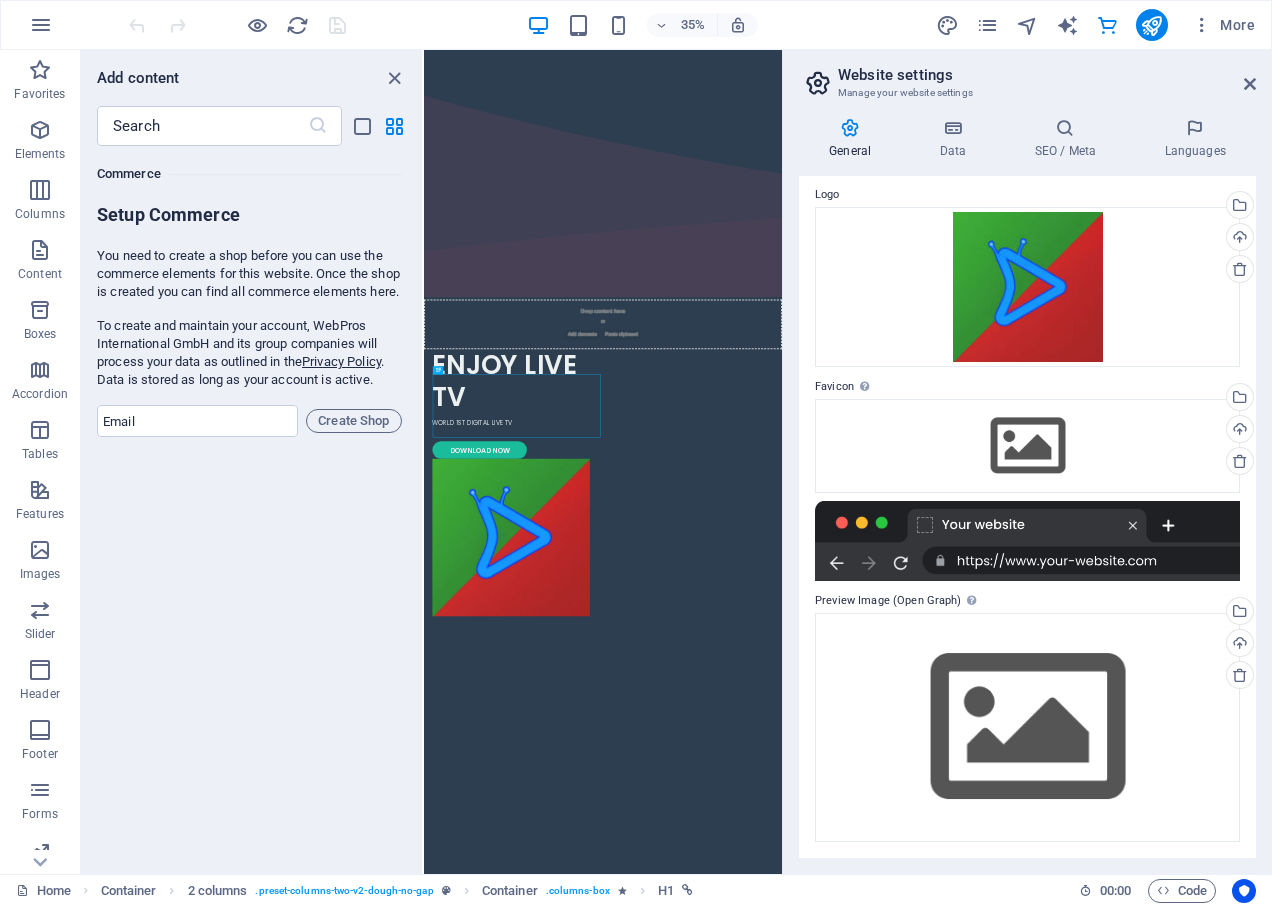 scroll, scrollTop: 0, scrollLeft: 0, axis: both 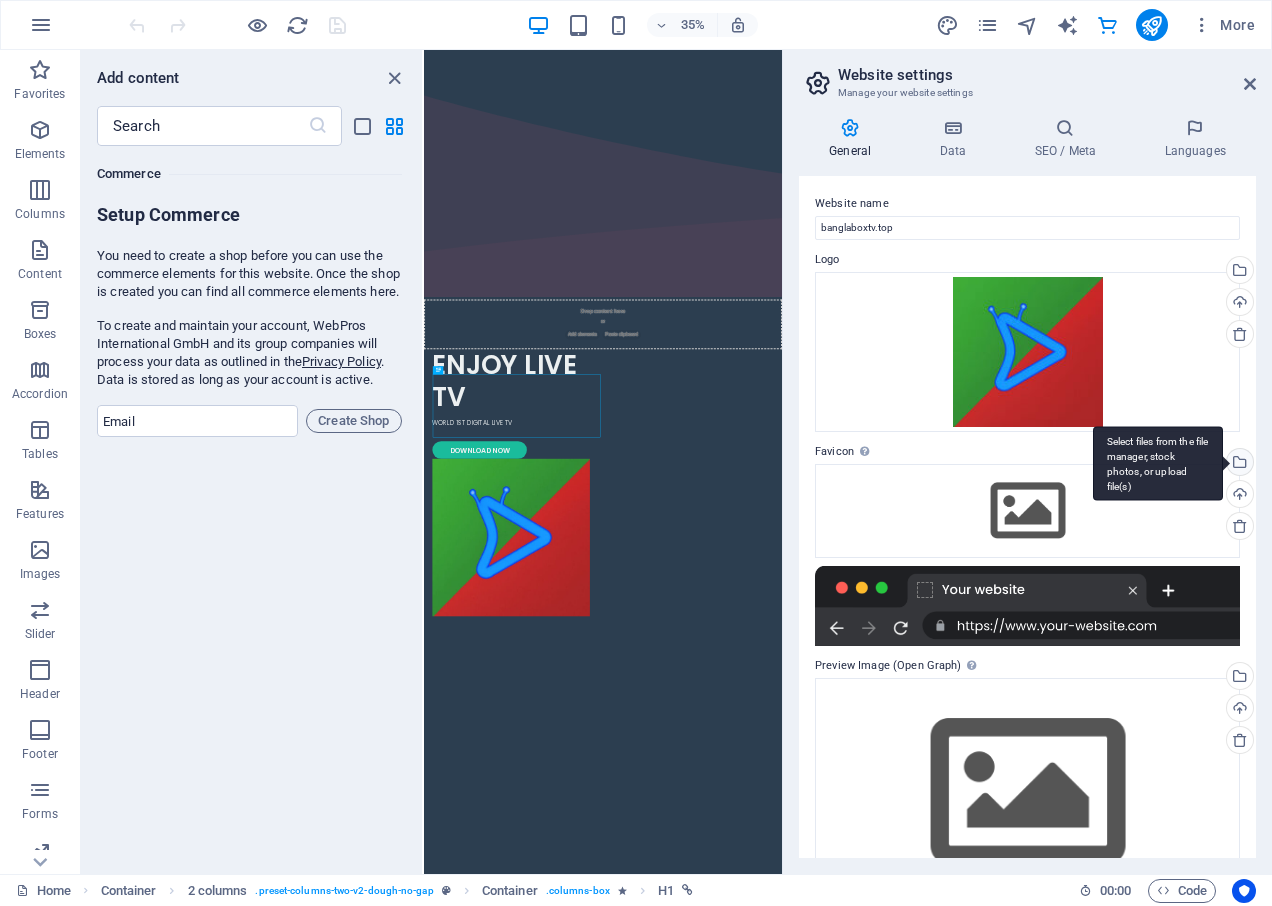 click on "Select files from the file manager, stock photos, or upload file(s)" at bounding box center (1158, 463) 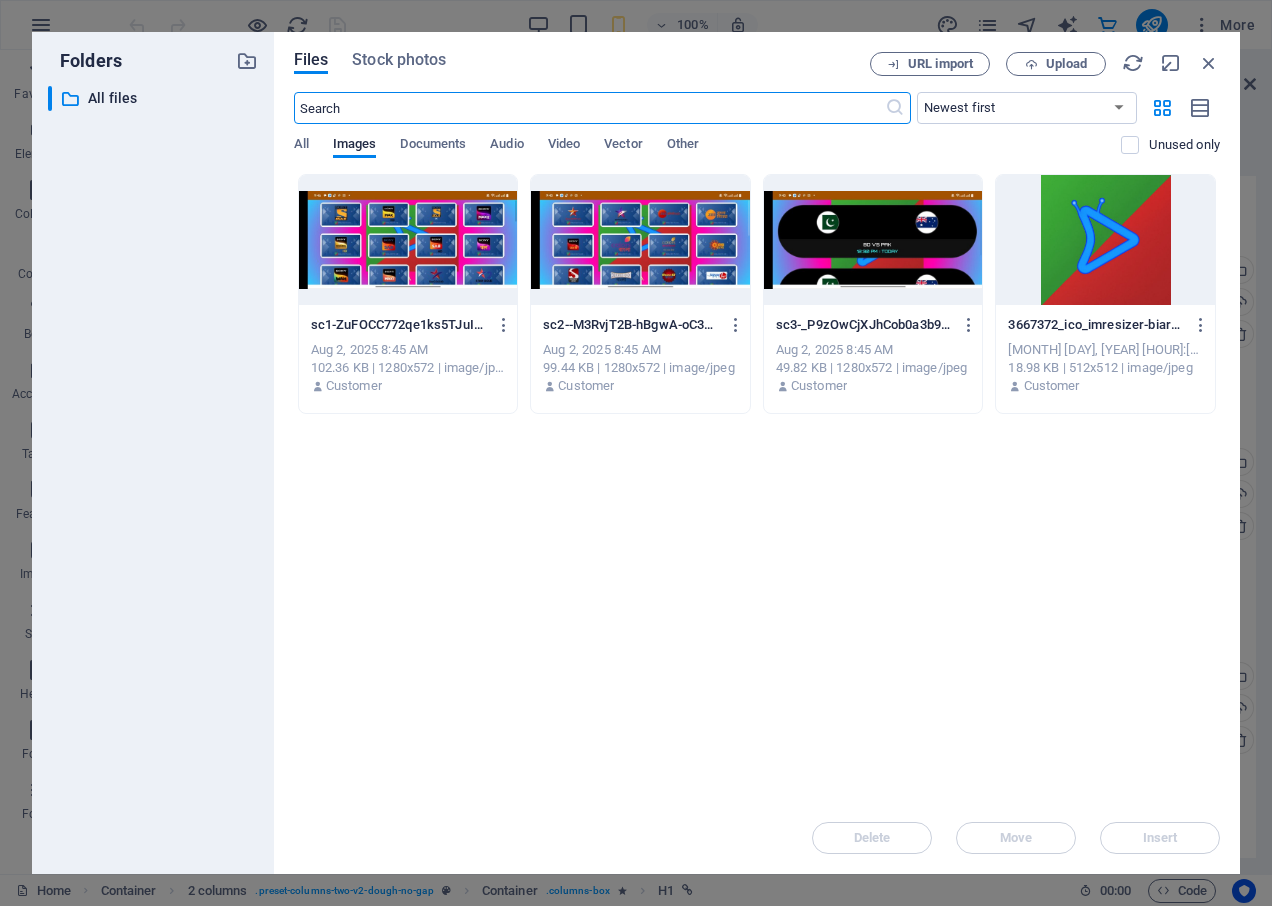 click at bounding box center (1105, 240) 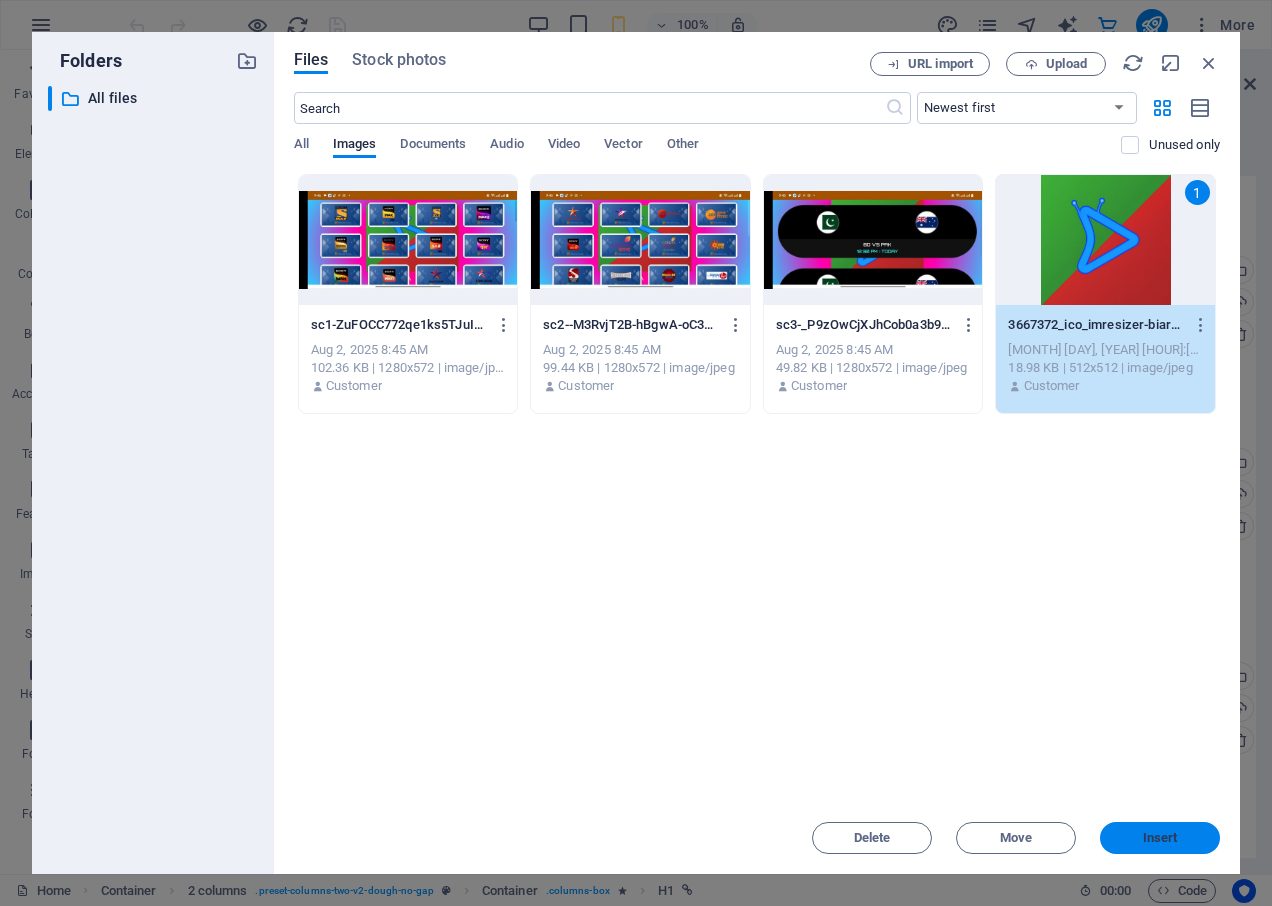 click on "Insert" at bounding box center [1160, 838] 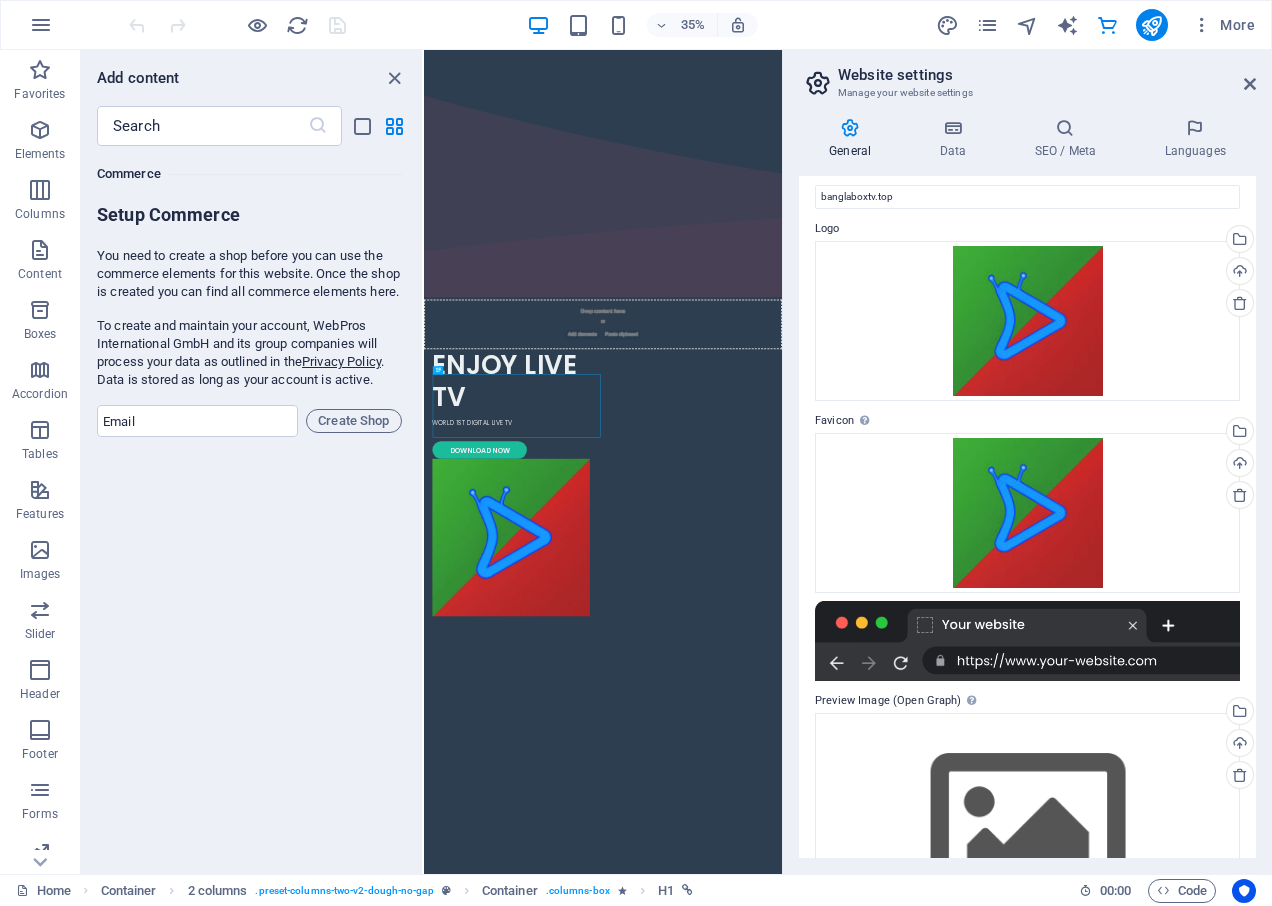 scroll, scrollTop: 0, scrollLeft: 0, axis: both 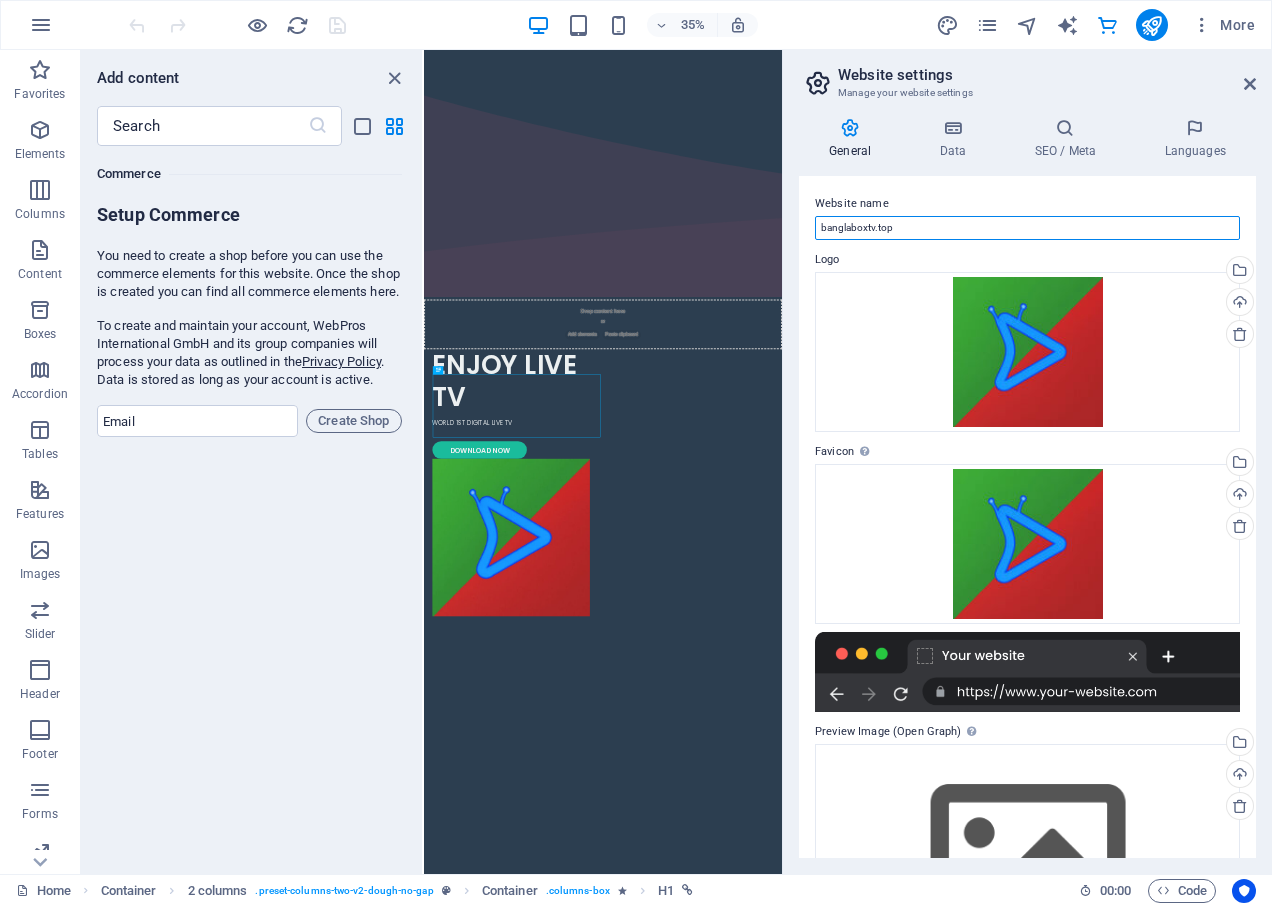 click on "banglaboxtv.top" at bounding box center [1027, 228] 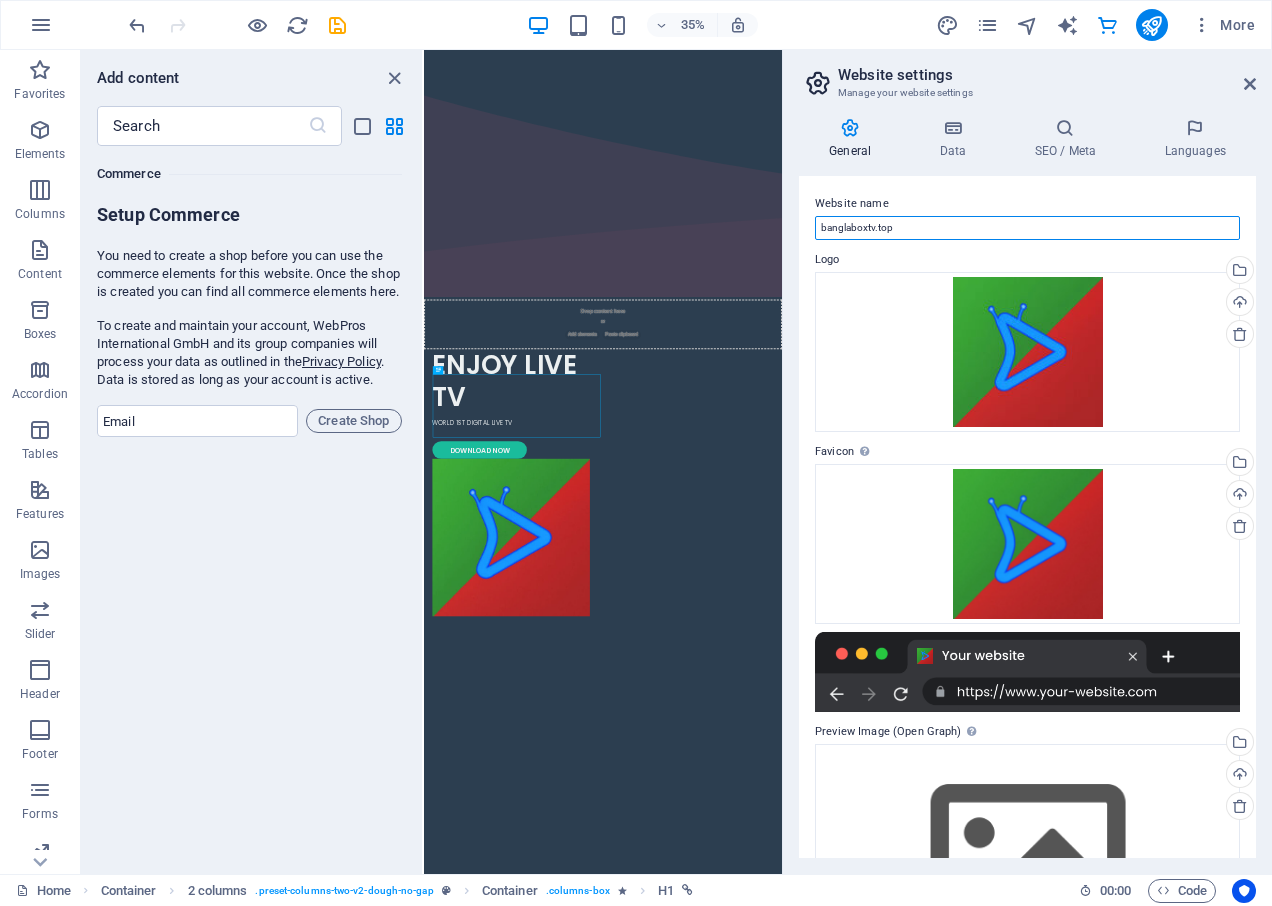 drag, startPoint x: 1362, startPoint y: 270, endPoint x: 1349, endPoint y: 535, distance: 265.31866 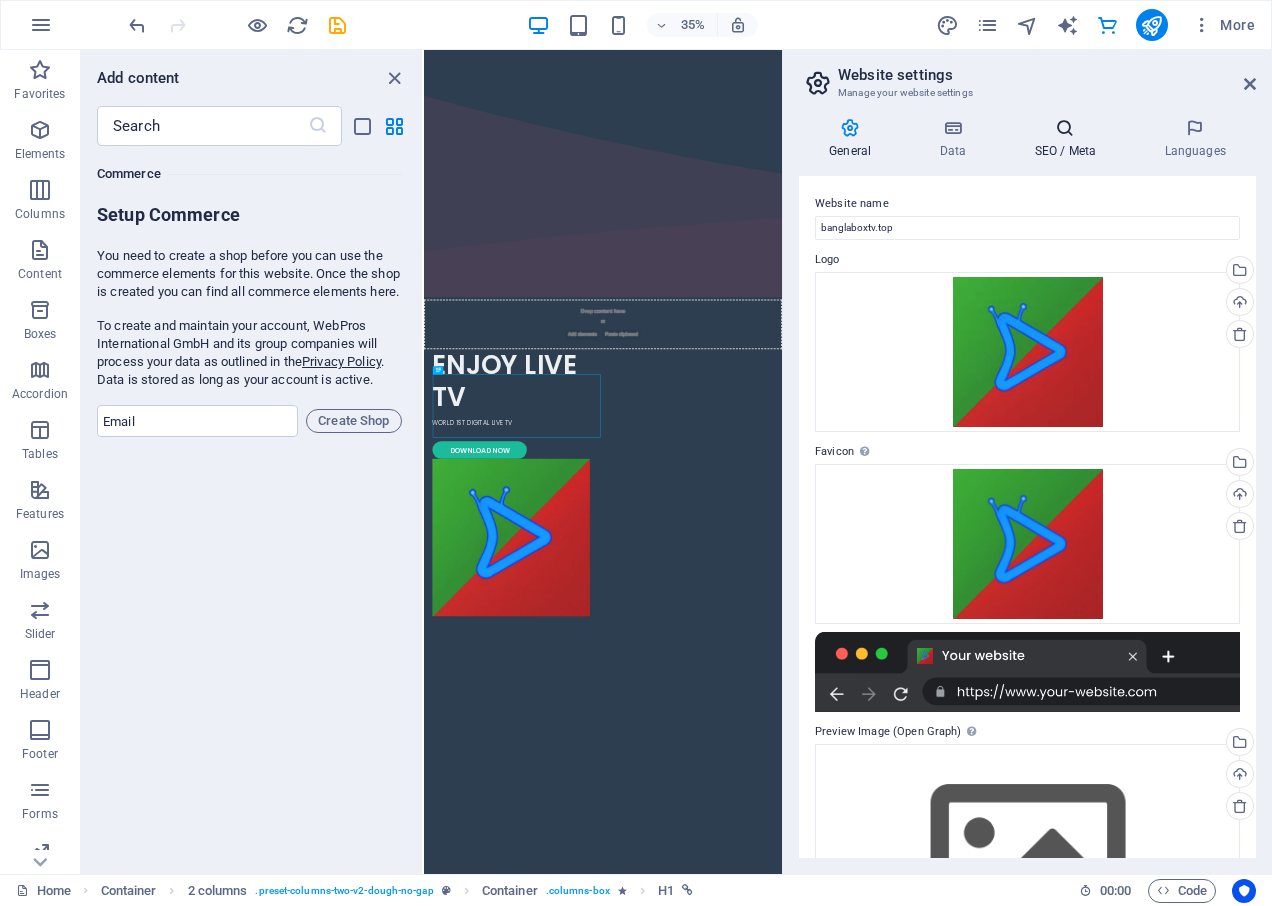 click on "SEO / Meta" at bounding box center [1069, 139] 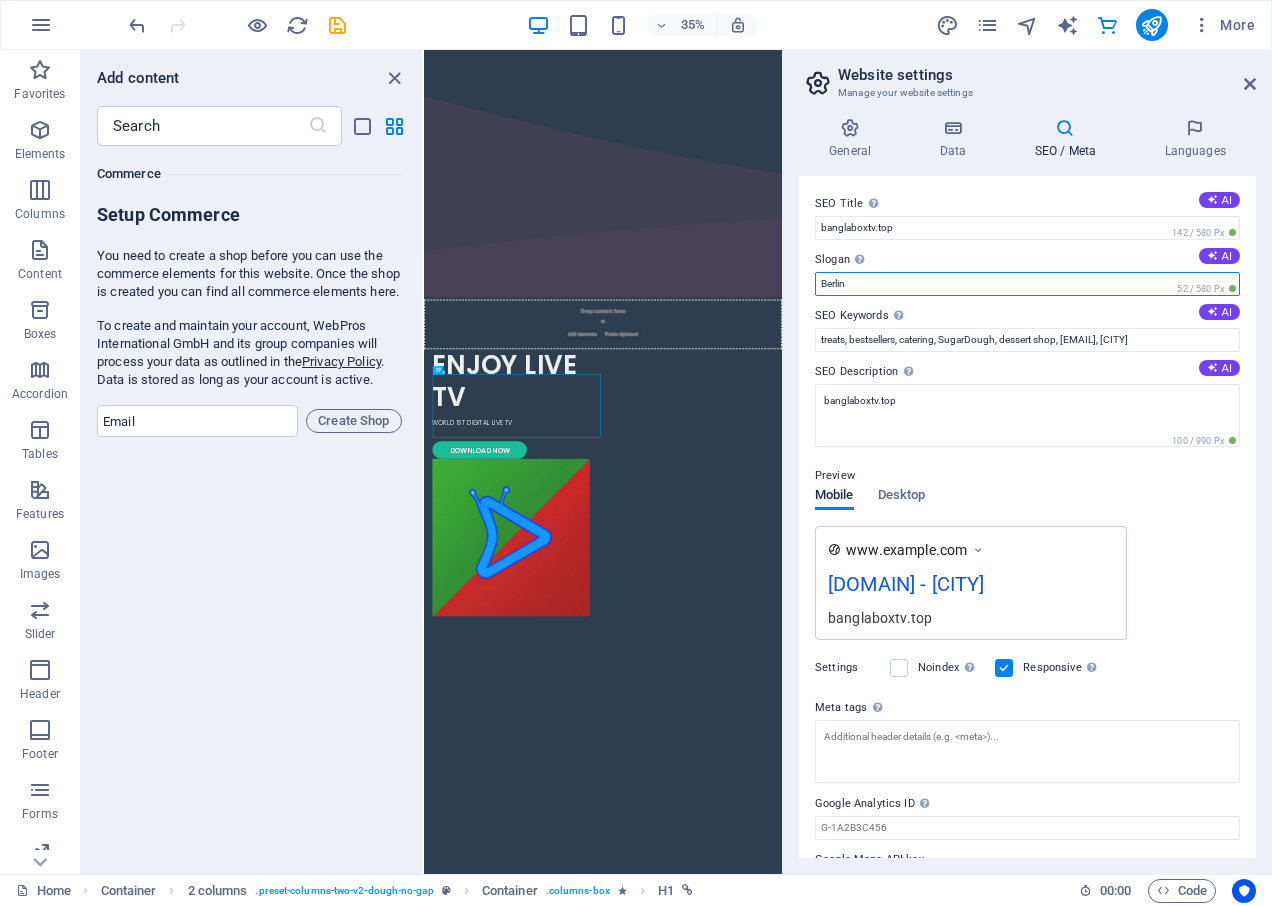 click on "Berlin" at bounding box center [1027, 284] 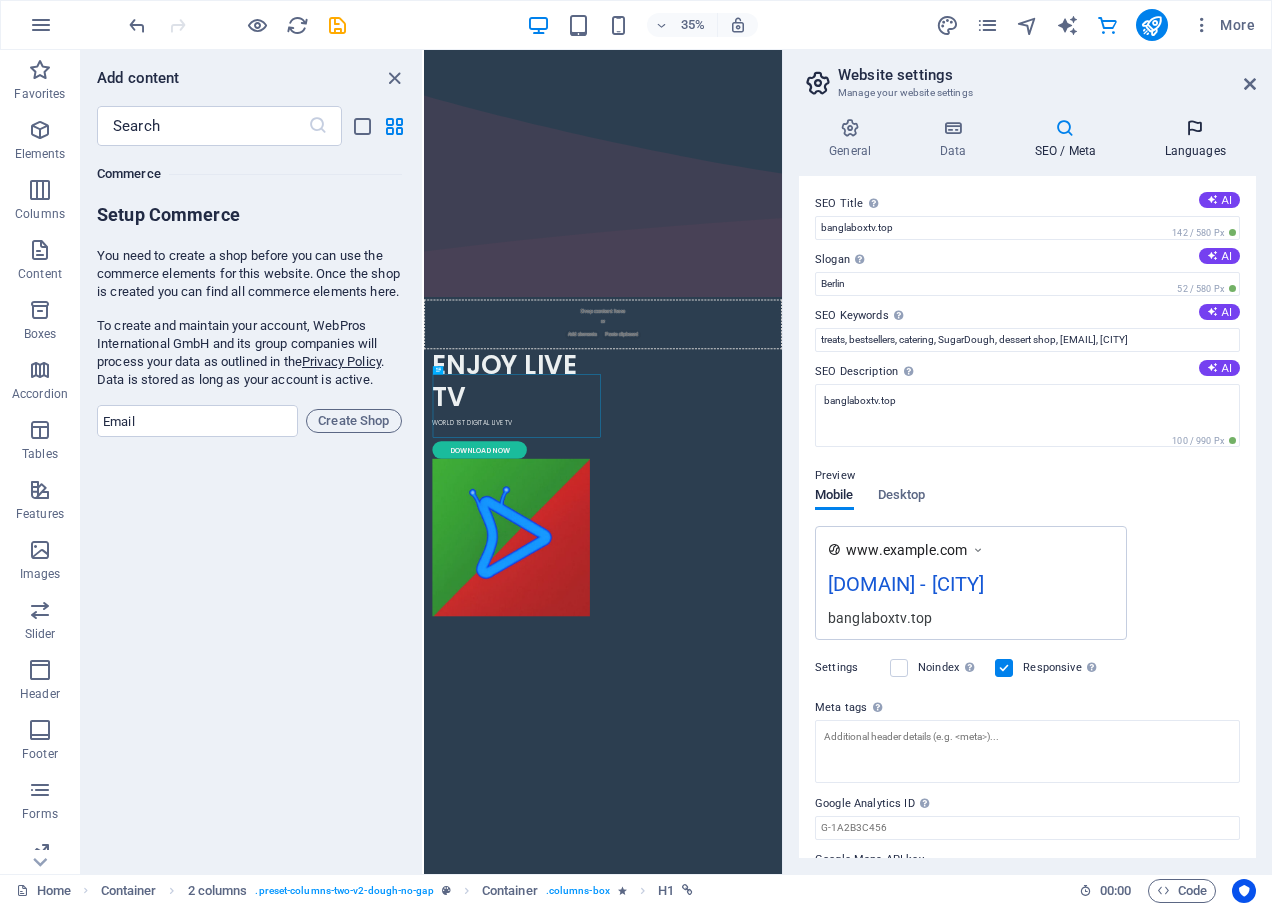 click on "Languages" at bounding box center [1195, 139] 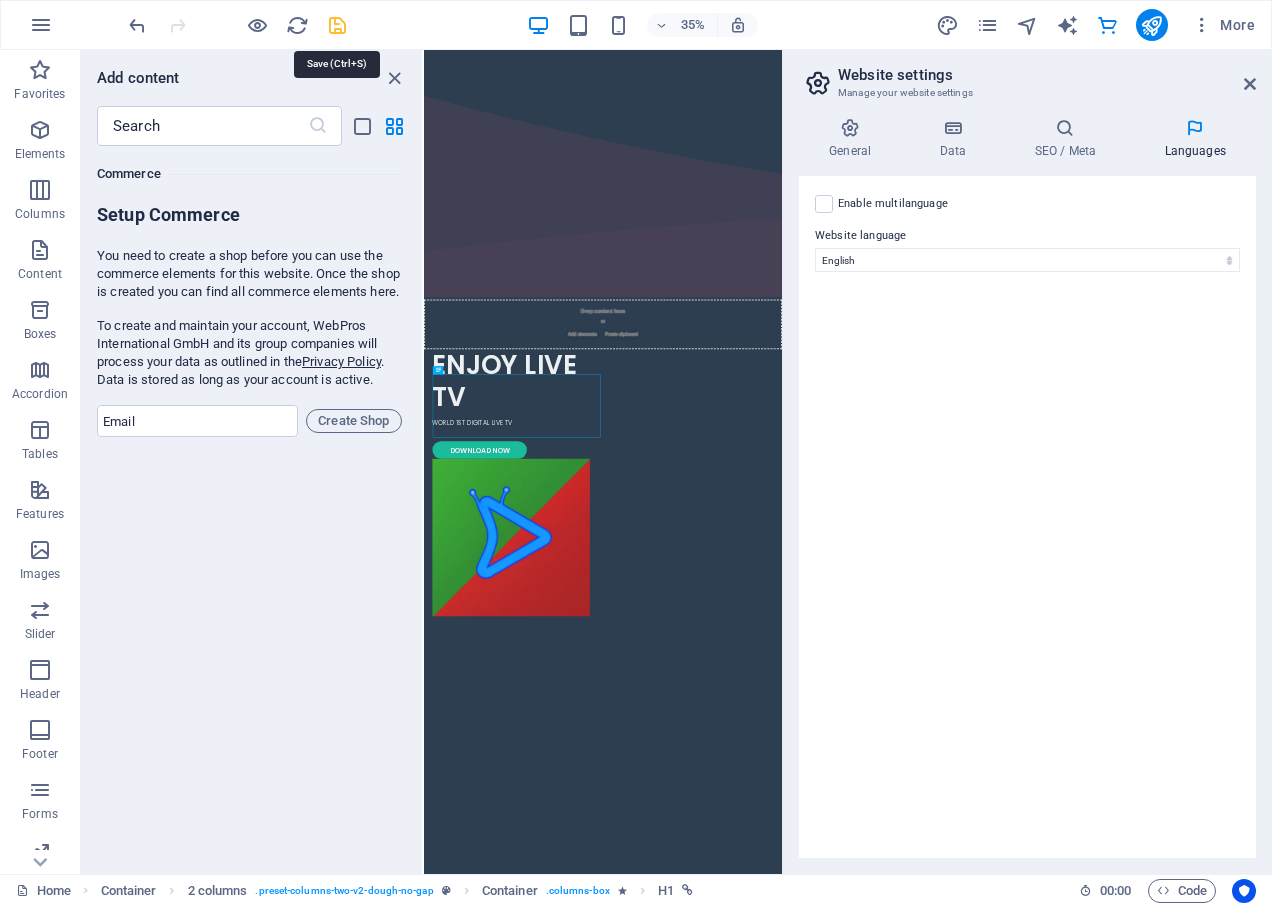 click at bounding box center [337, 25] 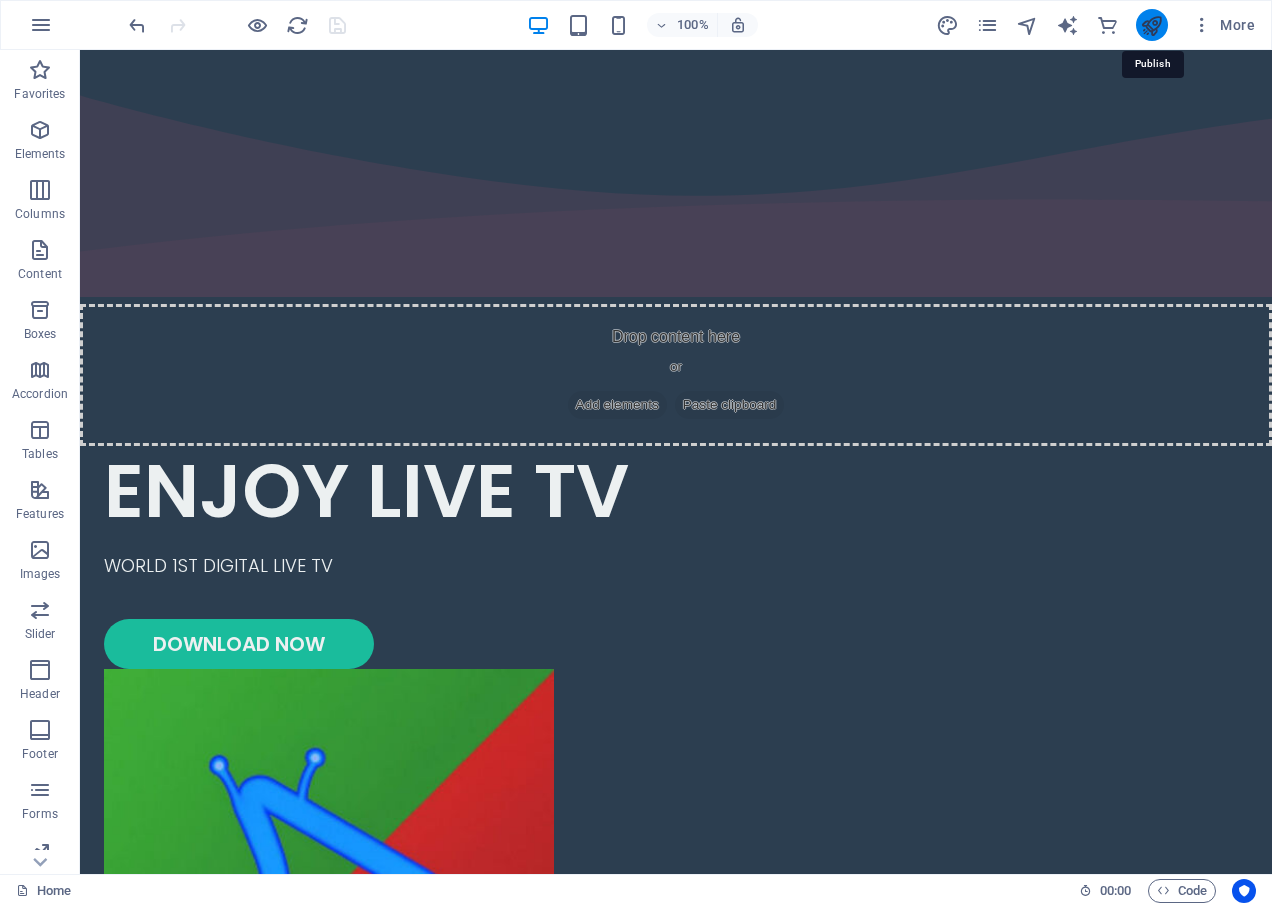 click at bounding box center (1151, 25) 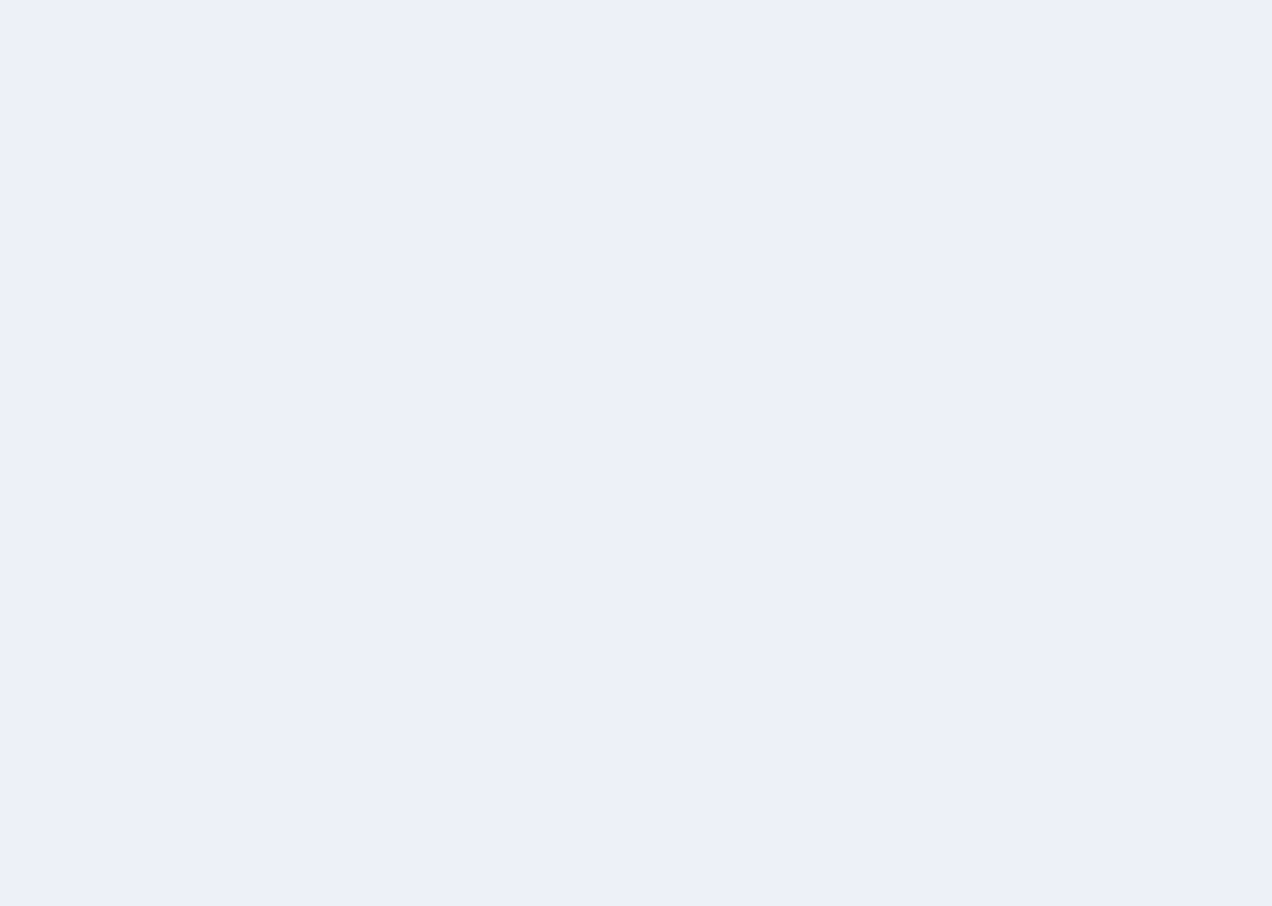 scroll, scrollTop: 0, scrollLeft: 0, axis: both 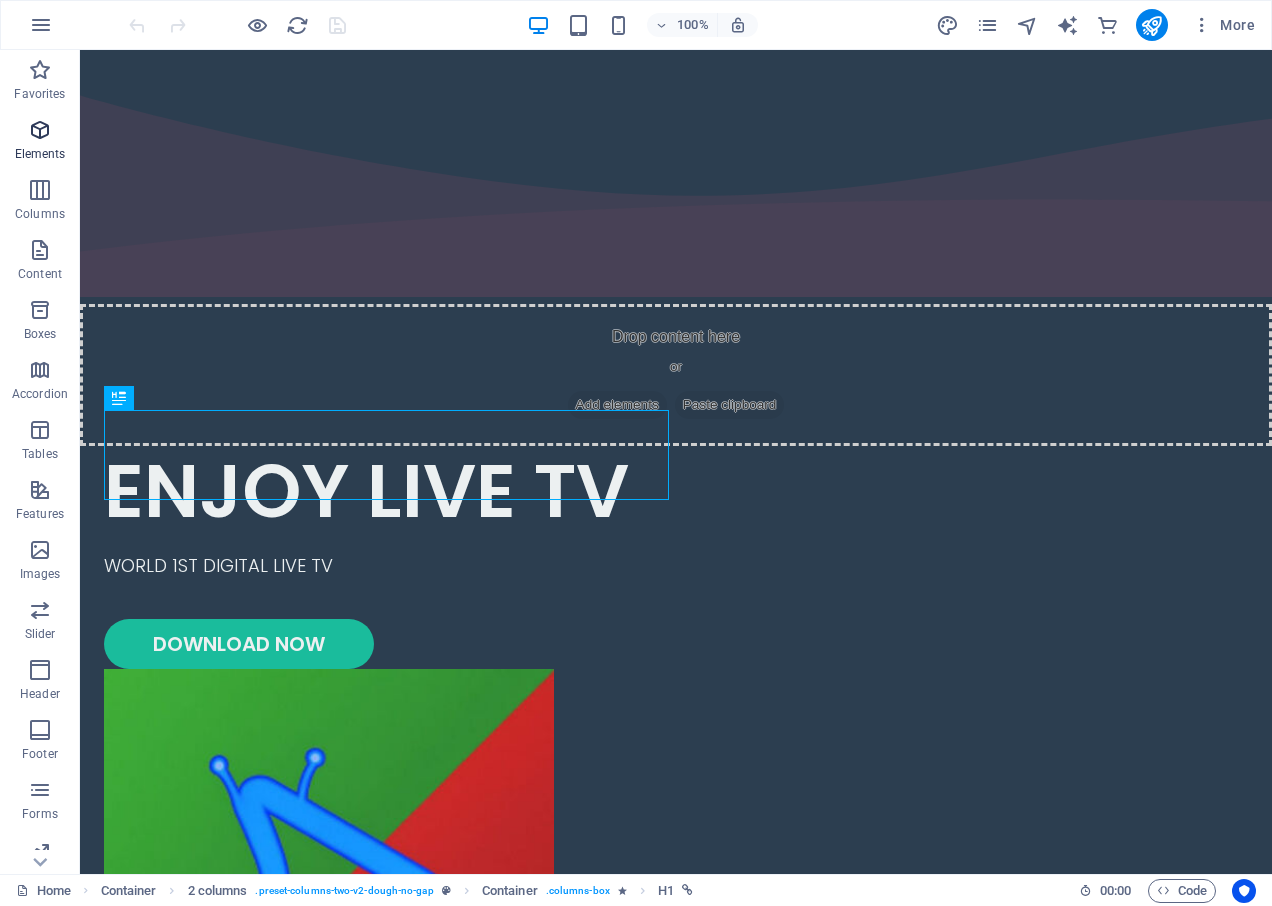 click on "Elements" at bounding box center (40, 142) 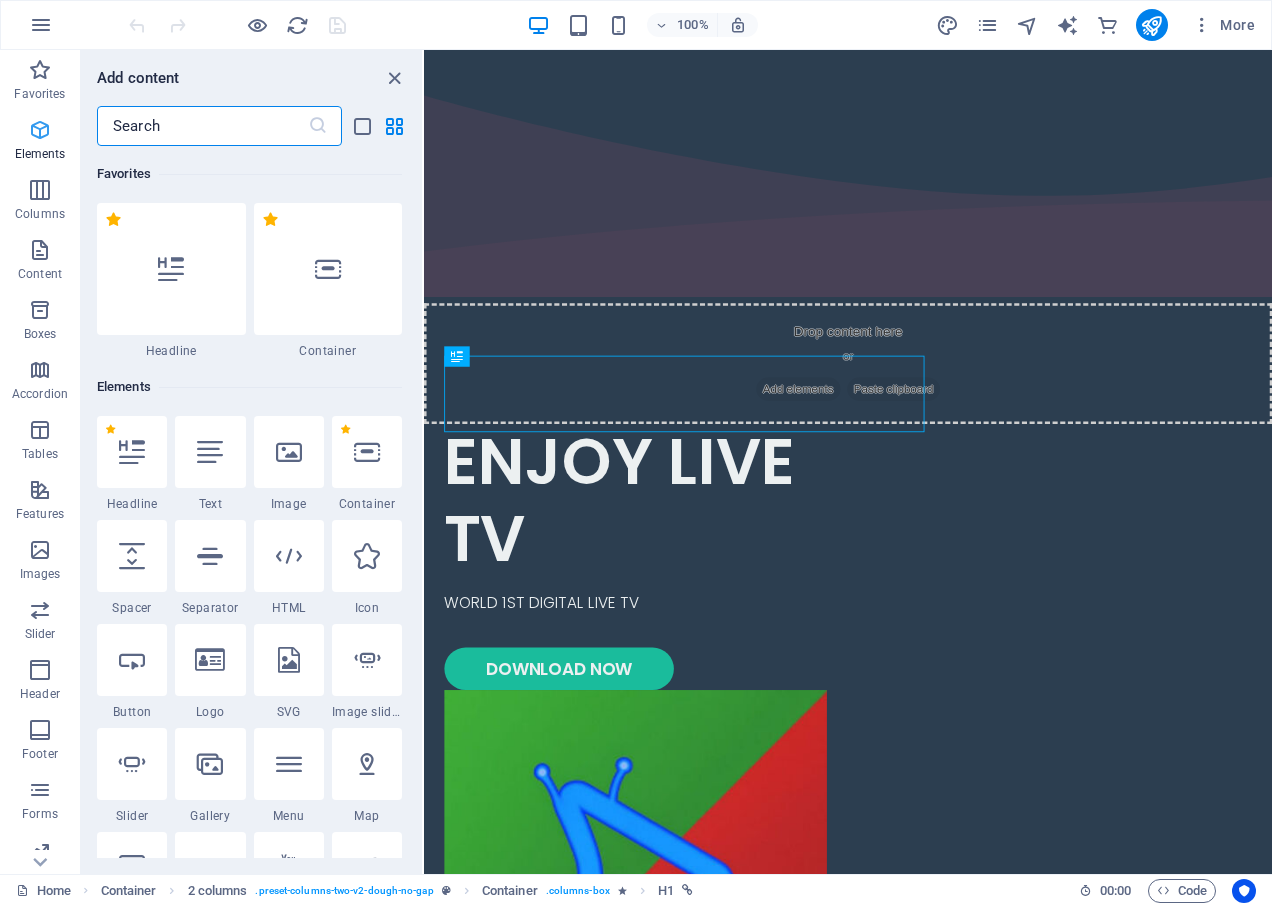 click on "Elements" at bounding box center (40, 142) 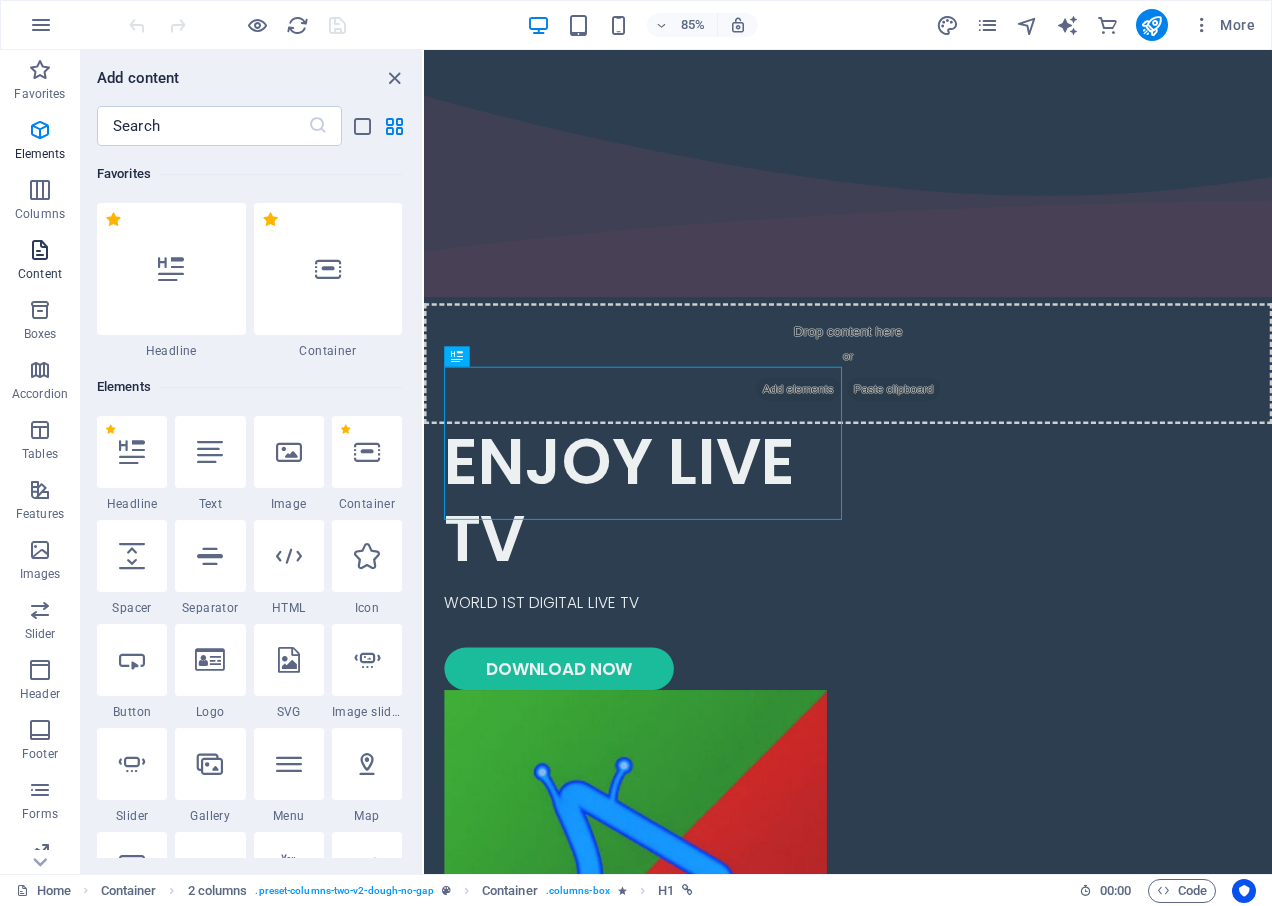 click on "Content" at bounding box center [40, 274] 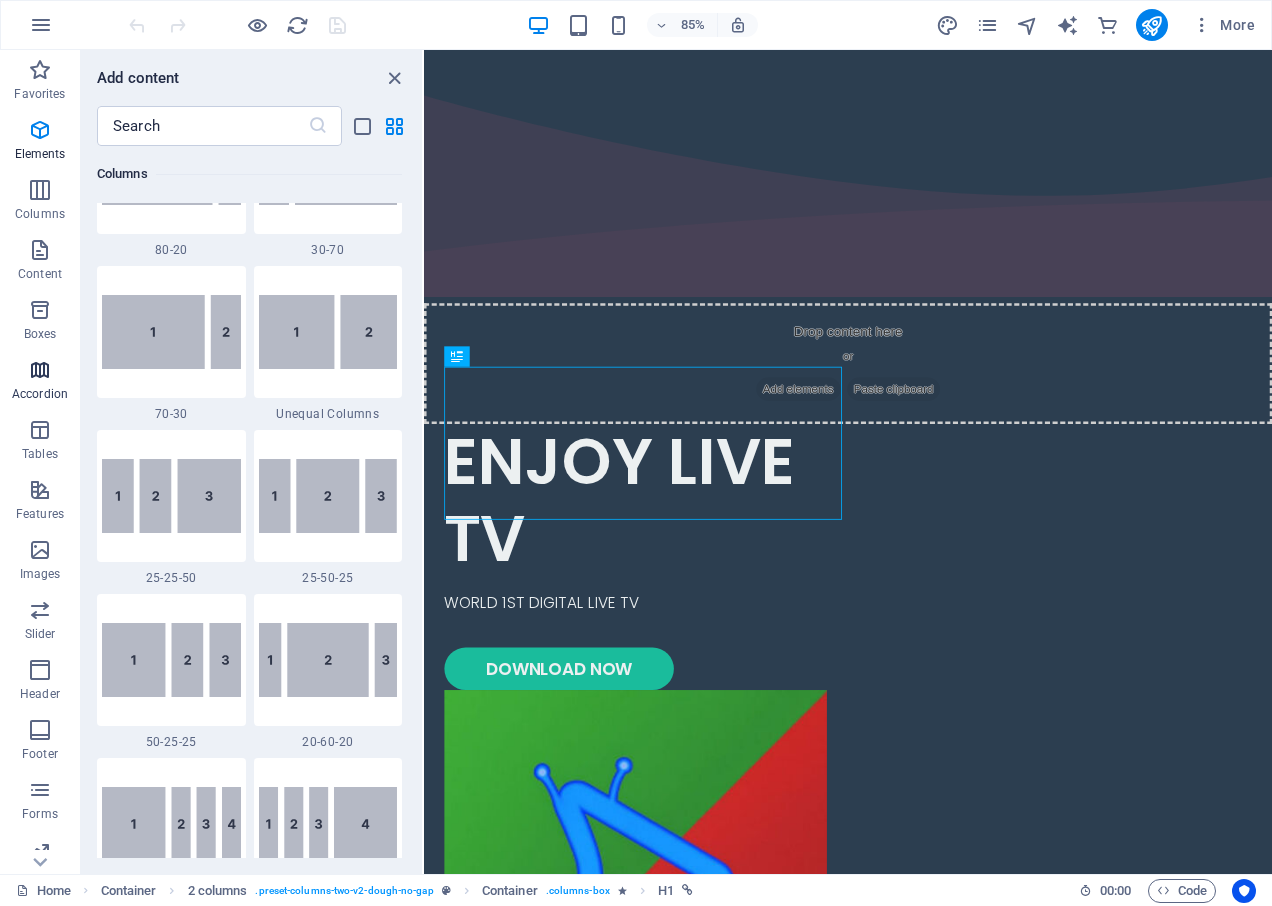 scroll, scrollTop: 3499, scrollLeft: 0, axis: vertical 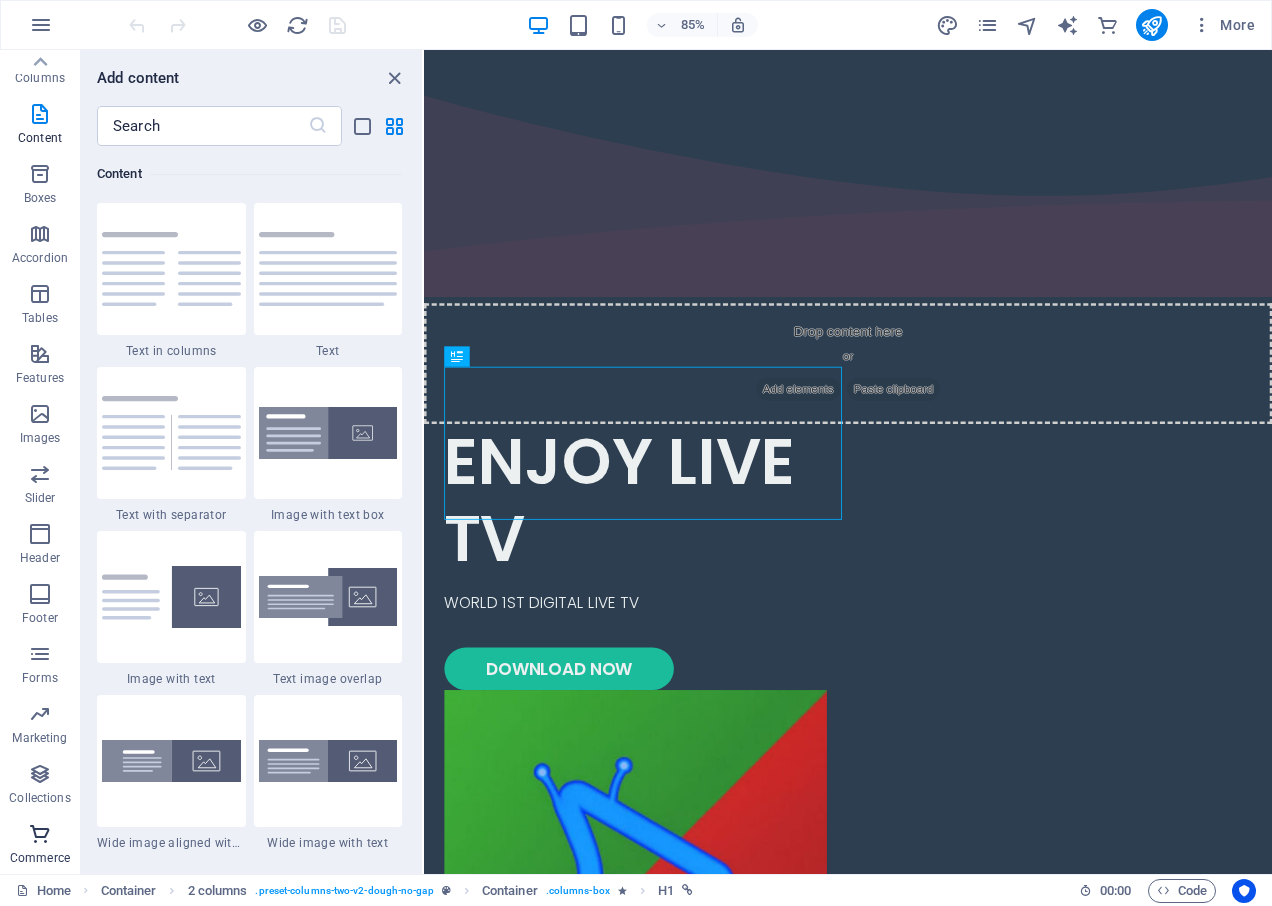 click at bounding box center (40, 834) 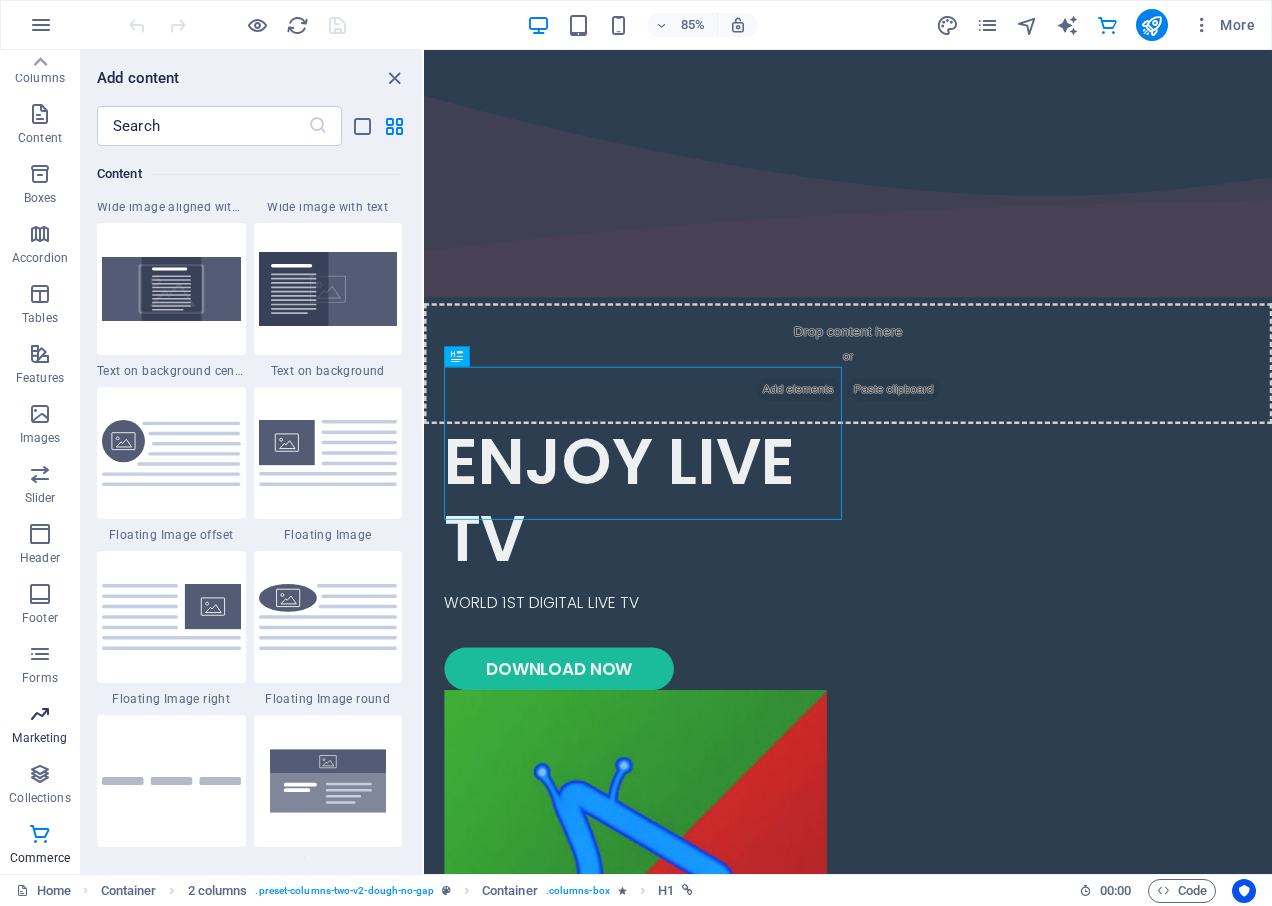 scroll, scrollTop: 19271, scrollLeft: 0, axis: vertical 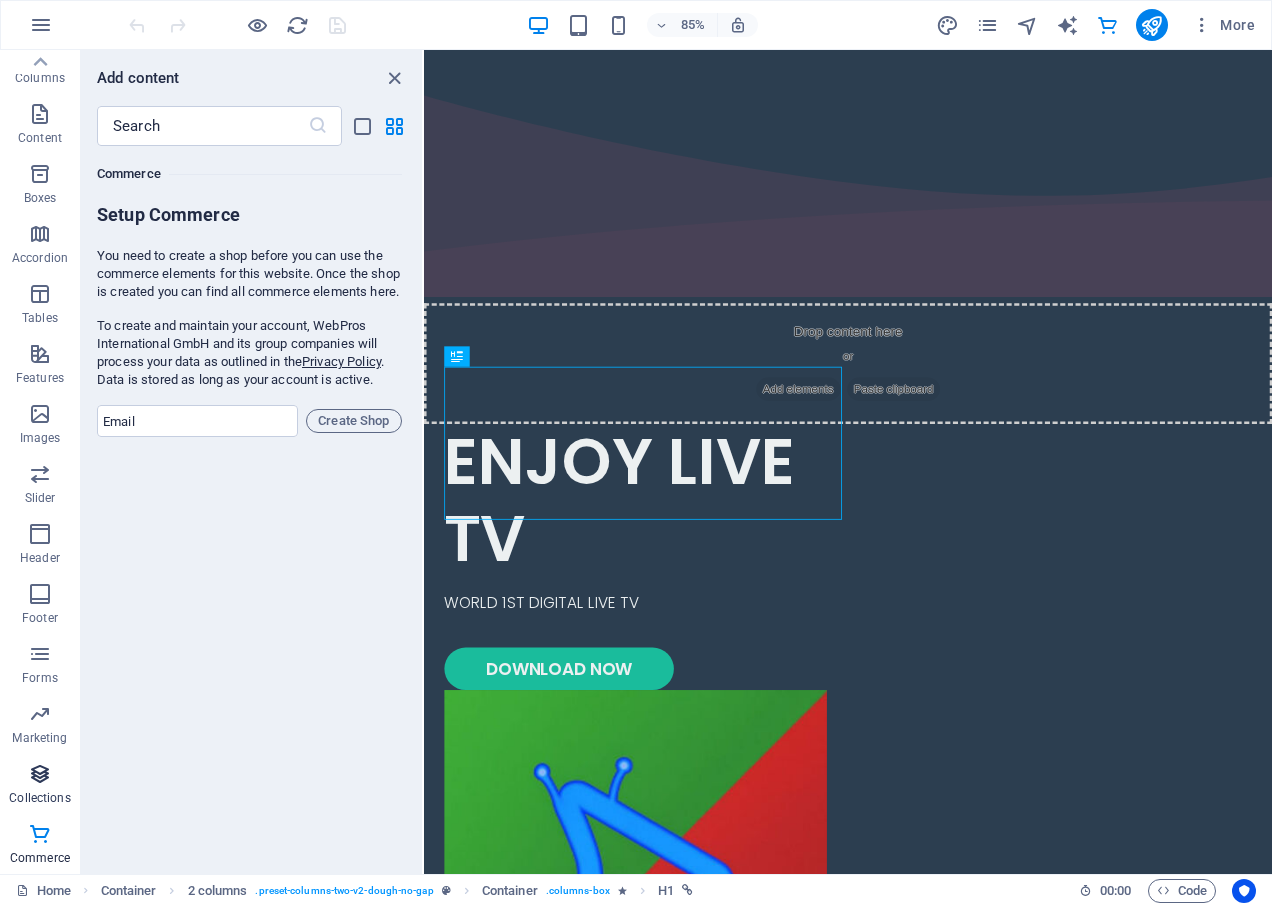 click on "Collections" at bounding box center (40, 786) 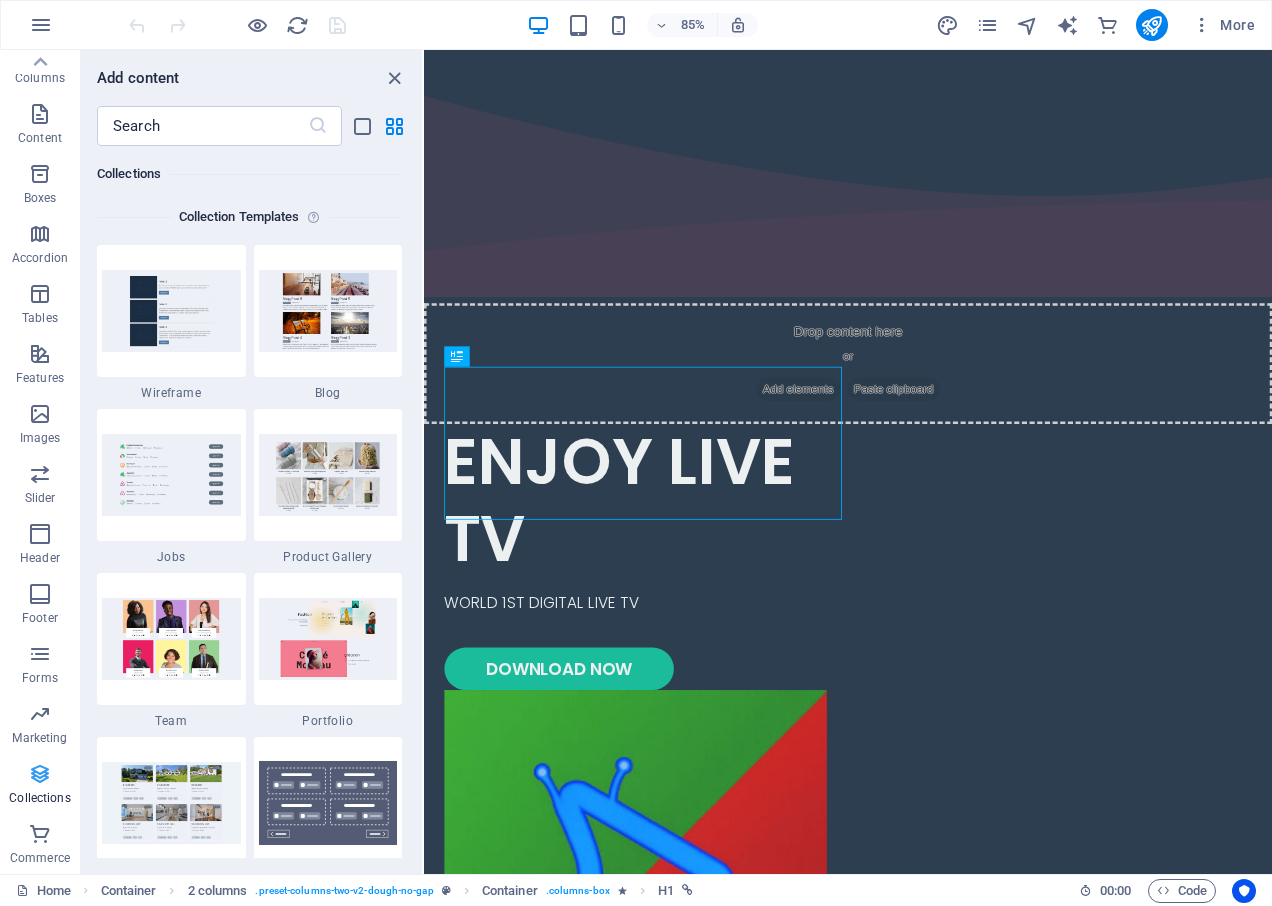 scroll, scrollTop: 18306, scrollLeft: 0, axis: vertical 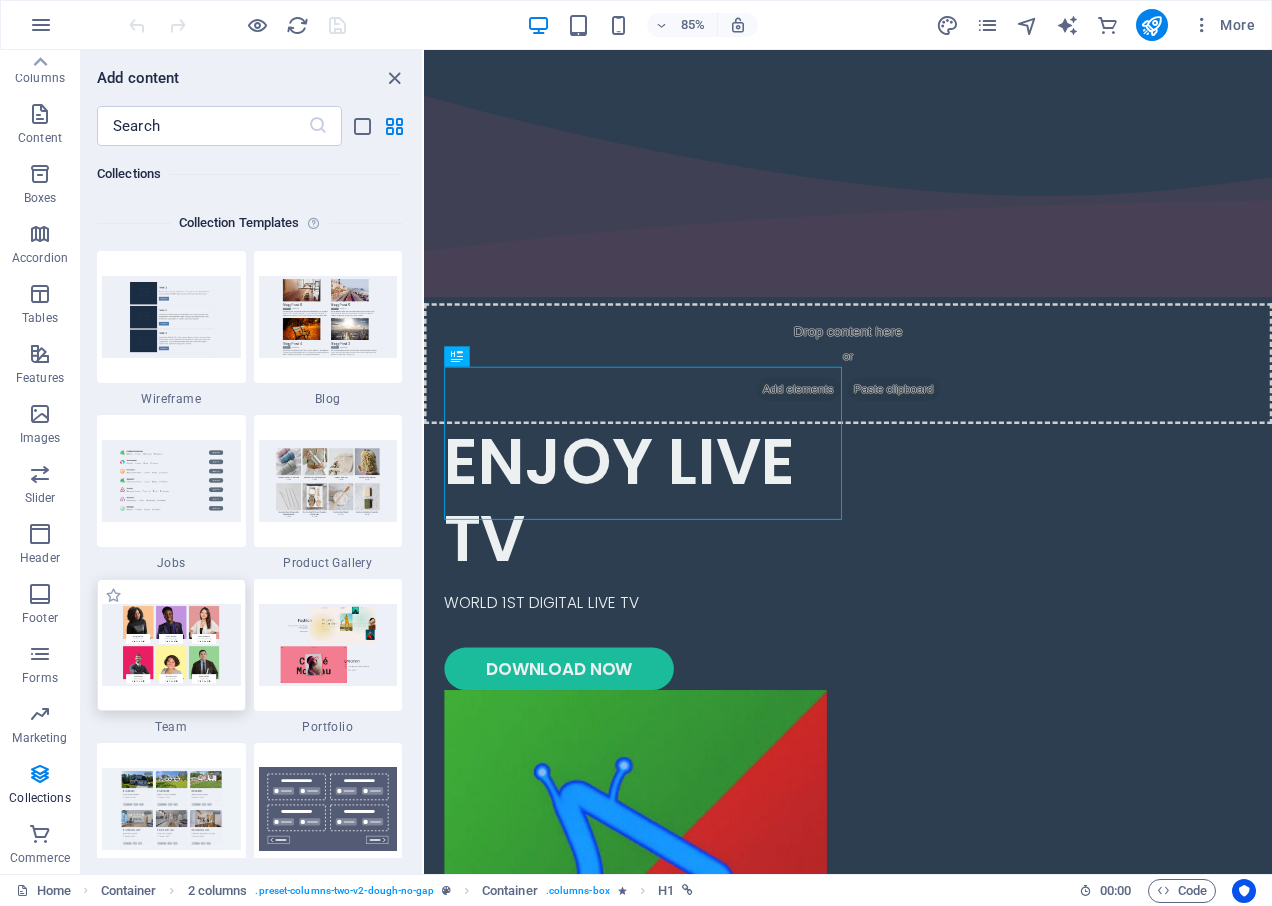 click at bounding box center [171, 644] 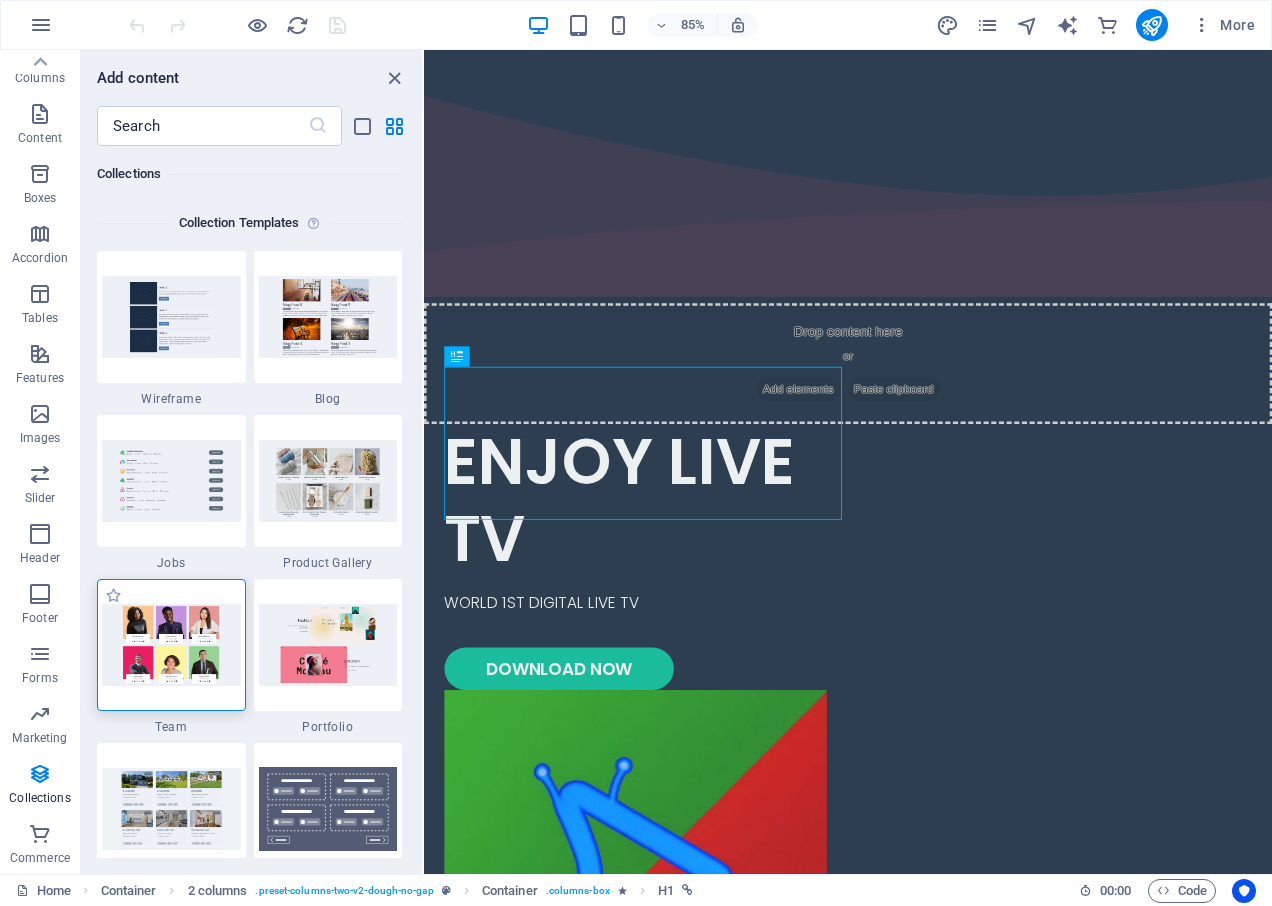 click at bounding box center [171, 644] 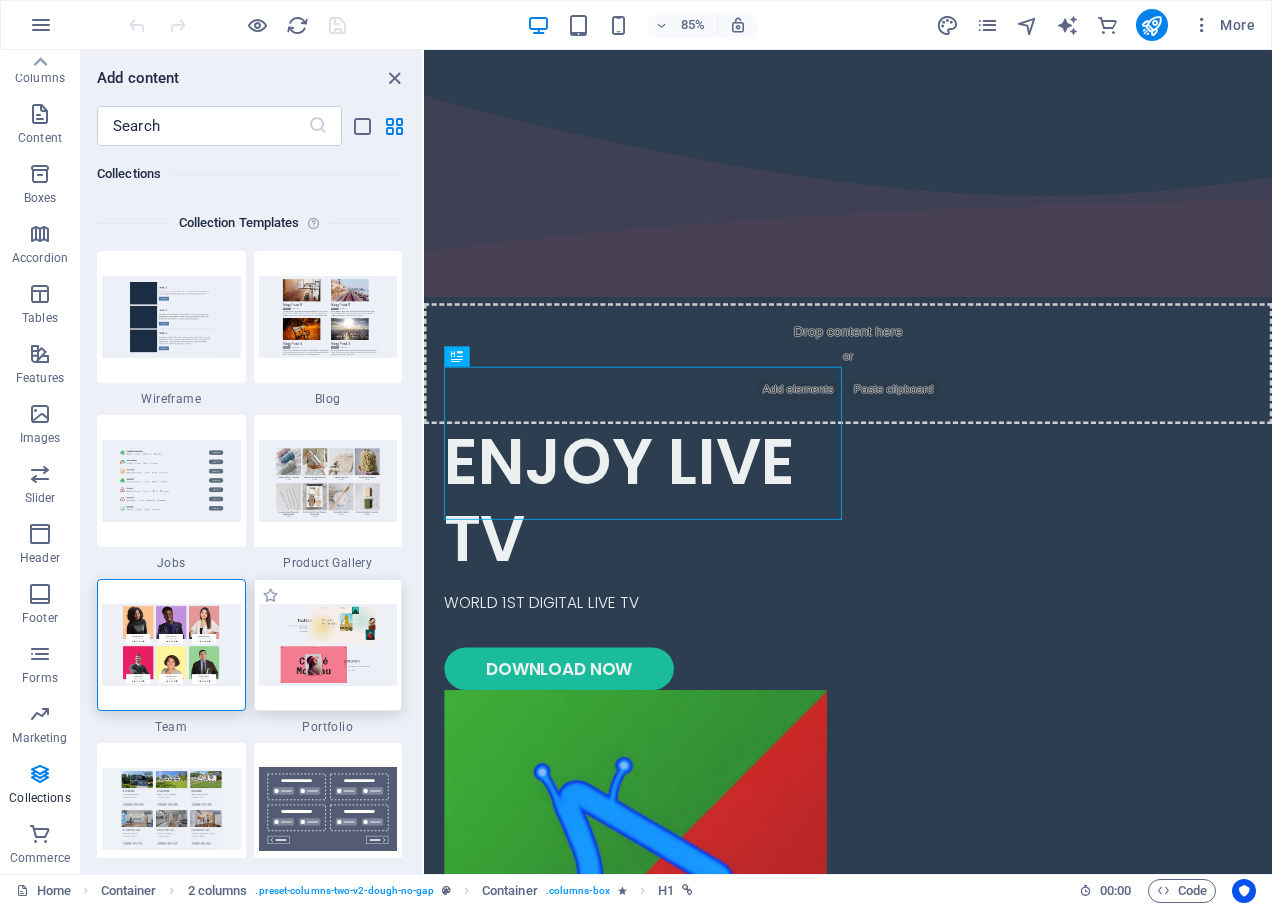 click at bounding box center (328, 644) 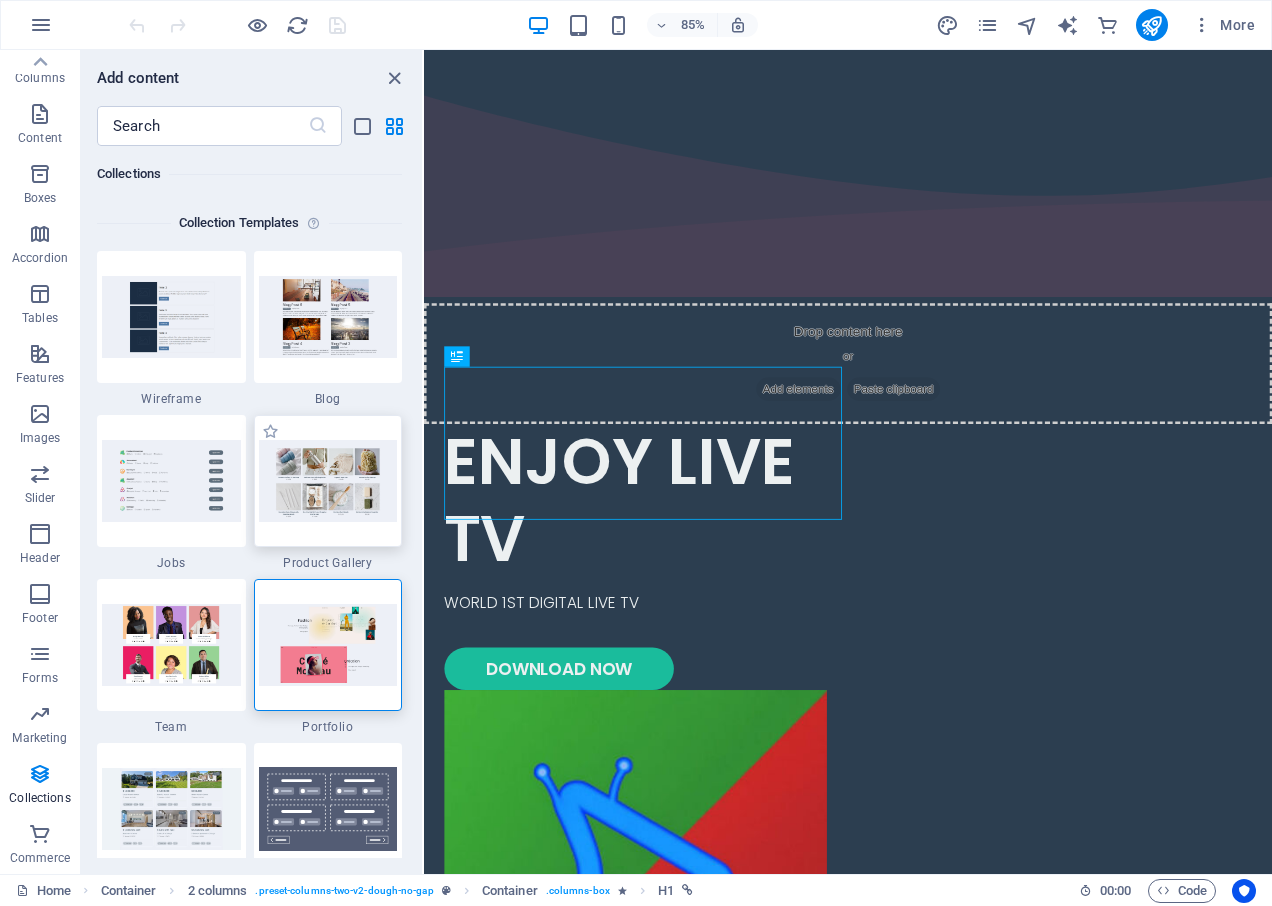 click at bounding box center (328, 480) 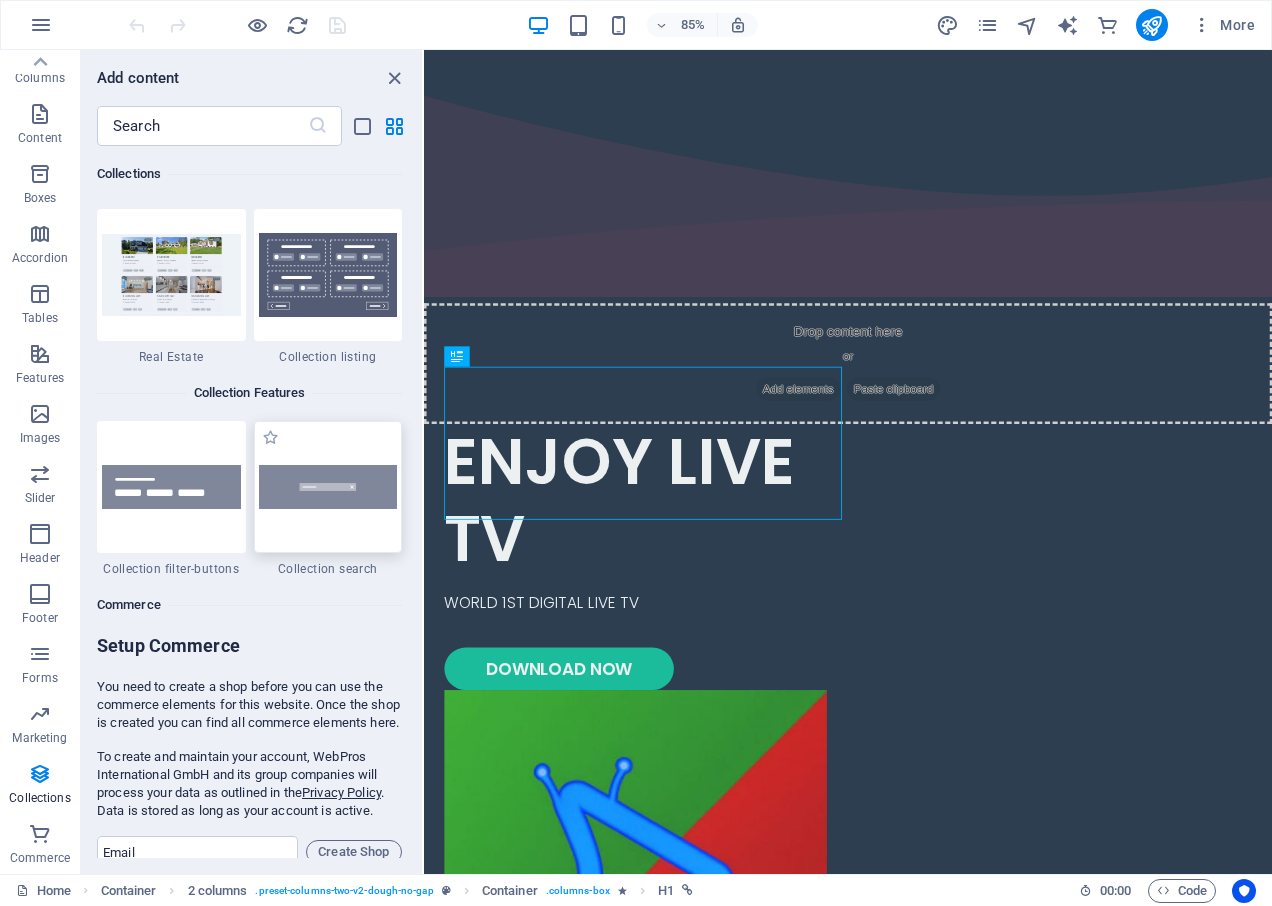 scroll, scrollTop: 18806, scrollLeft: 0, axis: vertical 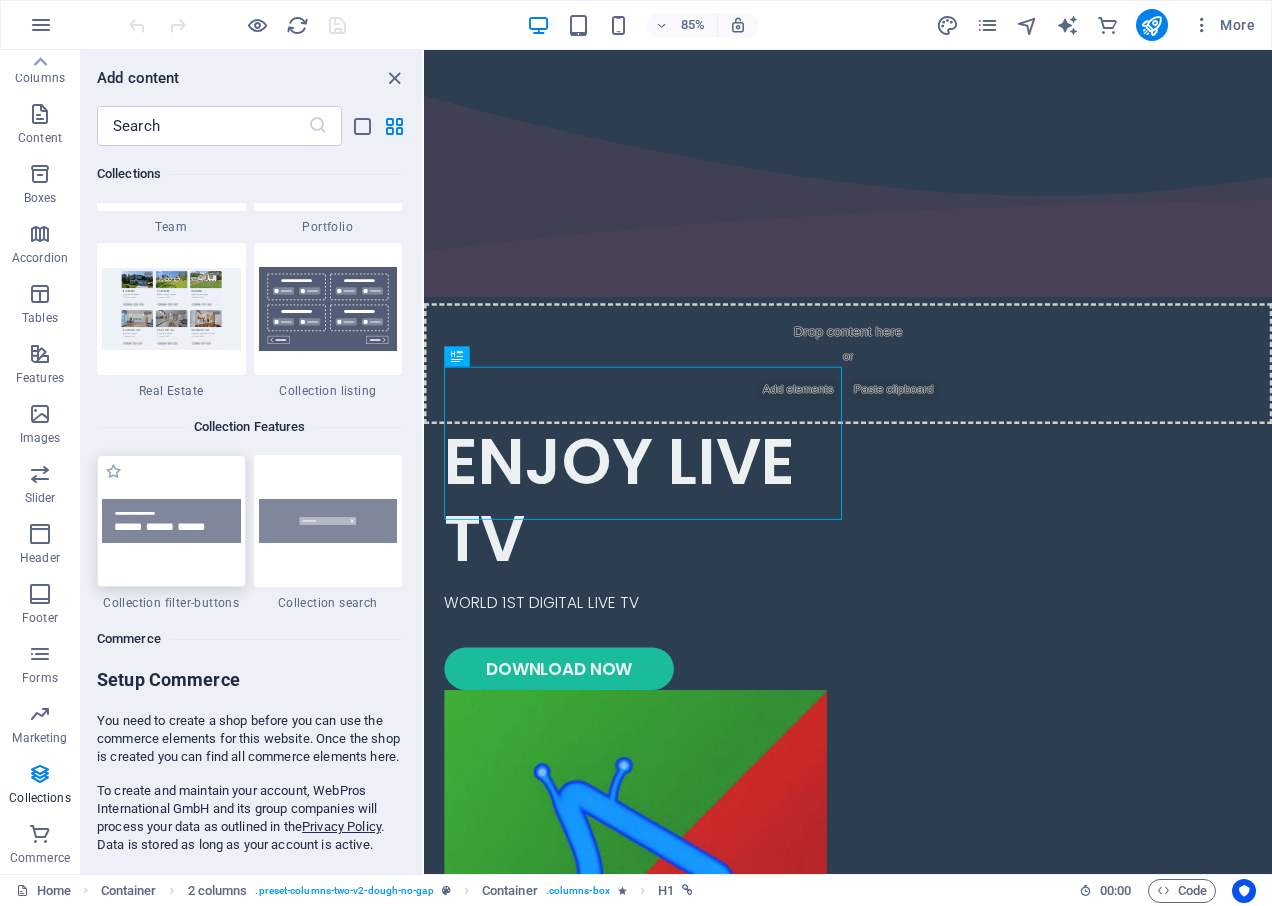 click at bounding box center (171, 521) 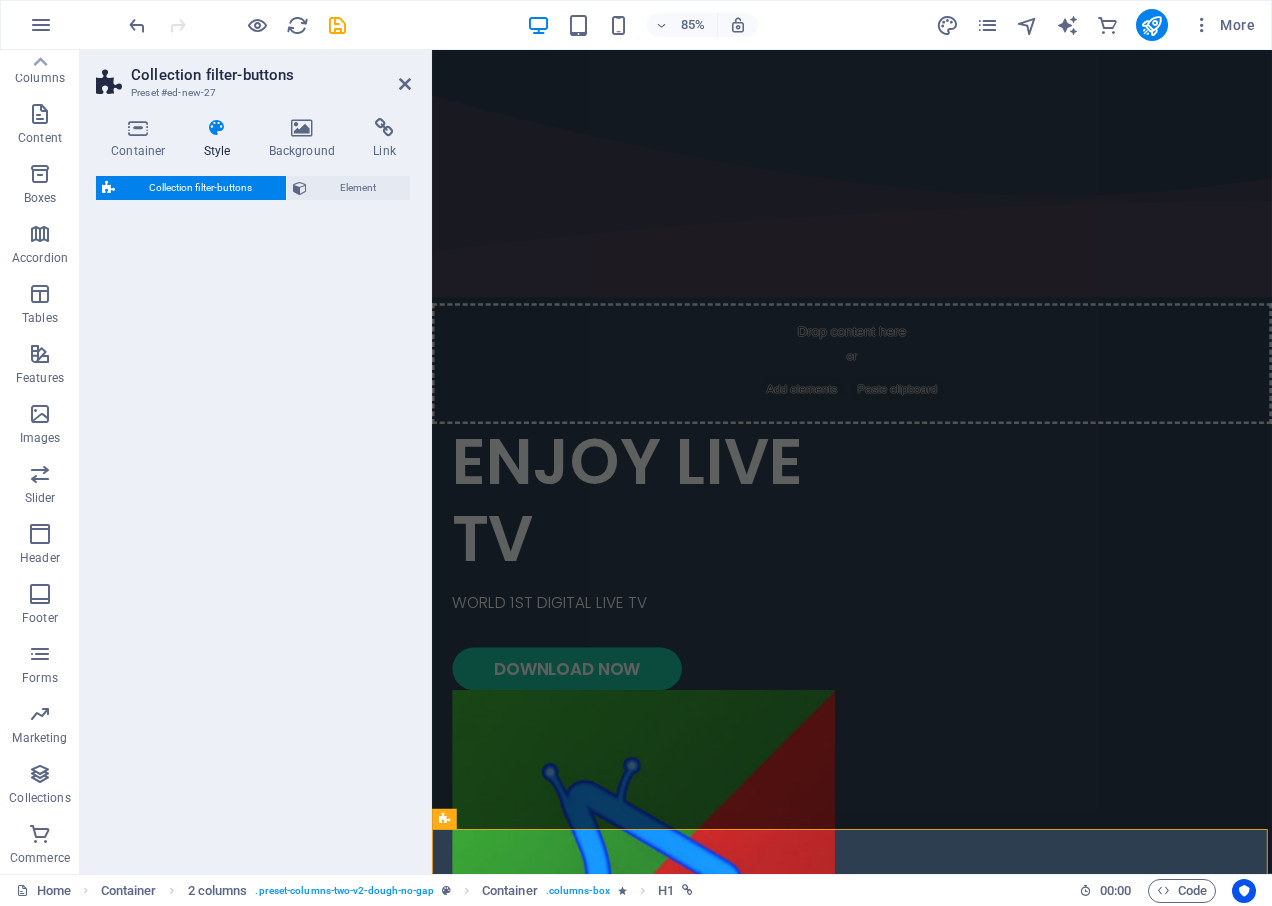 click on "Collection filter-buttons Element" at bounding box center (253, 517) 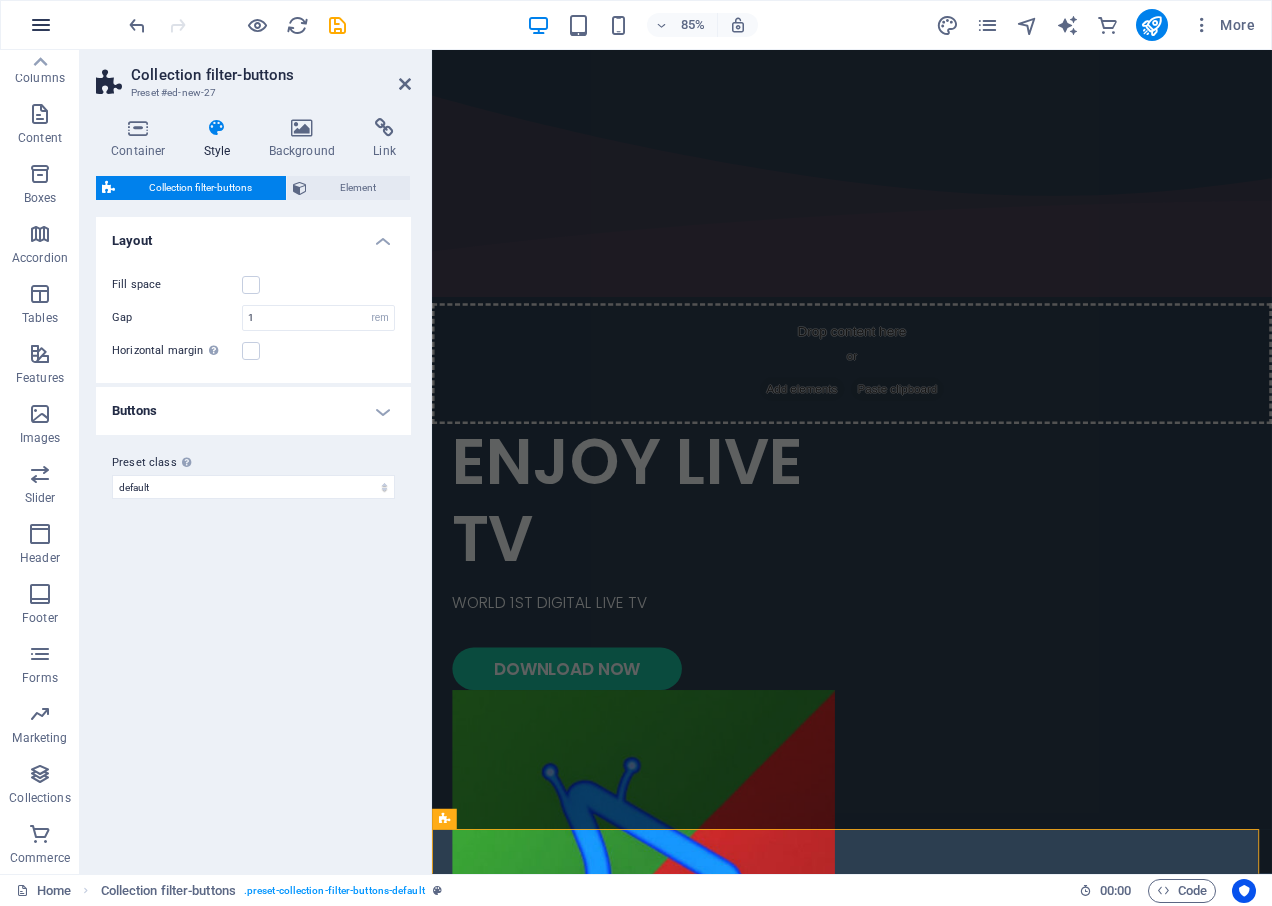 click at bounding box center [41, 25] 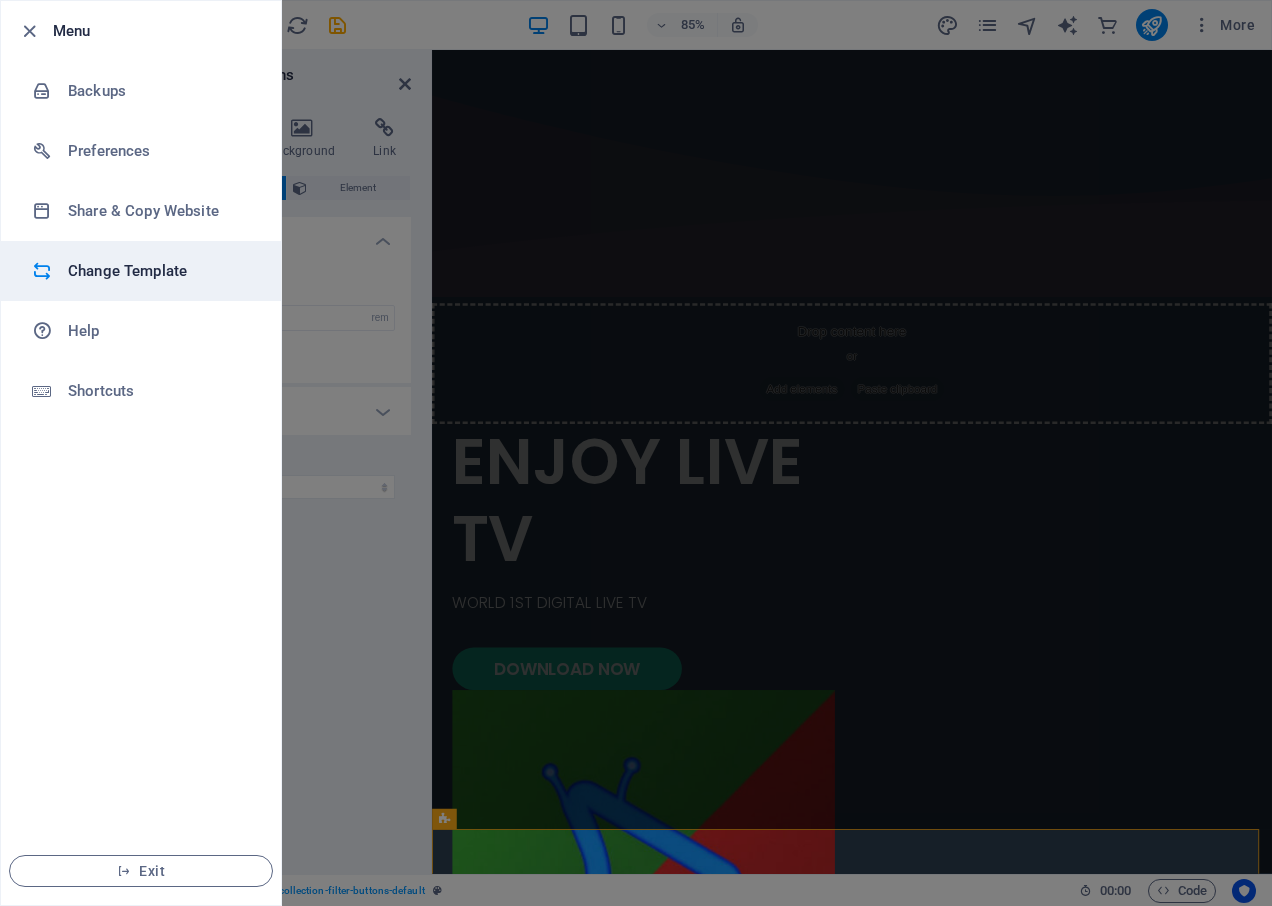 click on "Change Template" at bounding box center [141, 271] 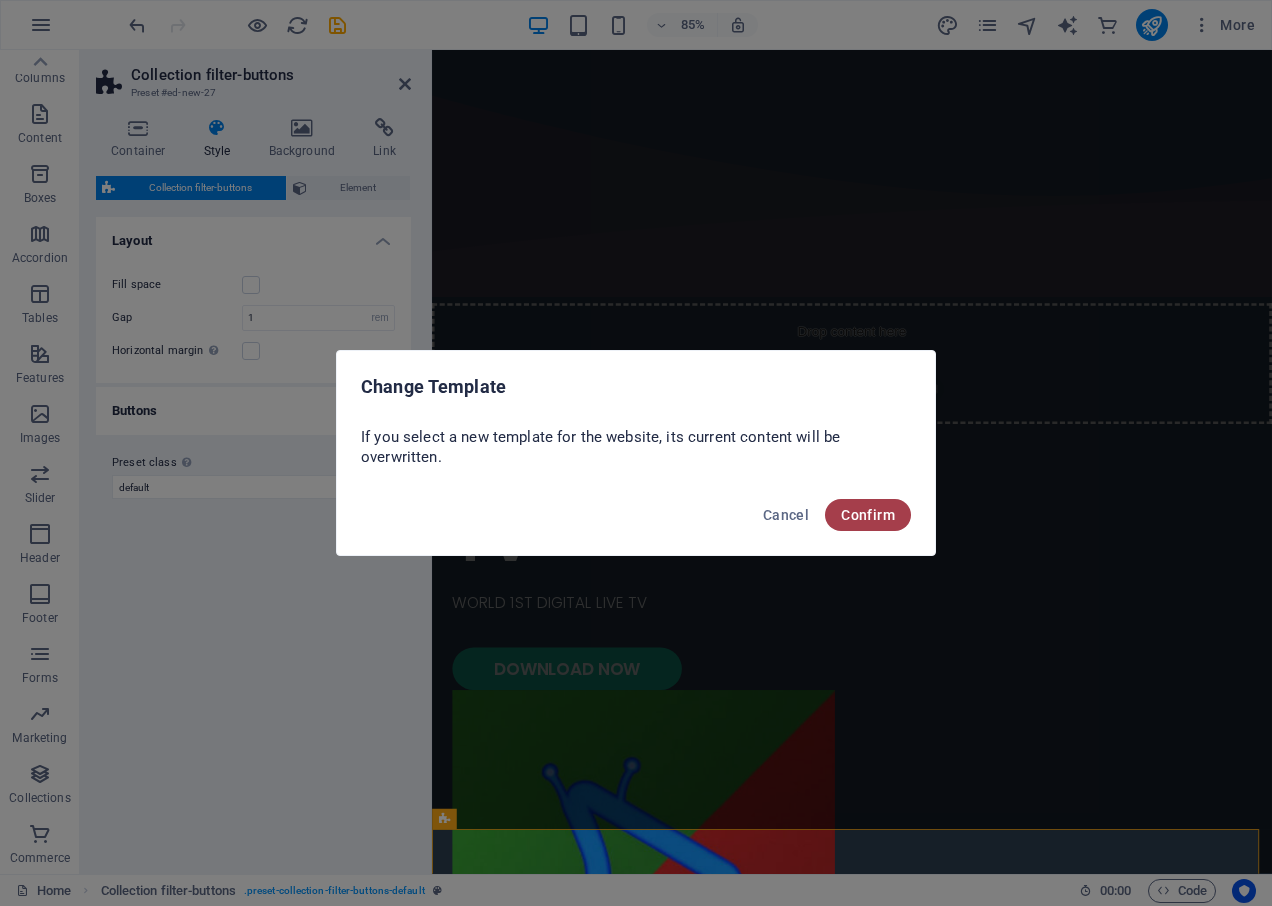click on "Confirm" at bounding box center (868, 515) 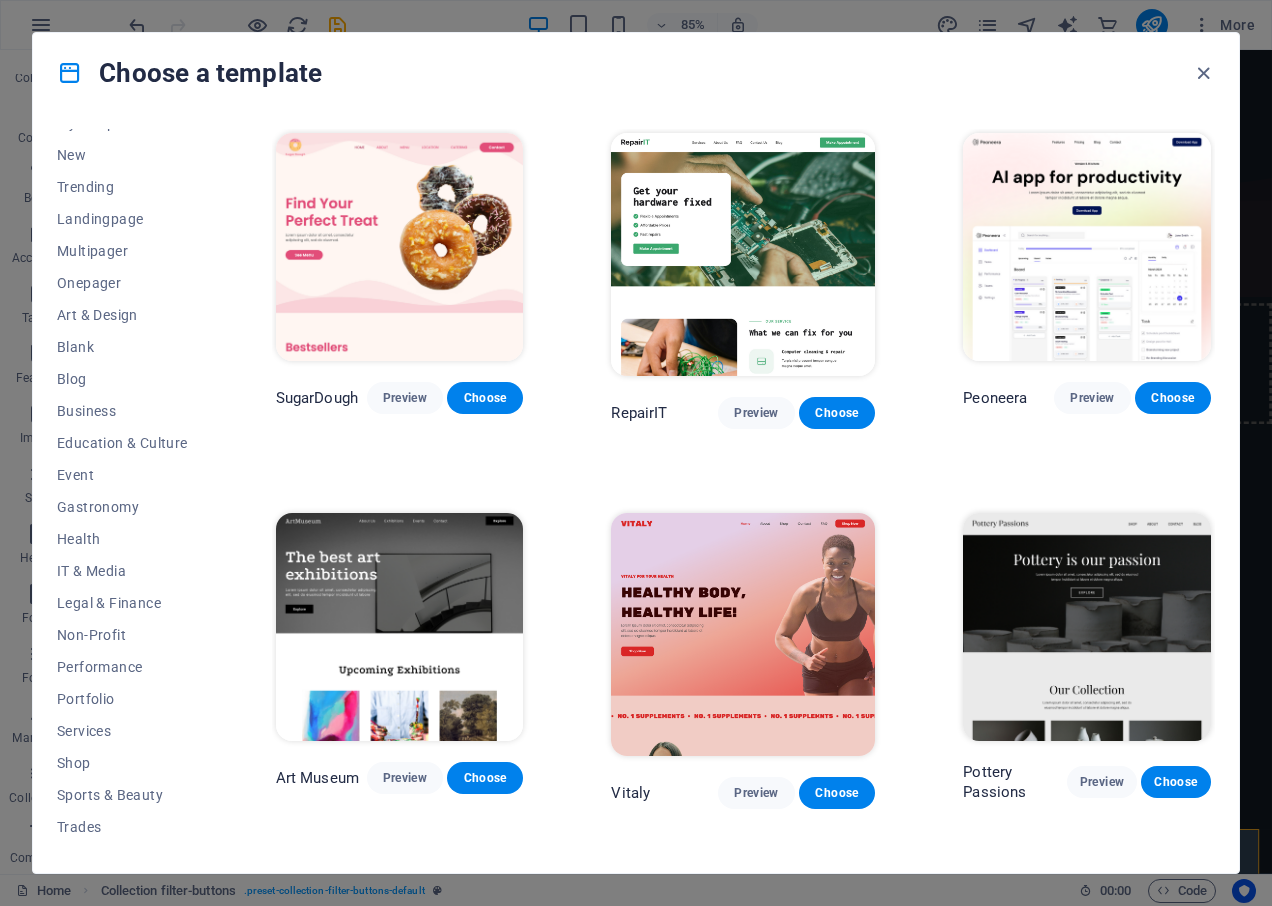scroll, scrollTop: 0, scrollLeft: 0, axis: both 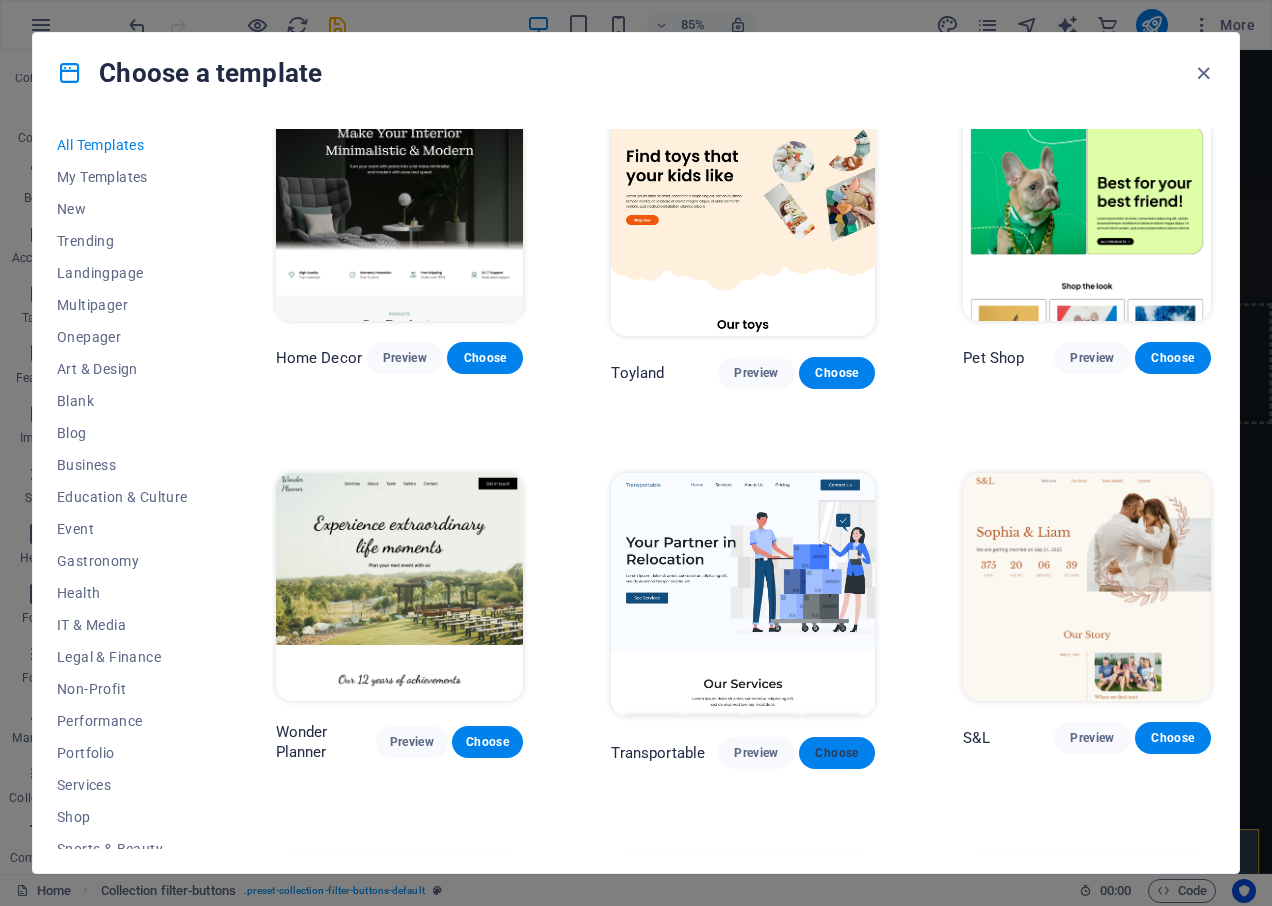 click on "Choose" at bounding box center (837, 753) 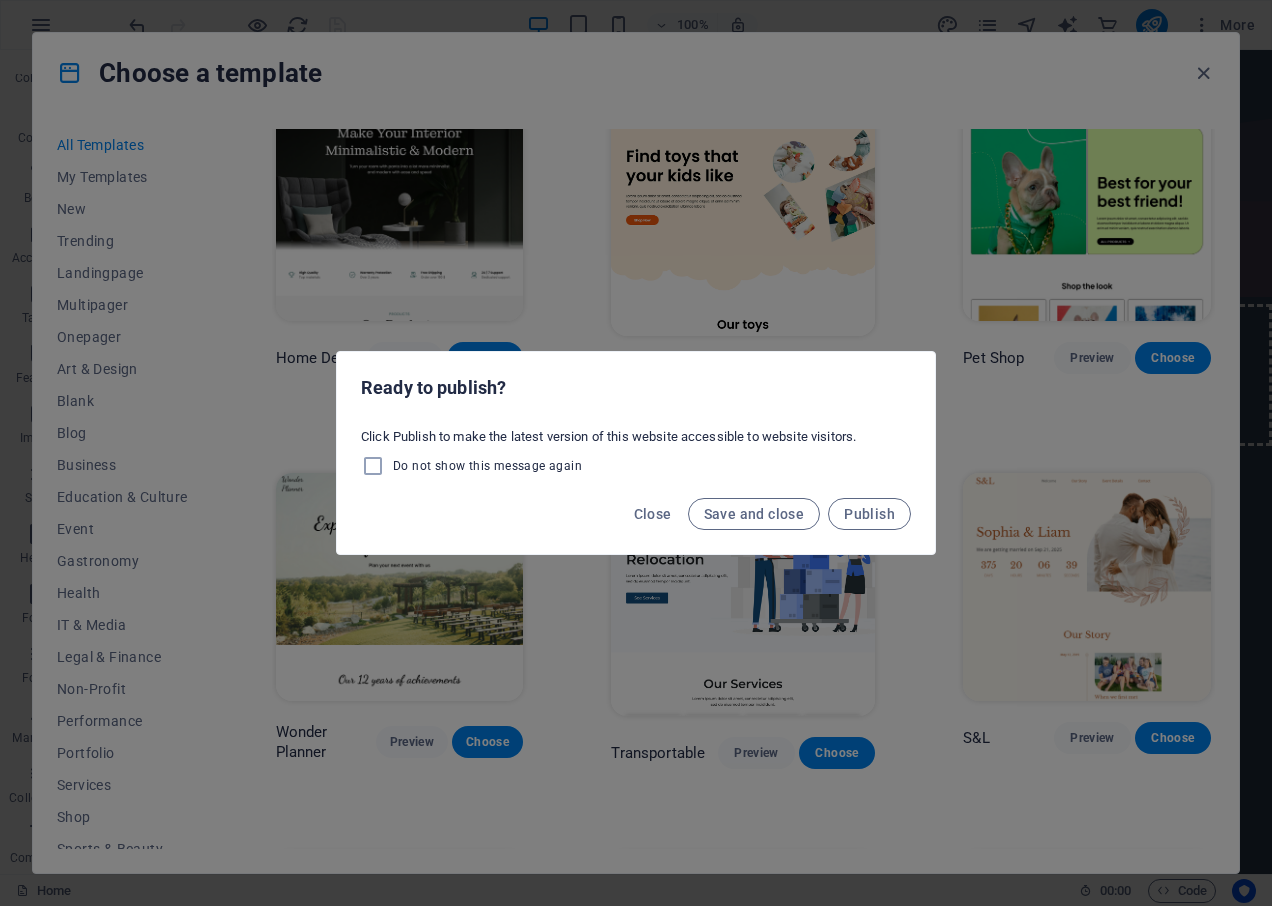 click on "Do not show this message again" at bounding box center [487, 466] 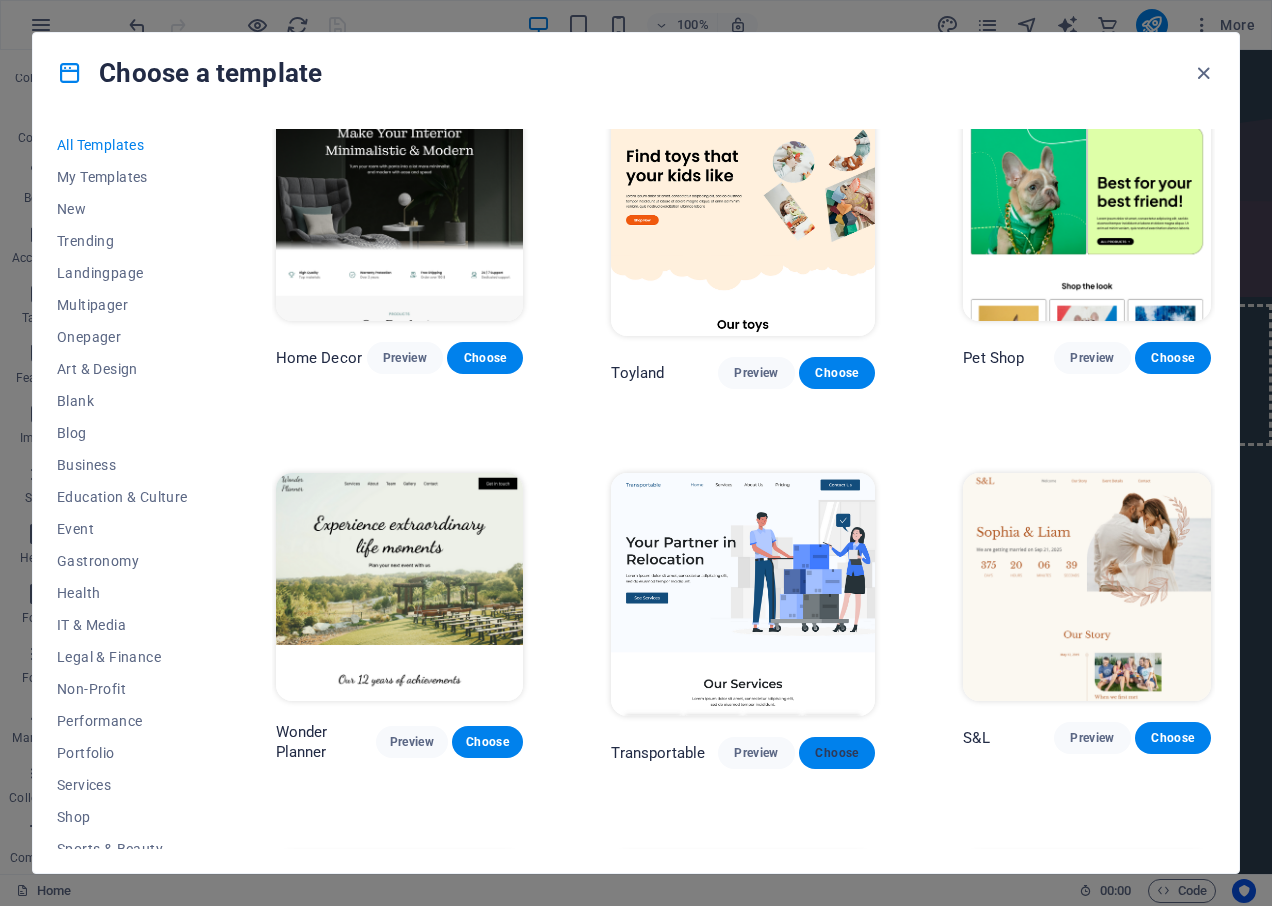 click on "Choose" at bounding box center (837, 753) 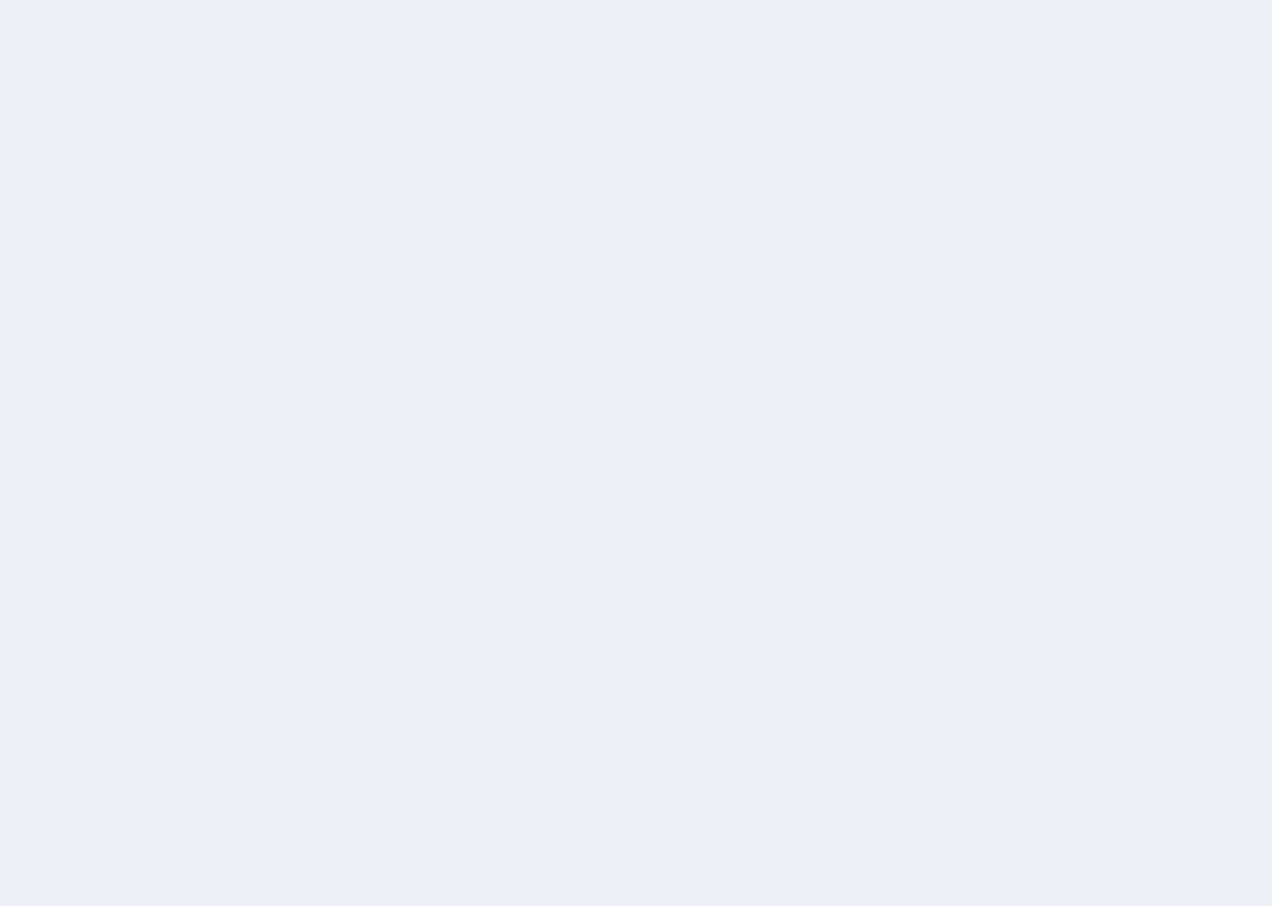 scroll, scrollTop: 0, scrollLeft: 0, axis: both 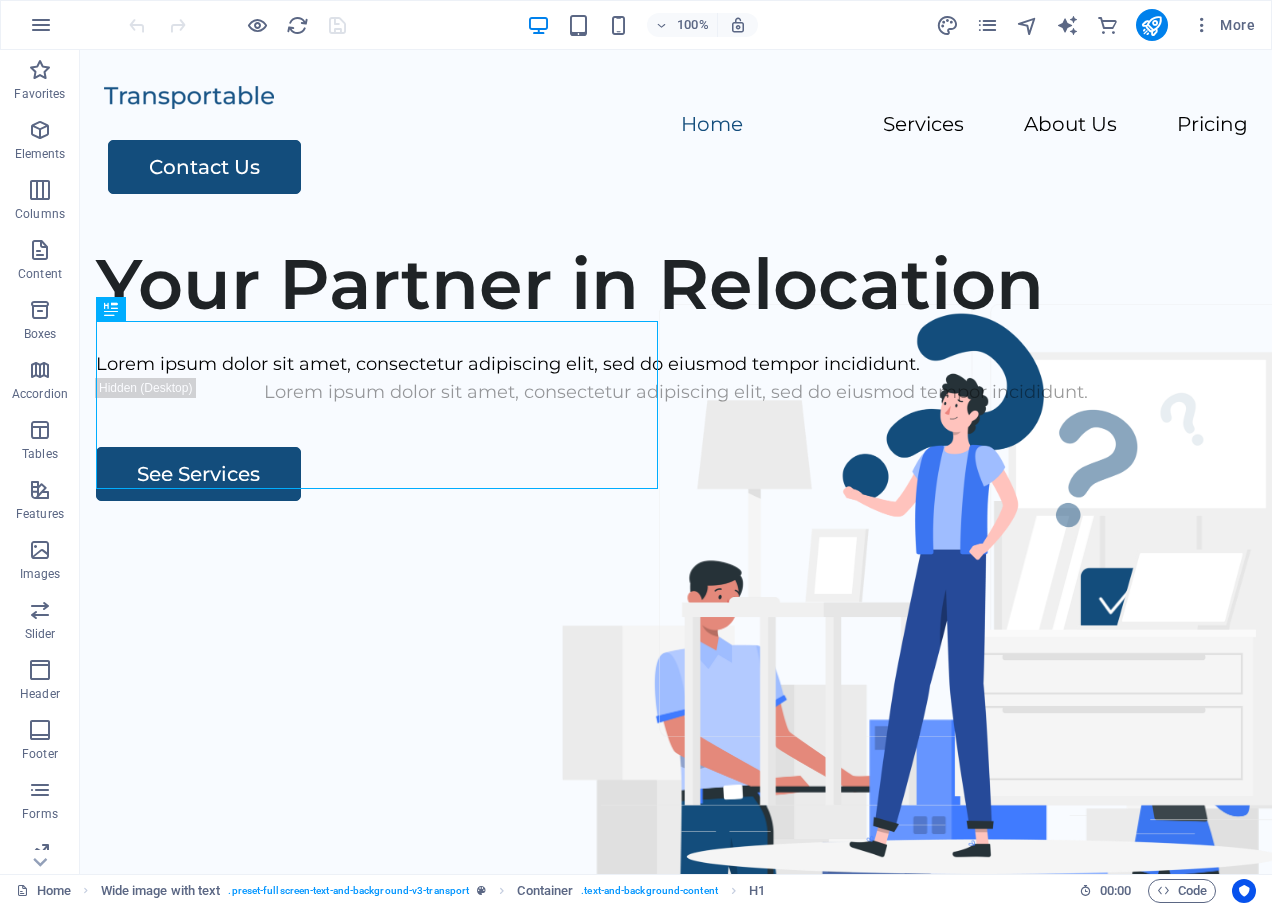 click on "More" at bounding box center (1099, 25) 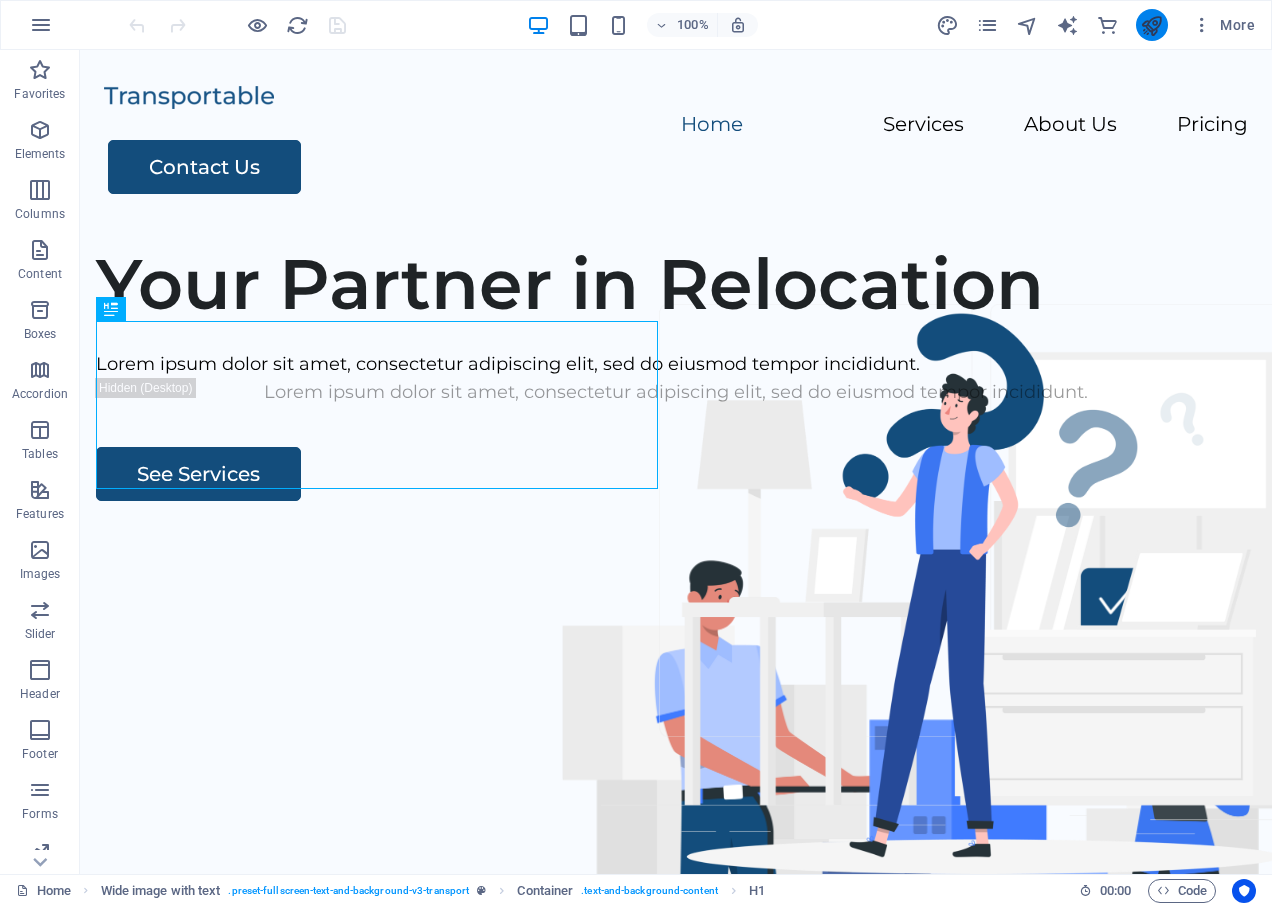 click at bounding box center [1152, 25] 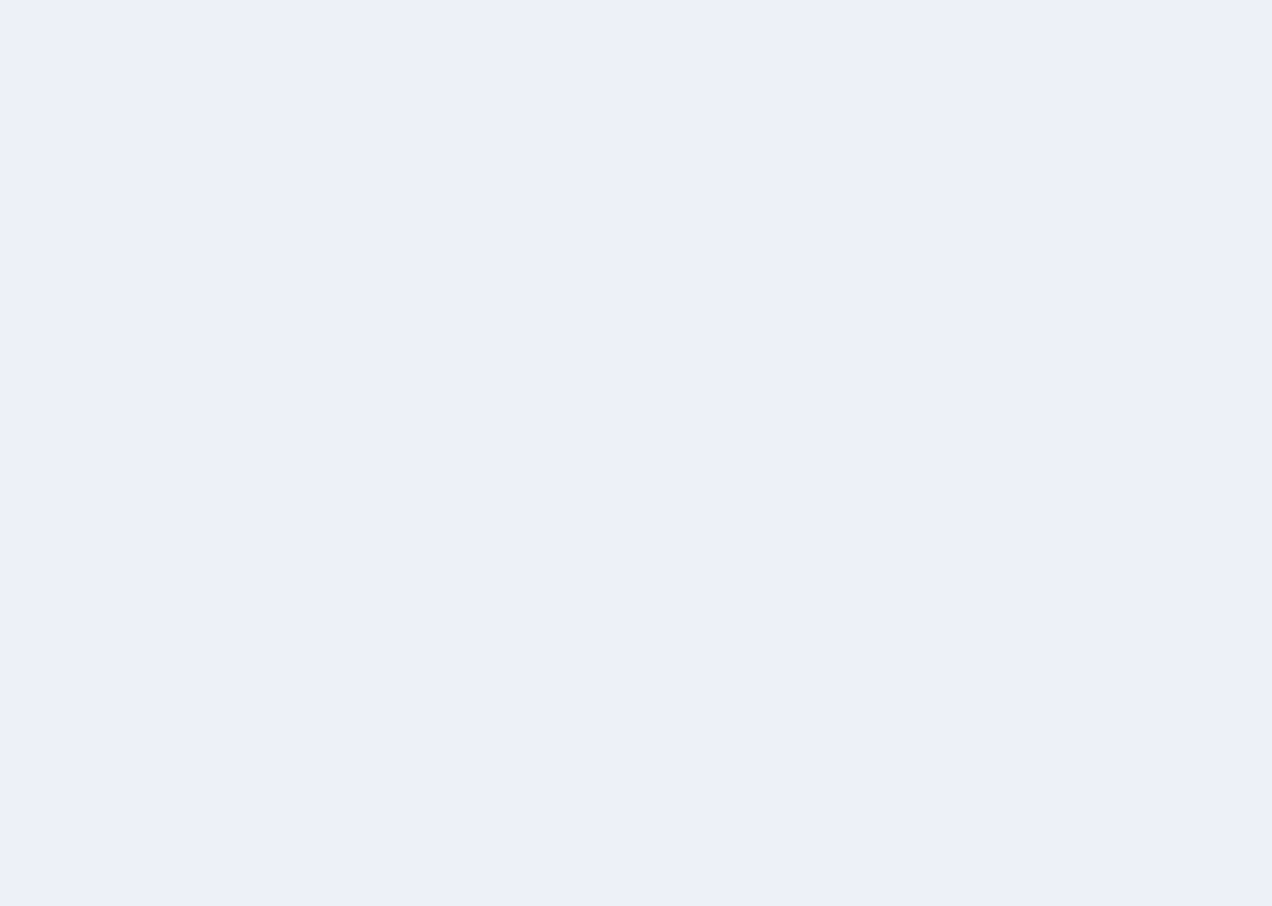 scroll, scrollTop: 0, scrollLeft: 0, axis: both 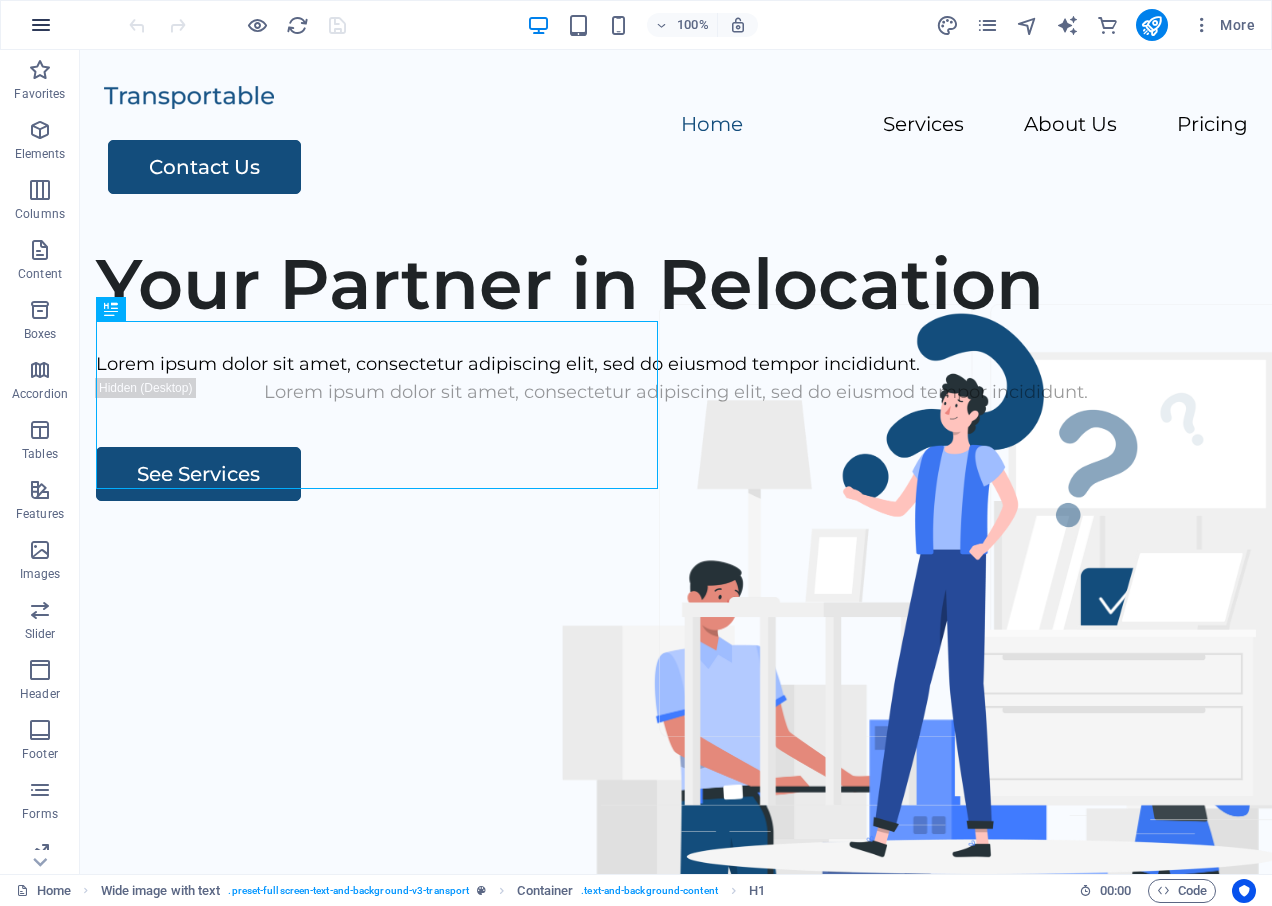click at bounding box center [41, 25] 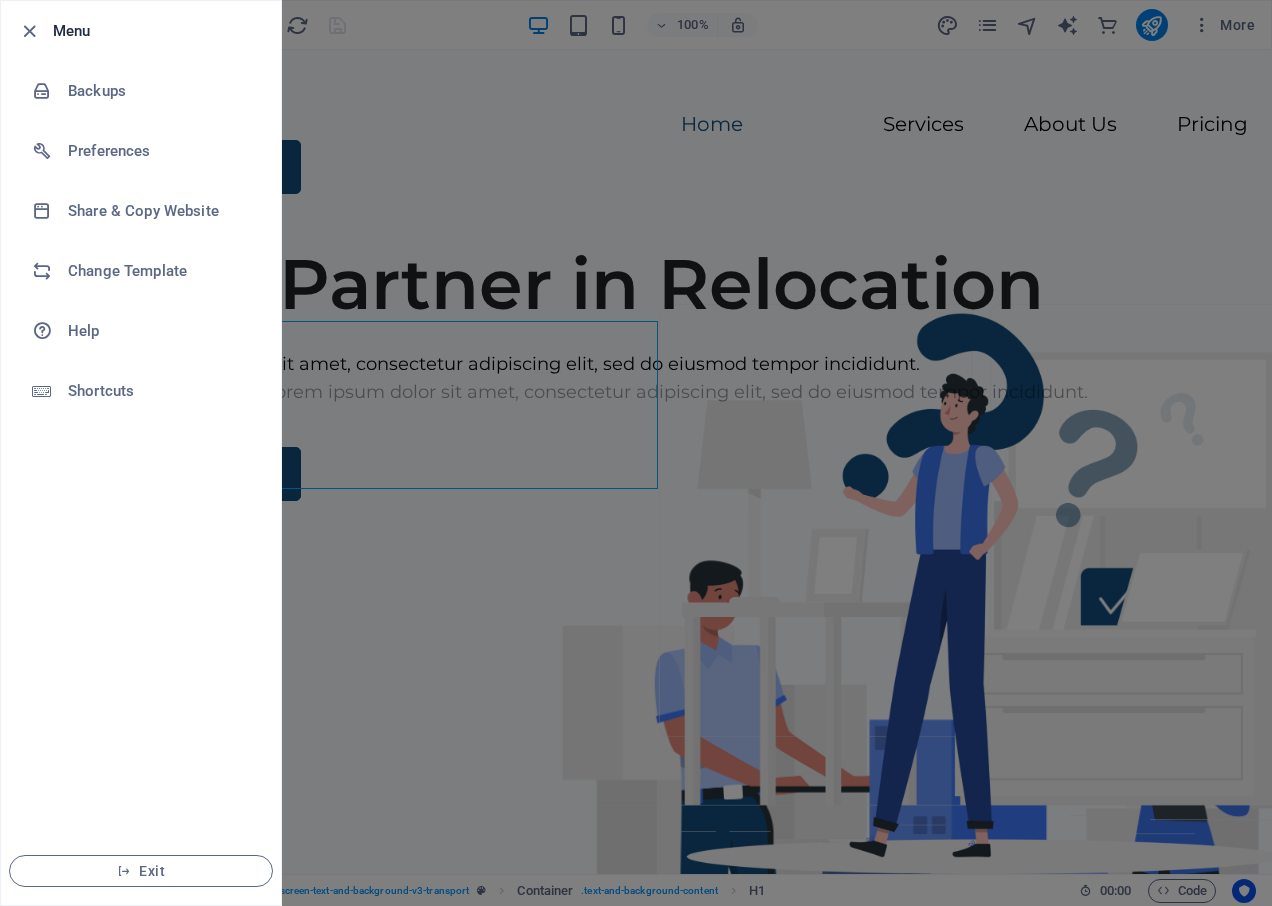drag, startPoint x: 54, startPoint y: 22, endPoint x: 359, endPoint y: 31, distance: 305.13275 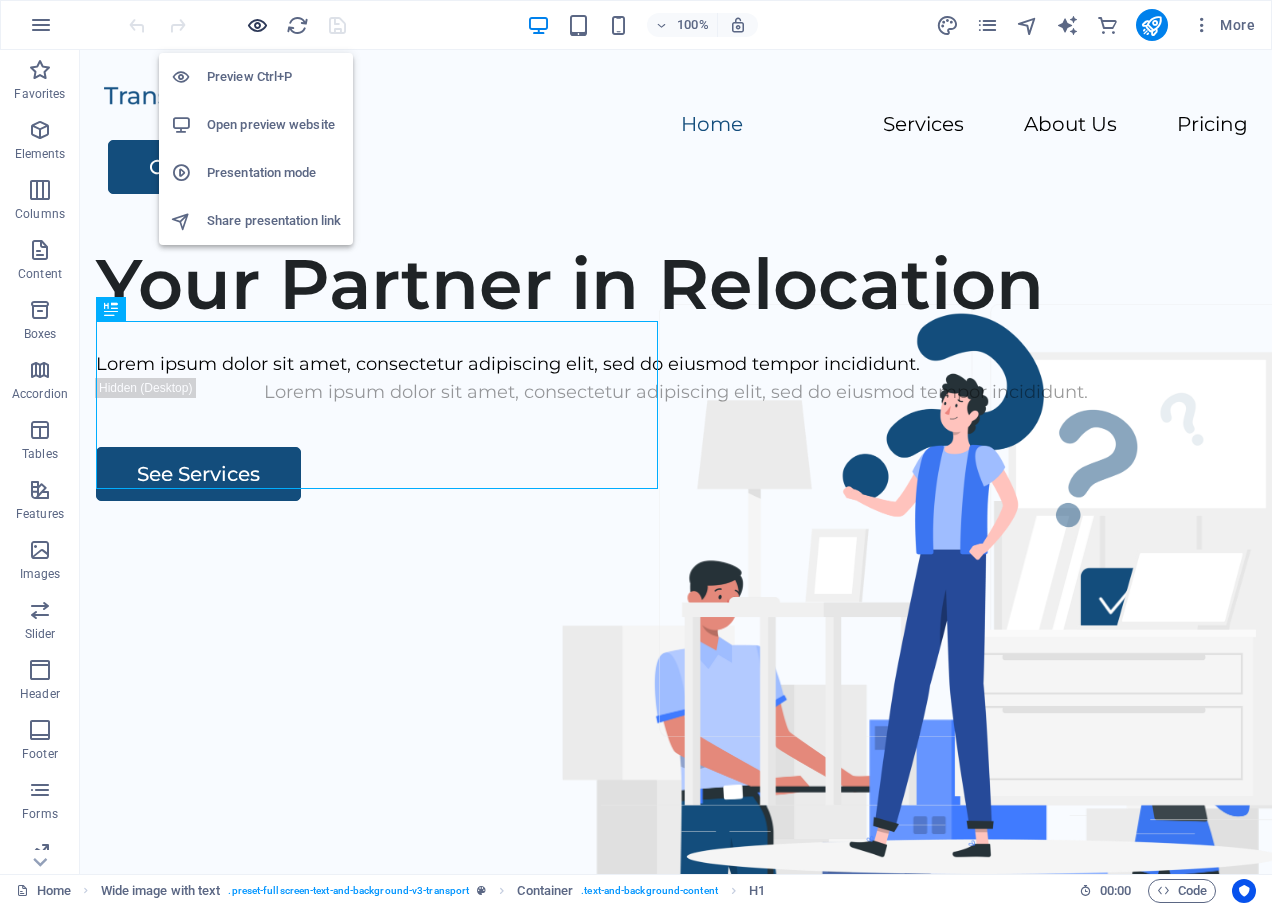 click at bounding box center (257, 25) 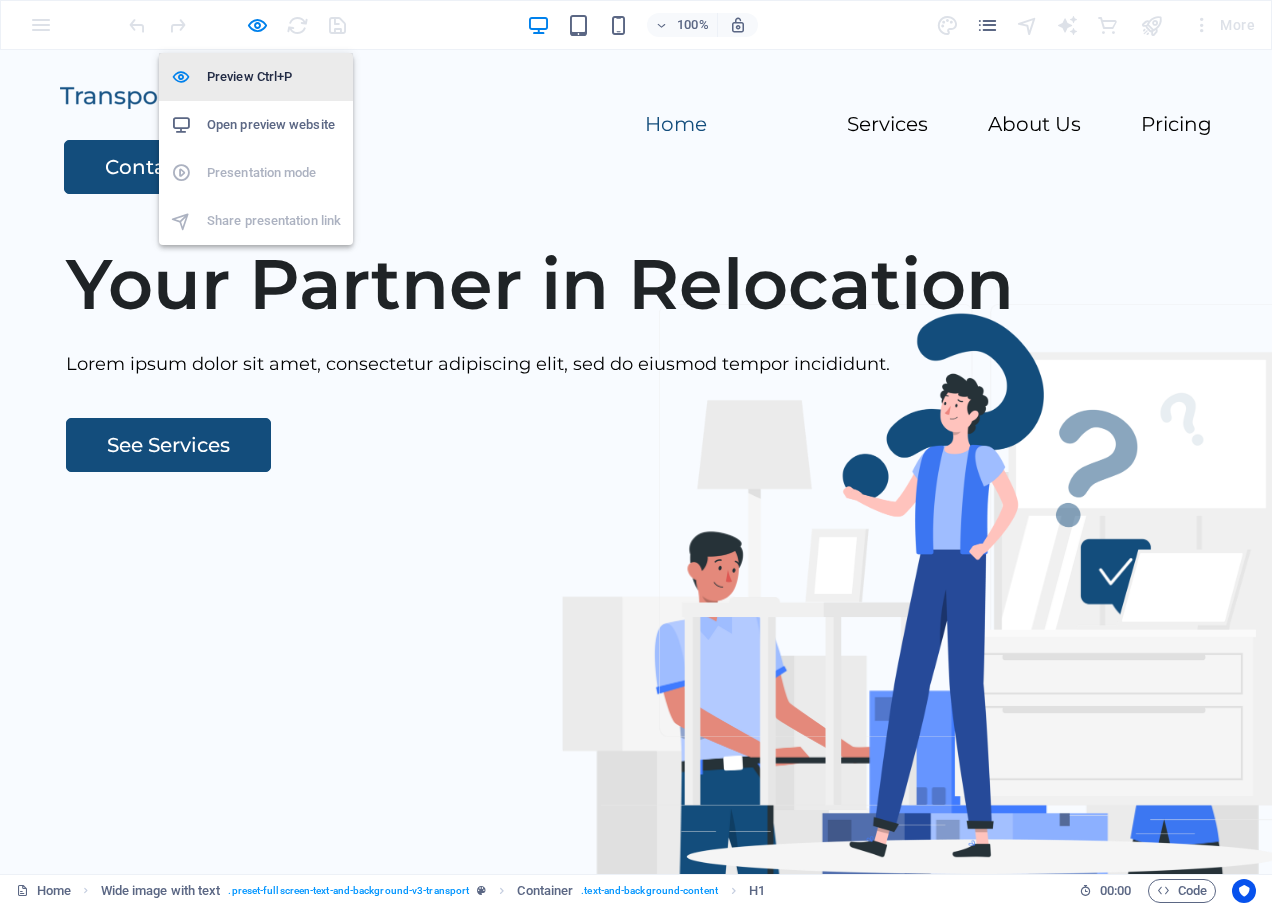 click on "Preview Ctrl+P" at bounding box center (274, 77) 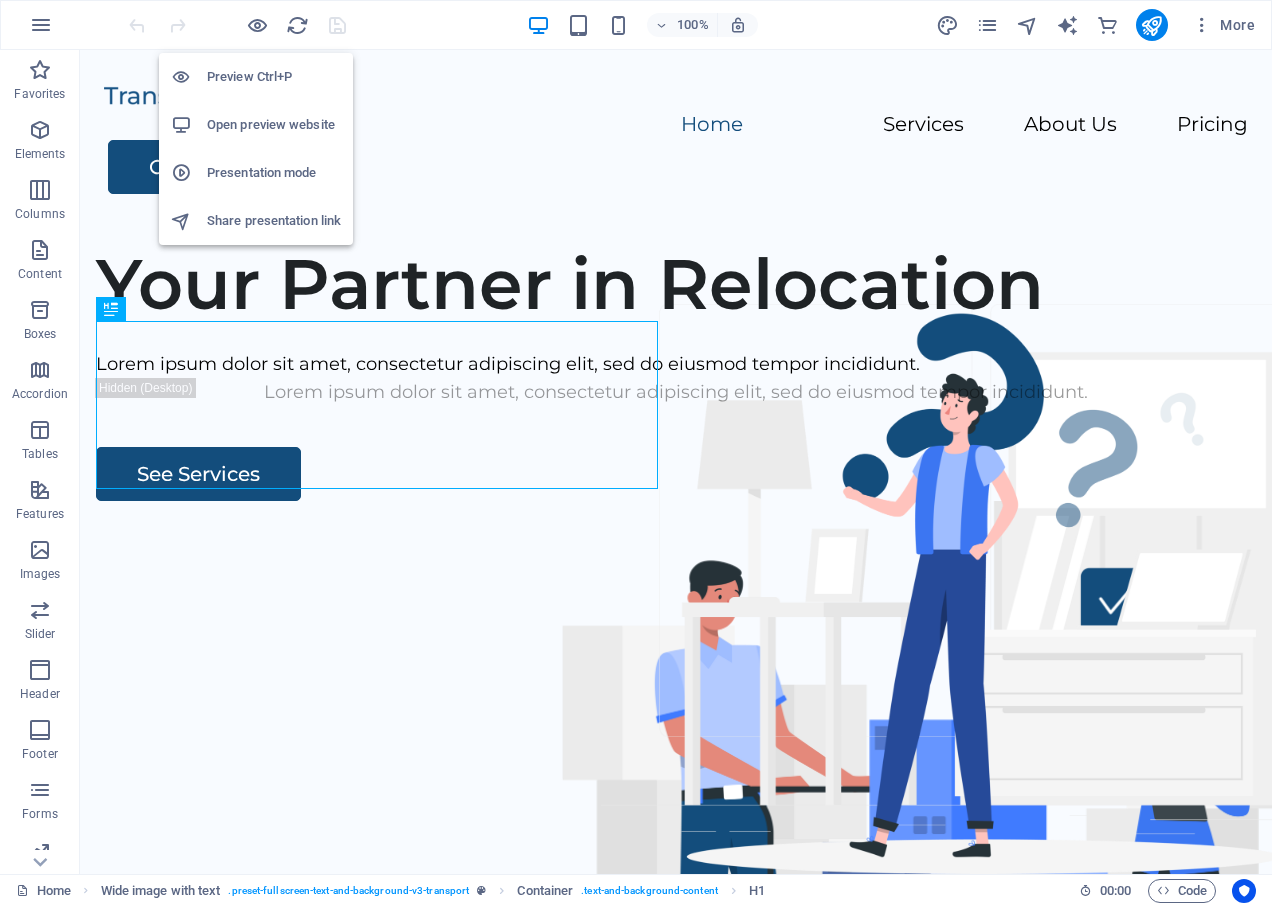 click on "Open preview website" at bounding box center [274, 125] 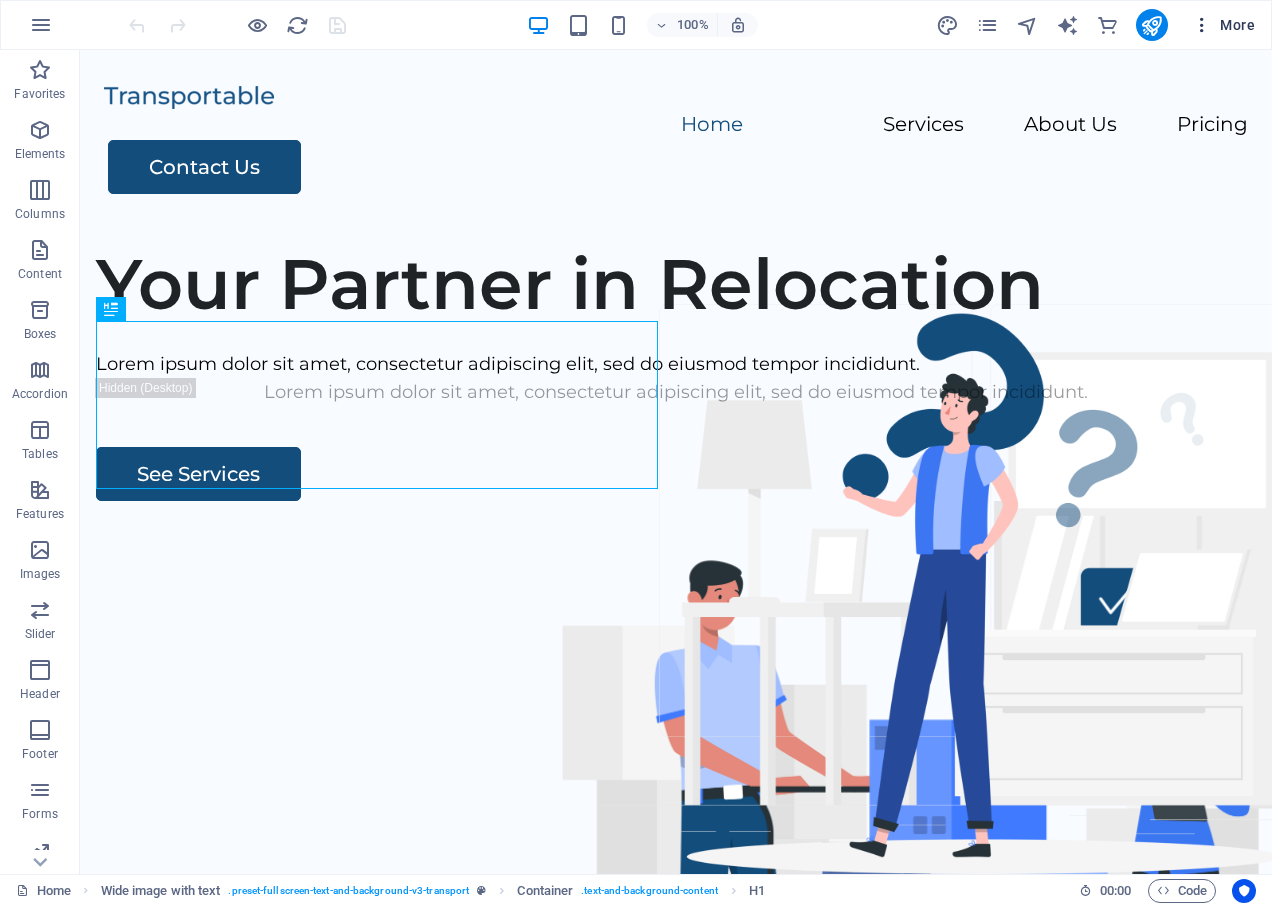 click on "More" at bounding box center (1223, 25) 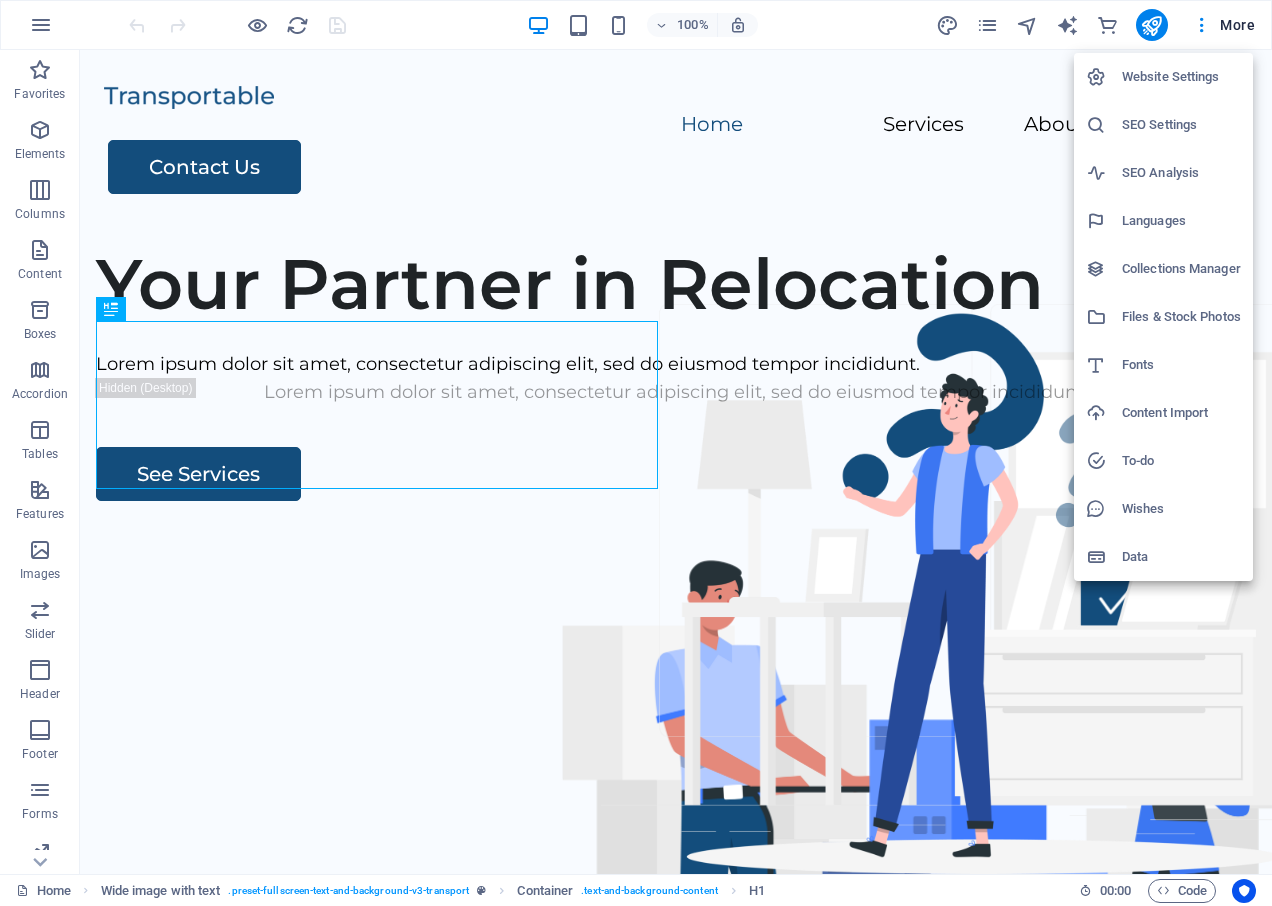 click on "Content Import" at bounding box center [1181, 413] 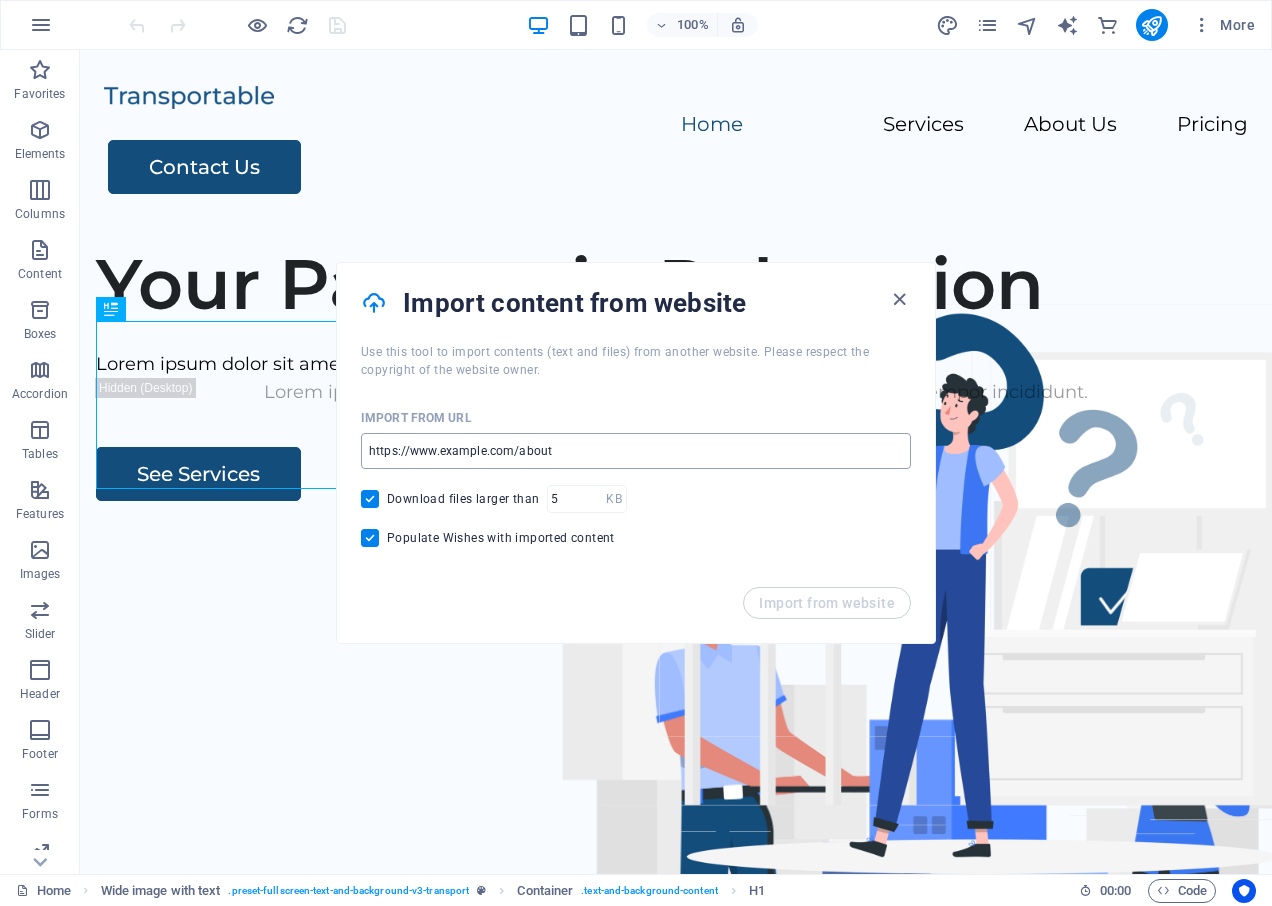 click at bounding box center [636, 451] 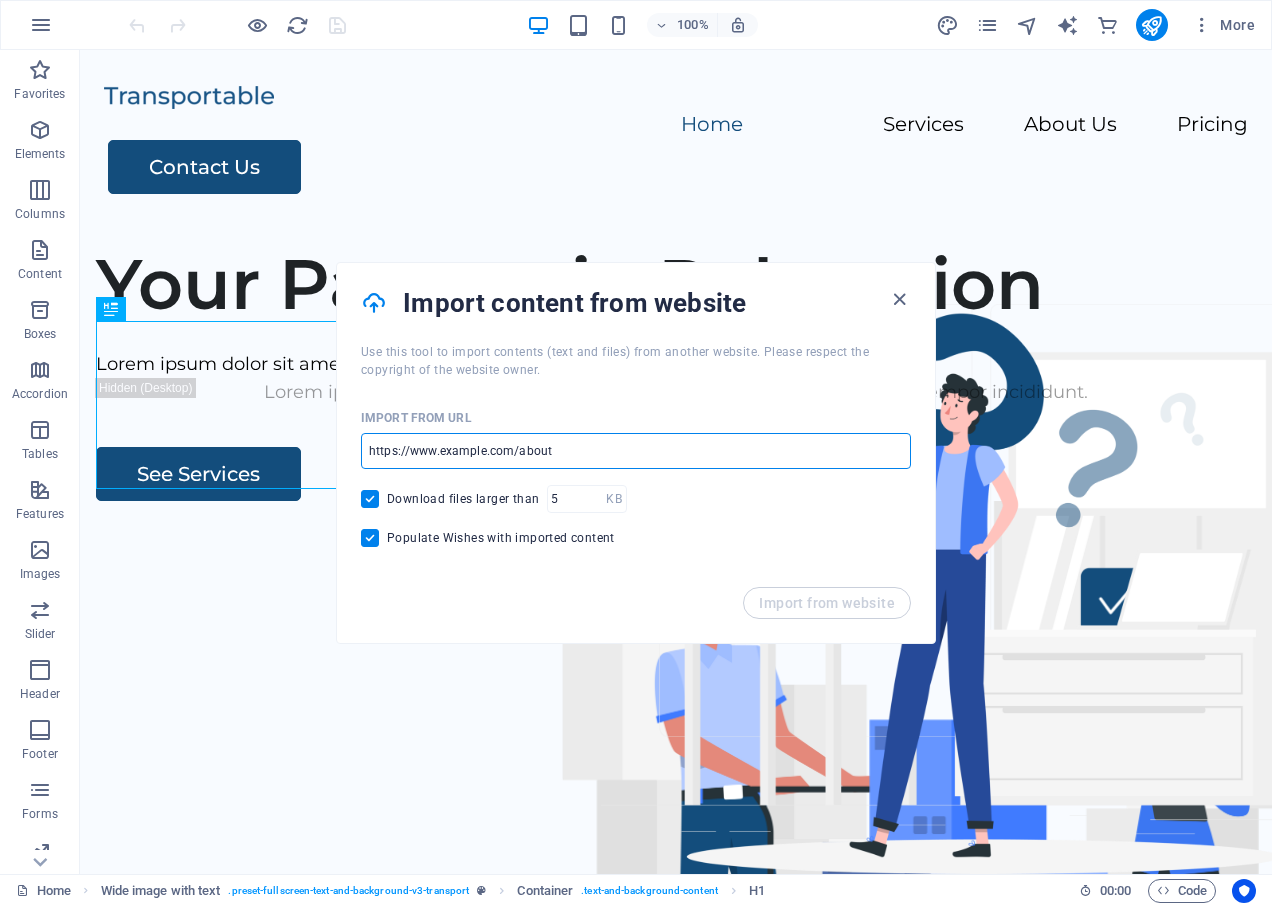 click at bounding box center [636, 451] 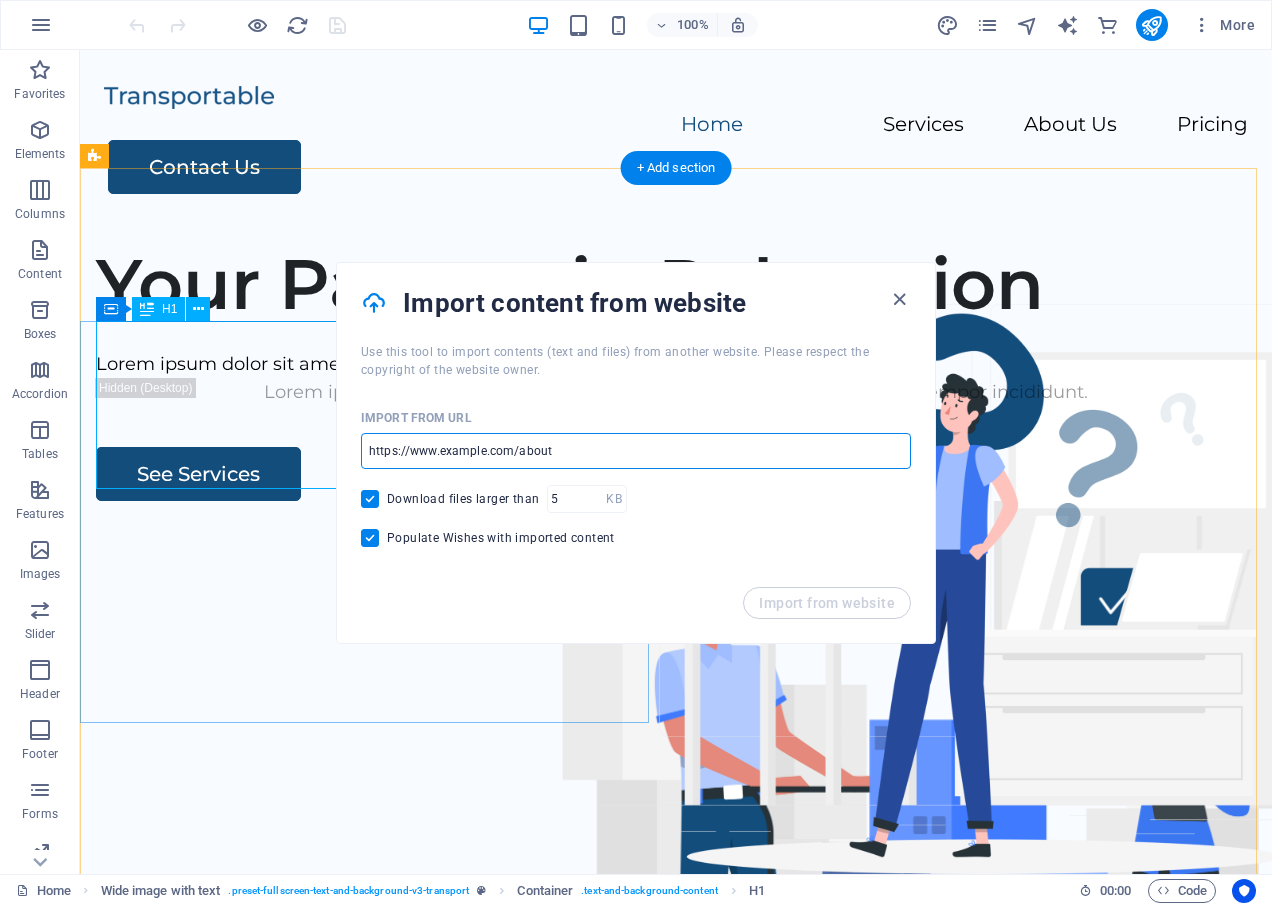drag, startPoint x: 653, startPoint y: 490, endPoint x: 299, endPoint y: 417, distance: 361.4485 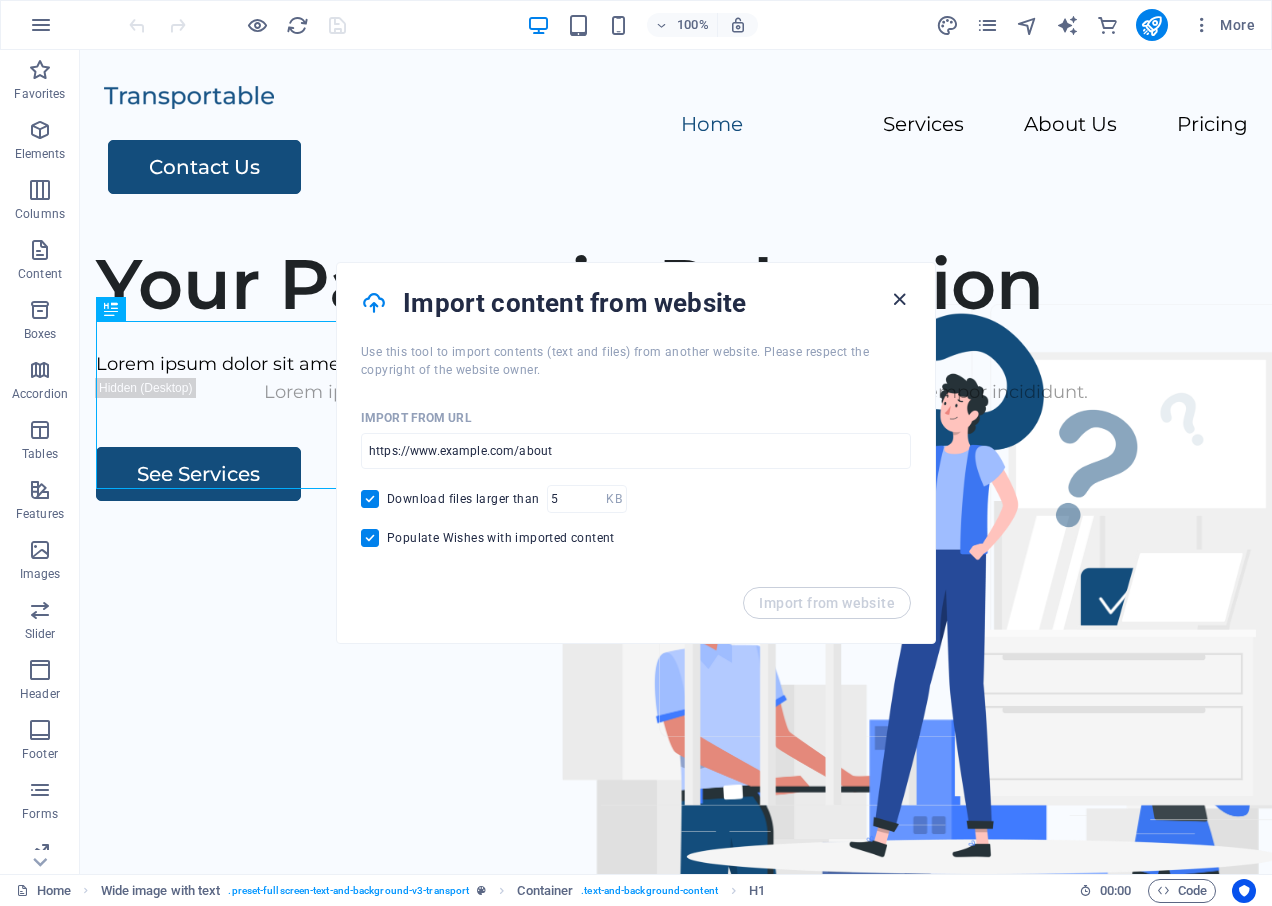click at bounding box center (899, 299) 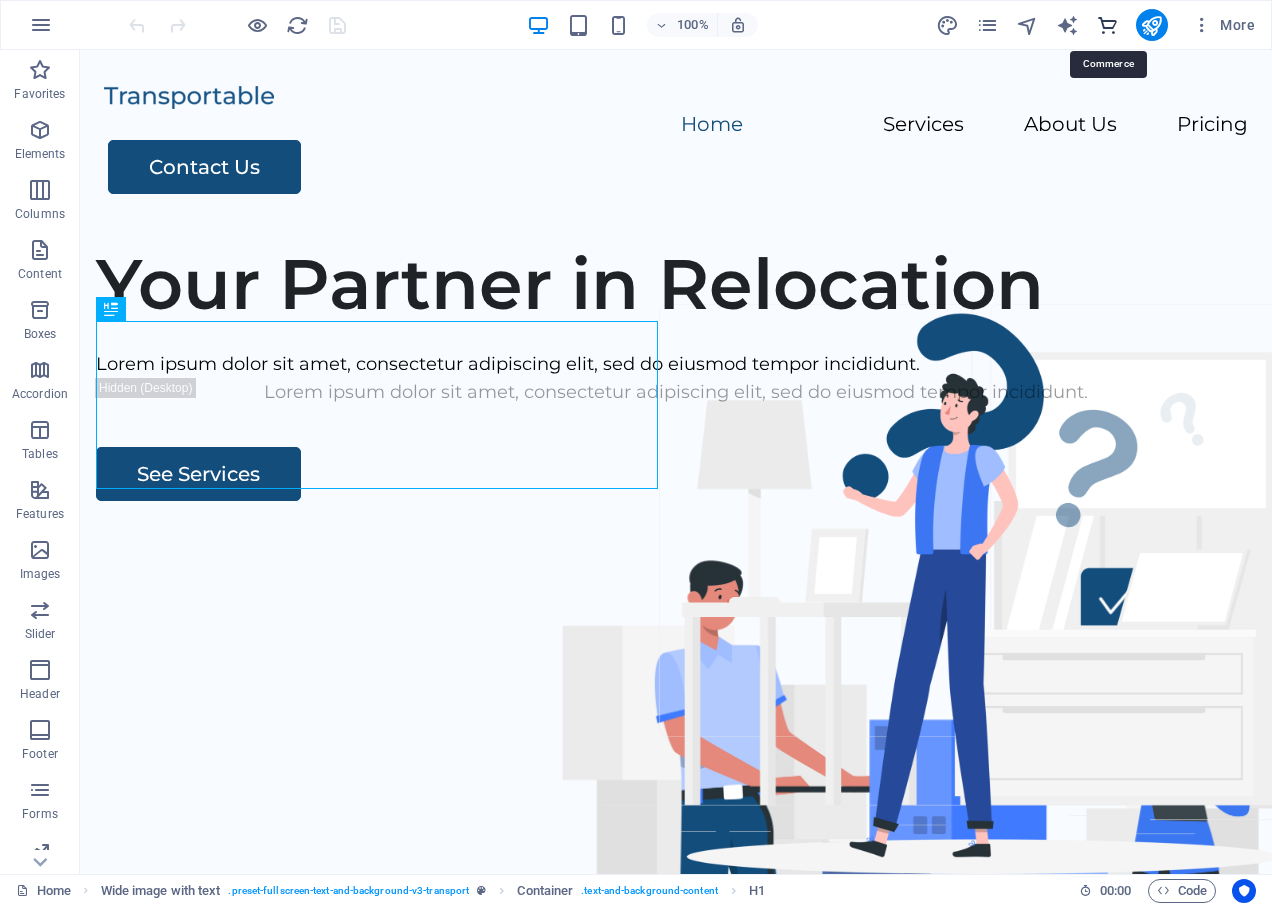 click at bounding box center [1107, 25] 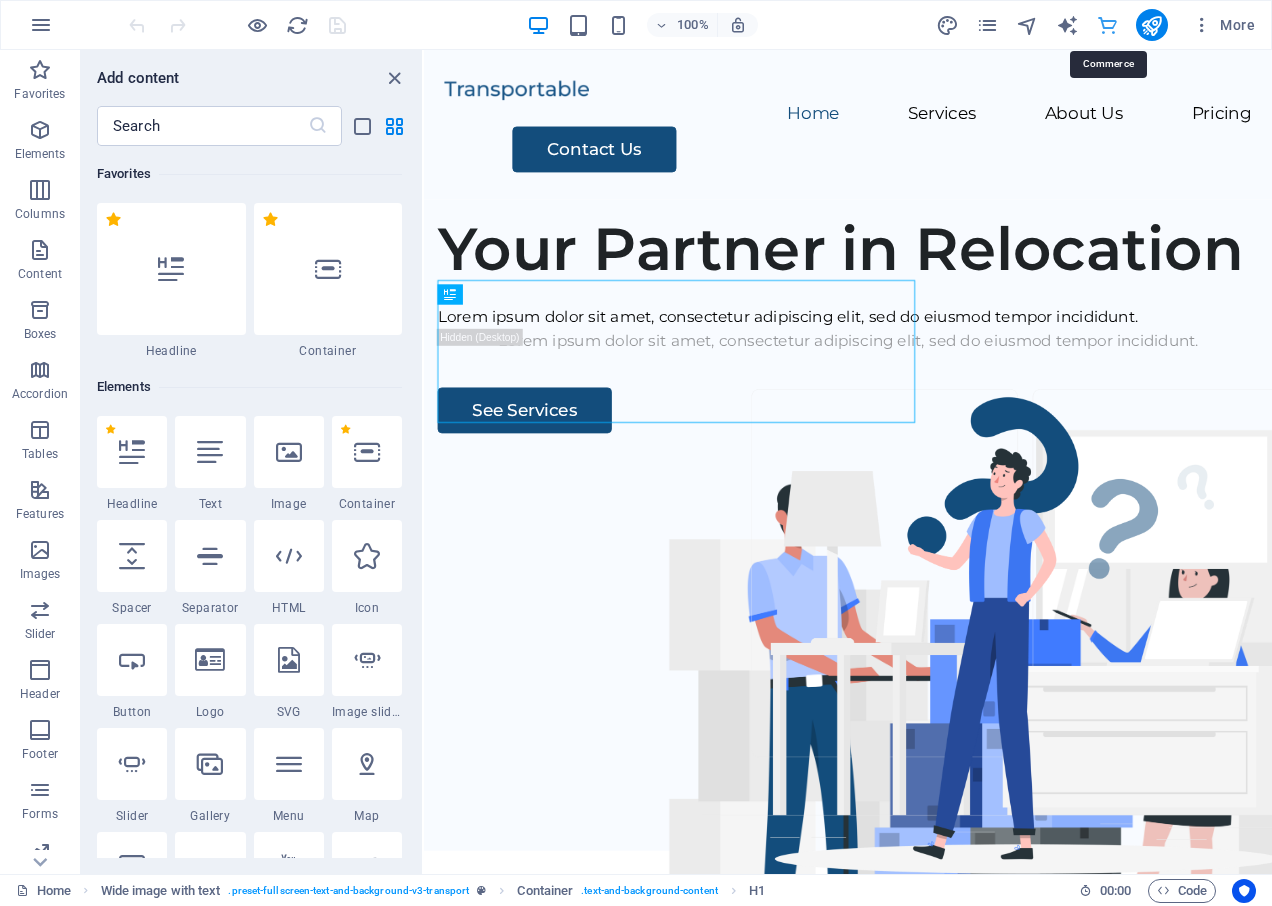 click at bounding box center [1107, 25] 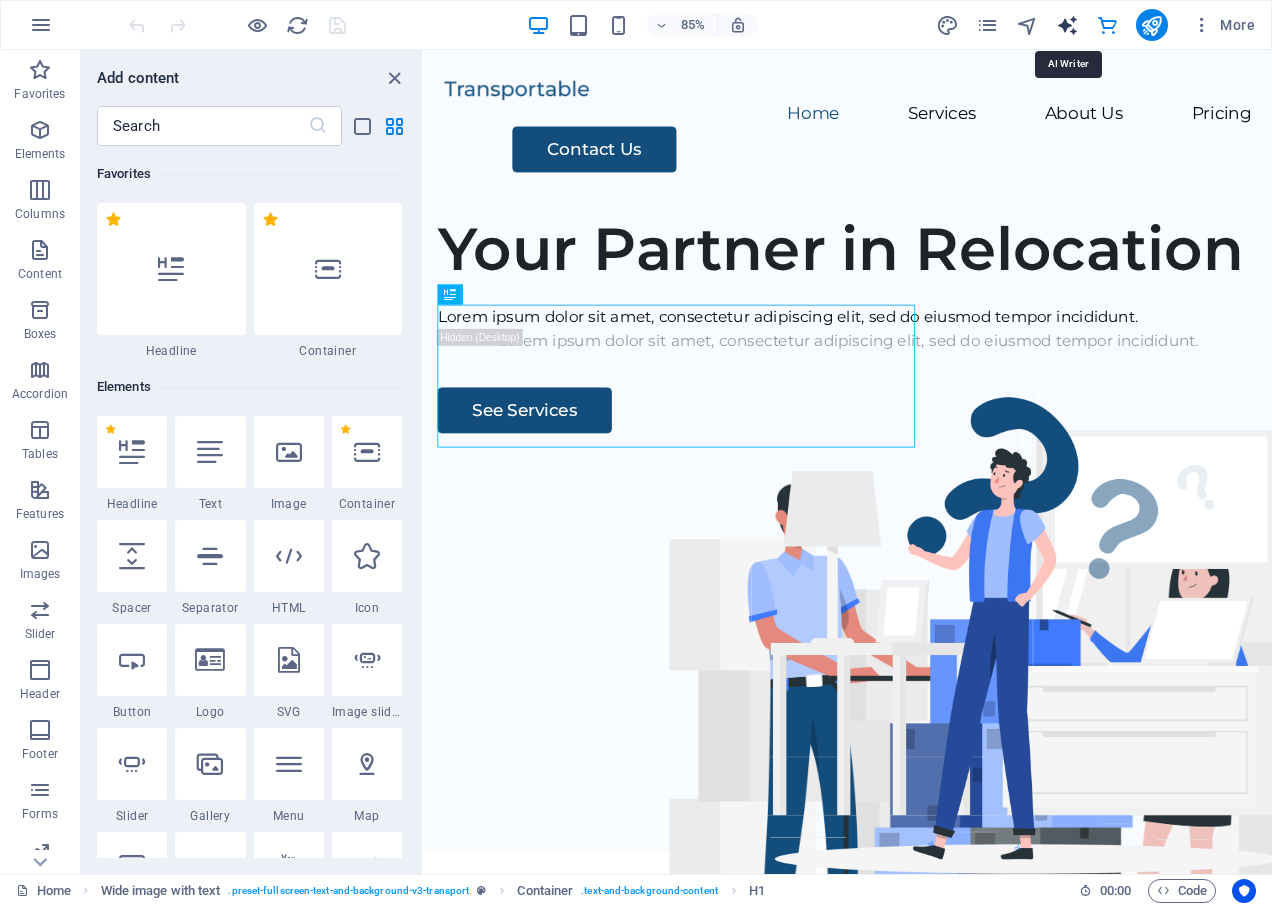 click at bounding box center (1067, 25) 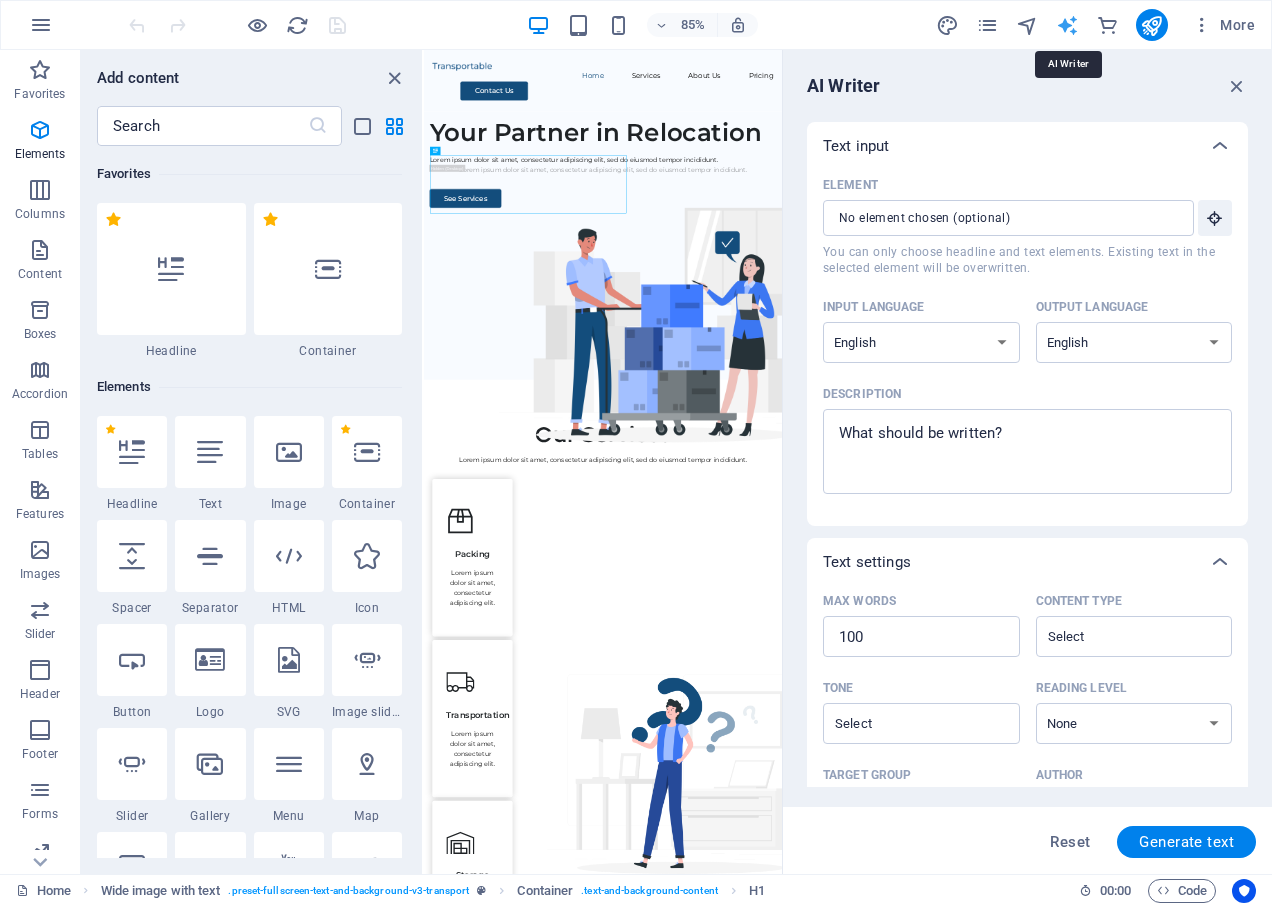 scroll, scrollTop: 247, scrollLeft: 0, axis: vertical 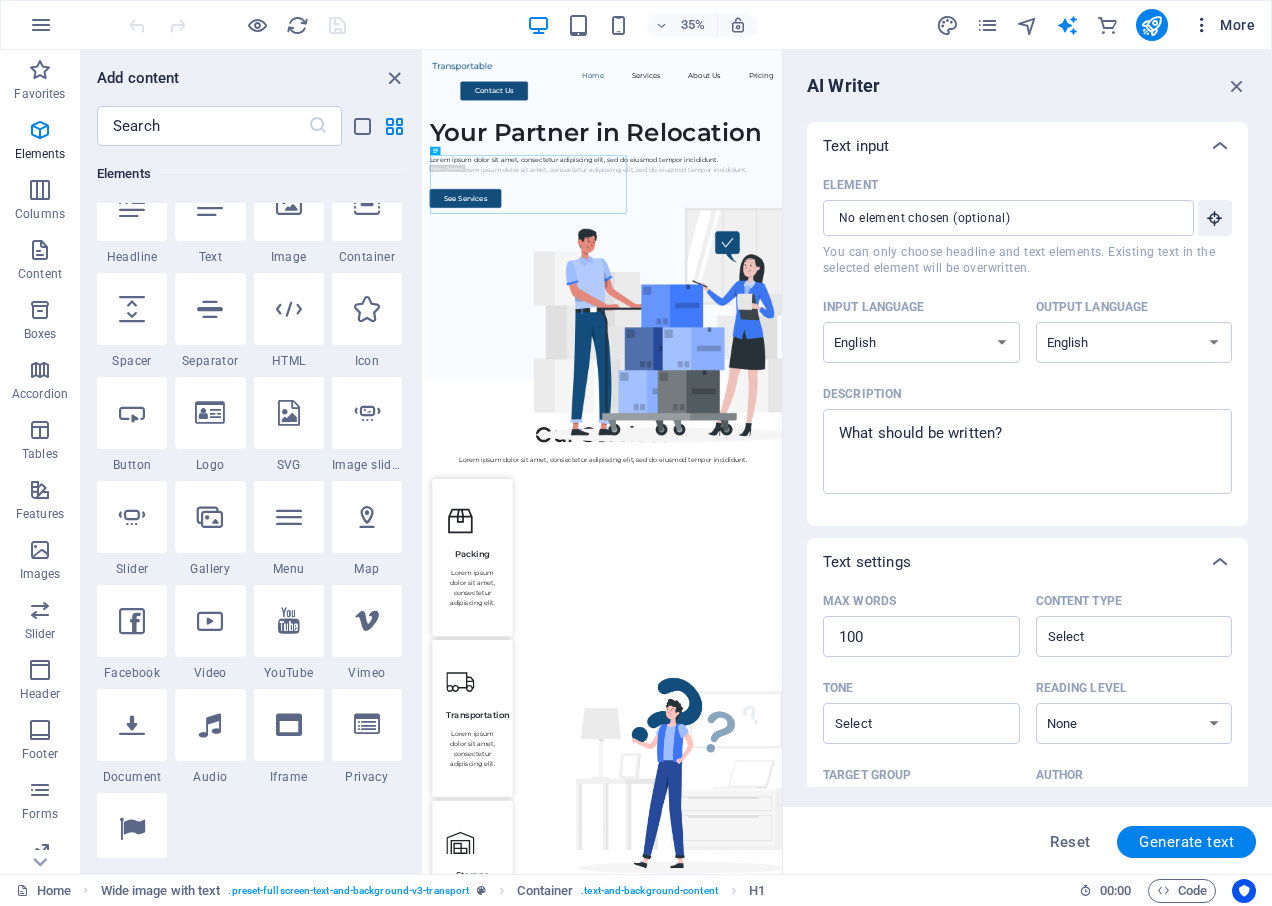 click on "More" at bounding box center [1223, 25] 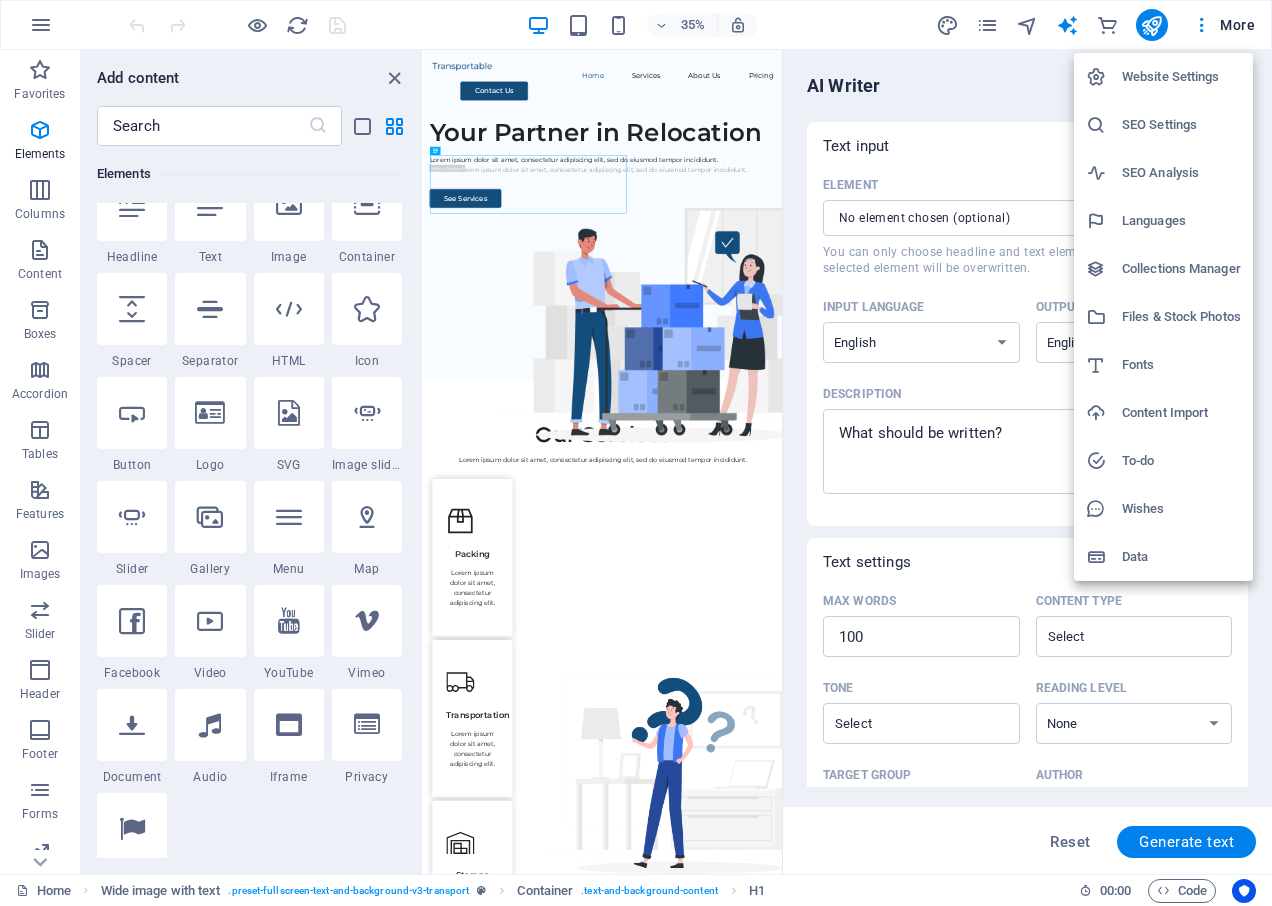 click on "Website Settings" at bounding box center [1163, 77] 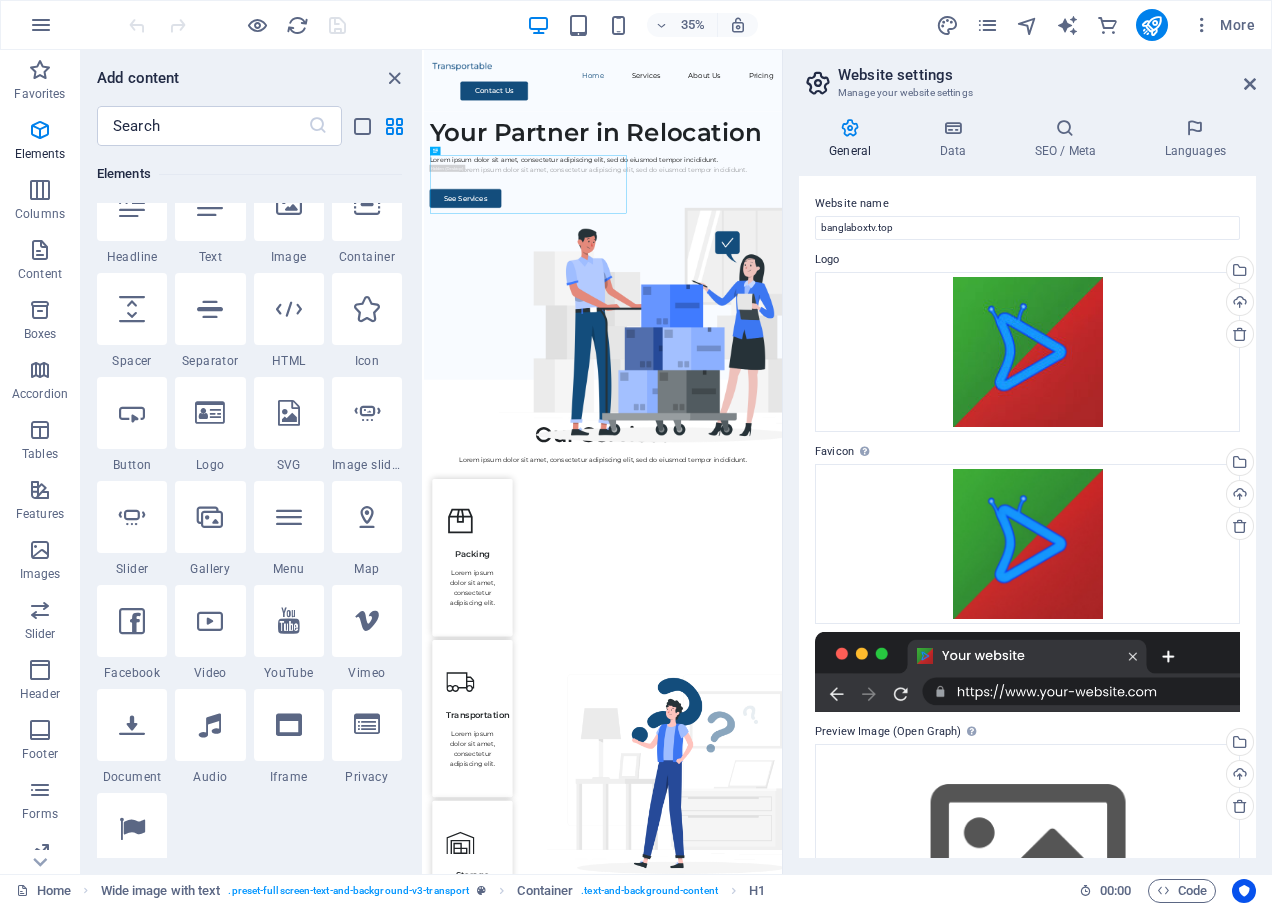 click on "Website Settings SEO Settings SEO Analysis Languages Collections Manager Files & Stock Photos Fonts Content Import To-do Wishes Data" at bounding box center (1178, 201) 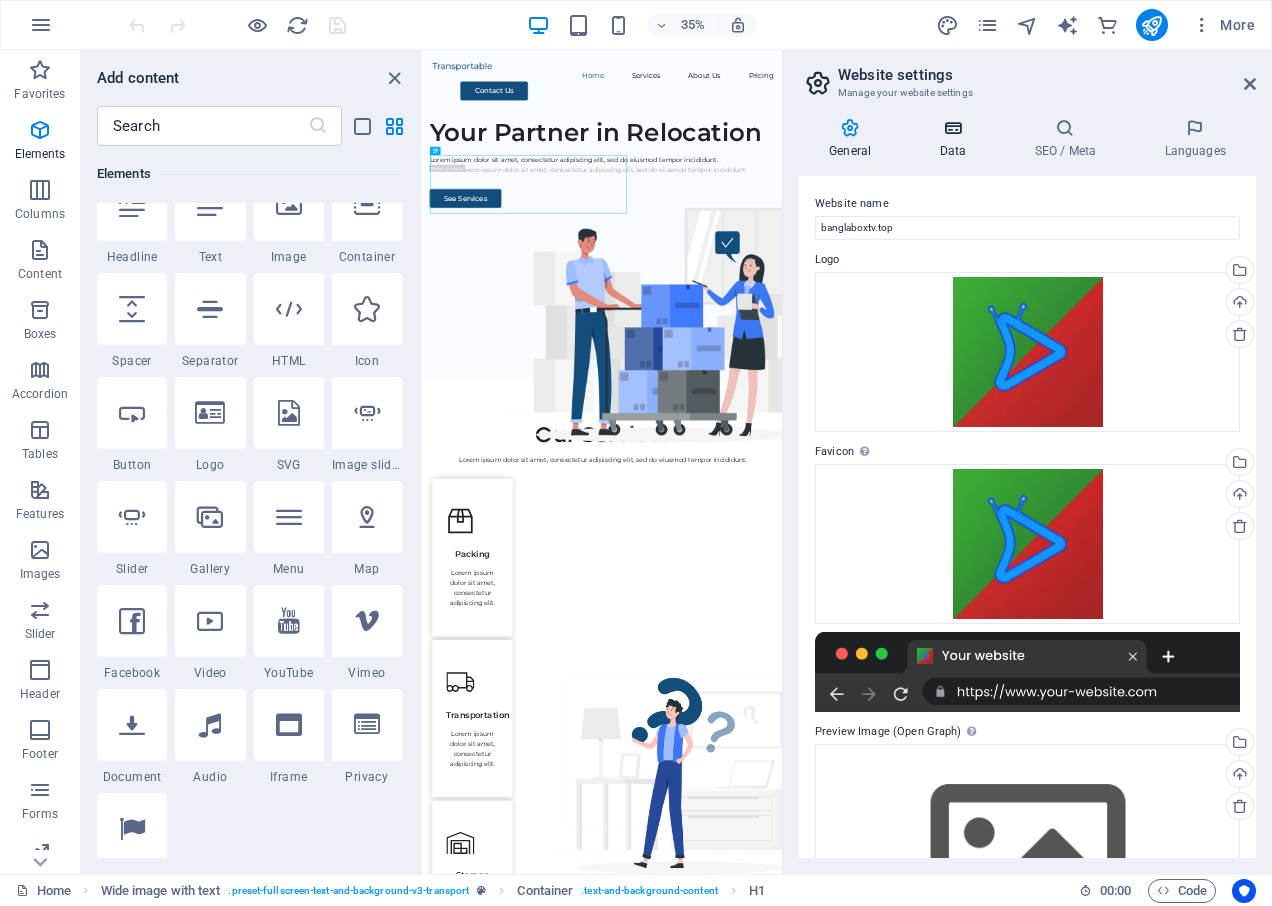 click on "Data" at bounding box center [956, 139] 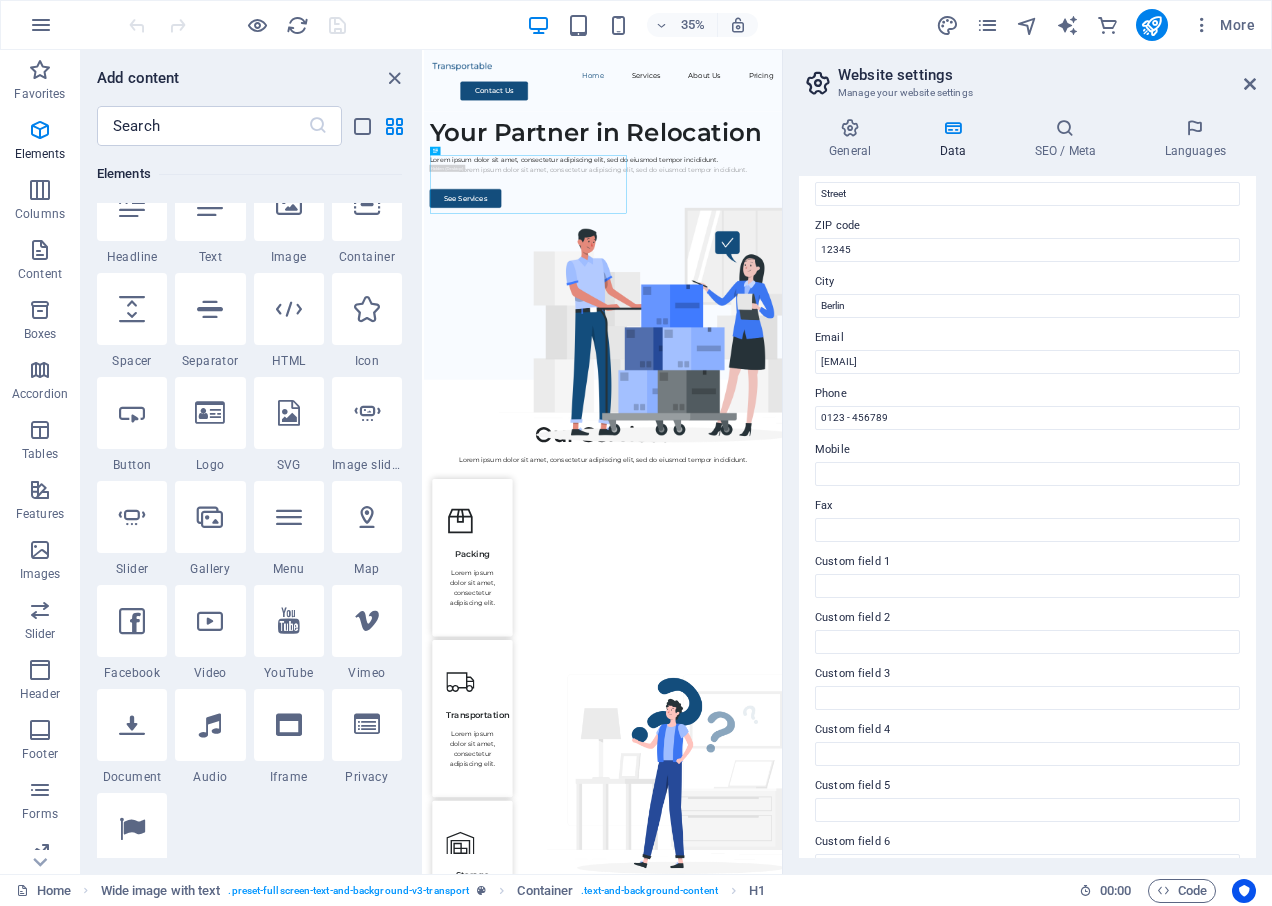 scroll, scrollTop: 279, scrollLeft: 0, axis: vertical 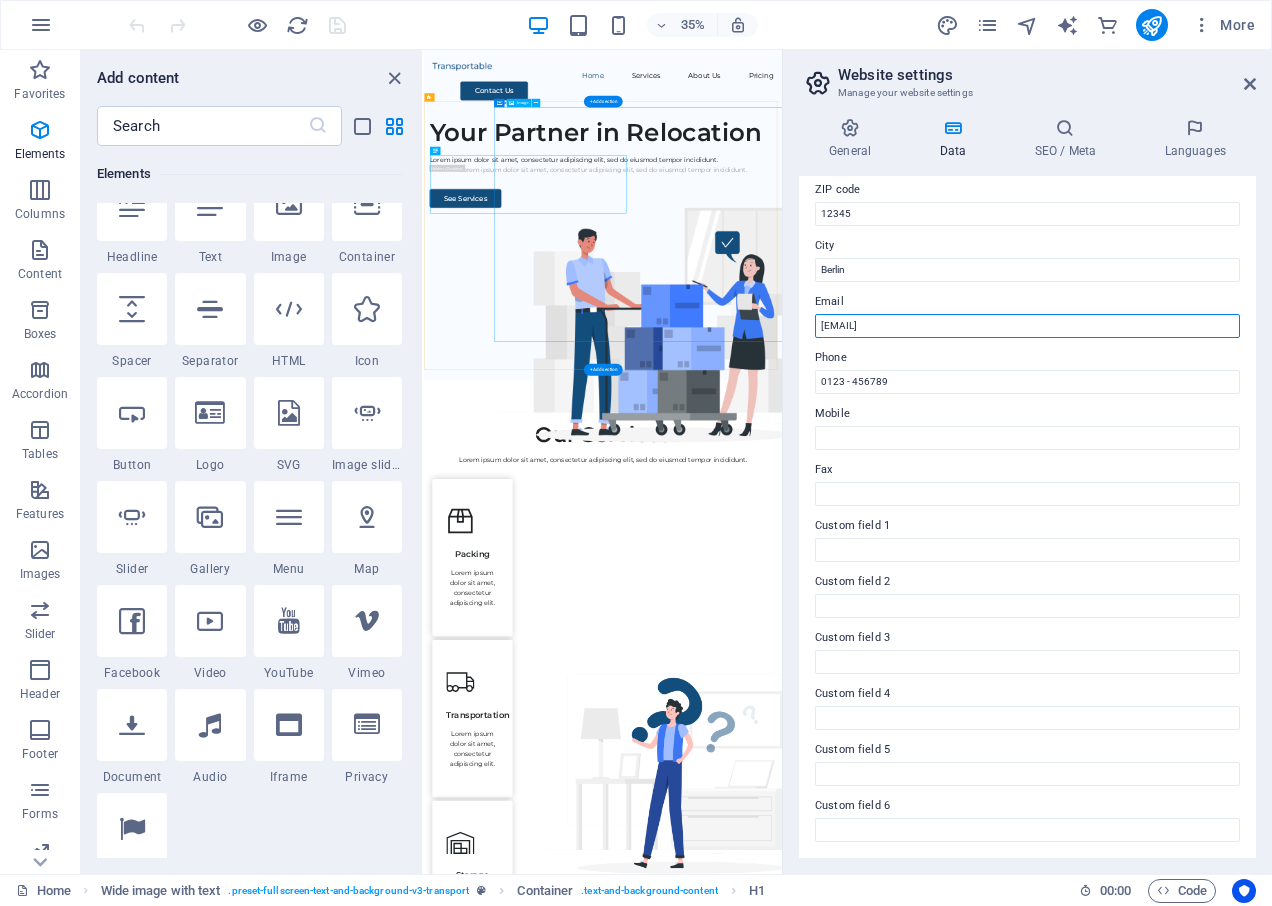 drag, startPoint x: 1501, startPoint y: 373, endPoint x: 1323, endPoint y: 858, distance: 516.6324 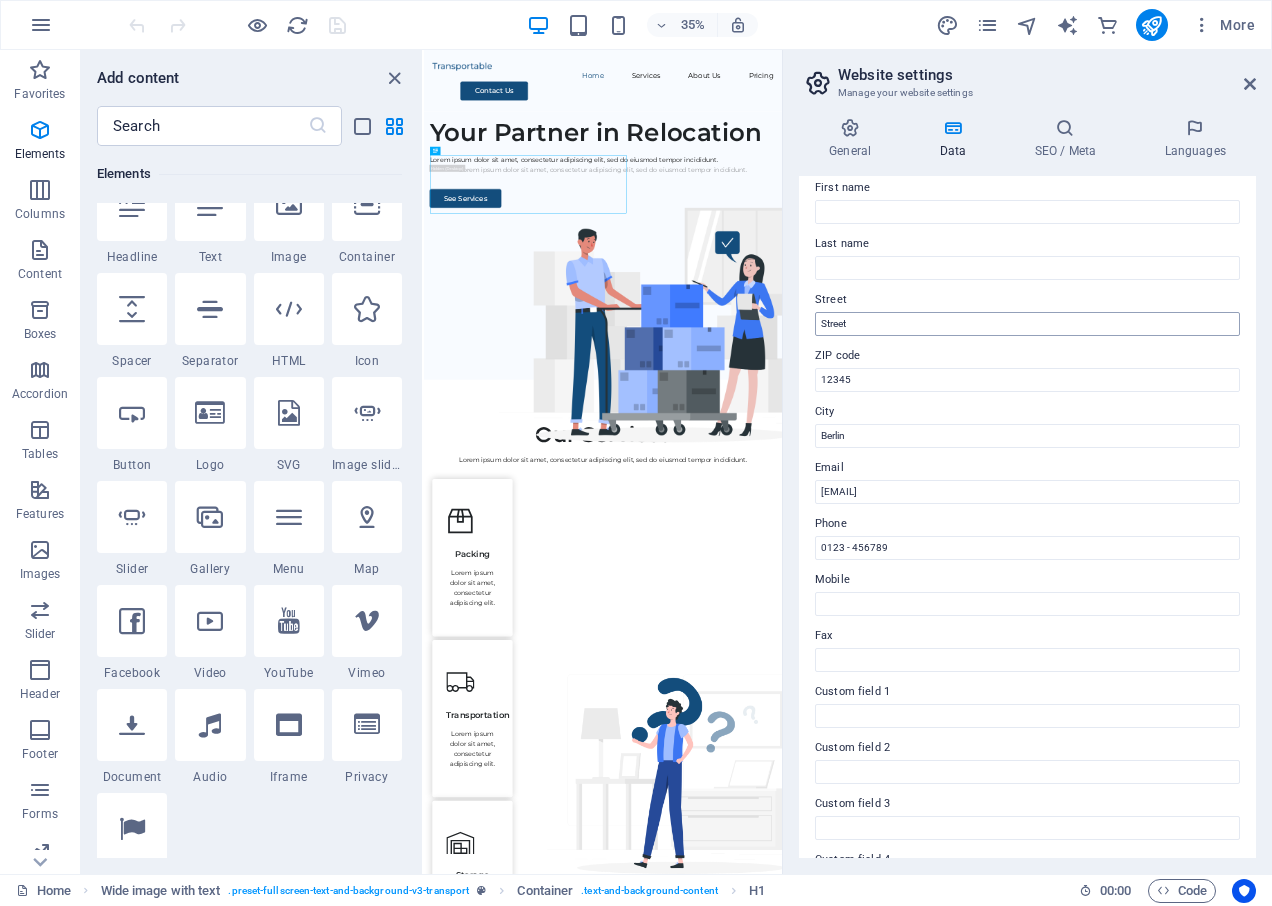 scroll, scrollTop: 0, scrollLeft: 0, axis: both 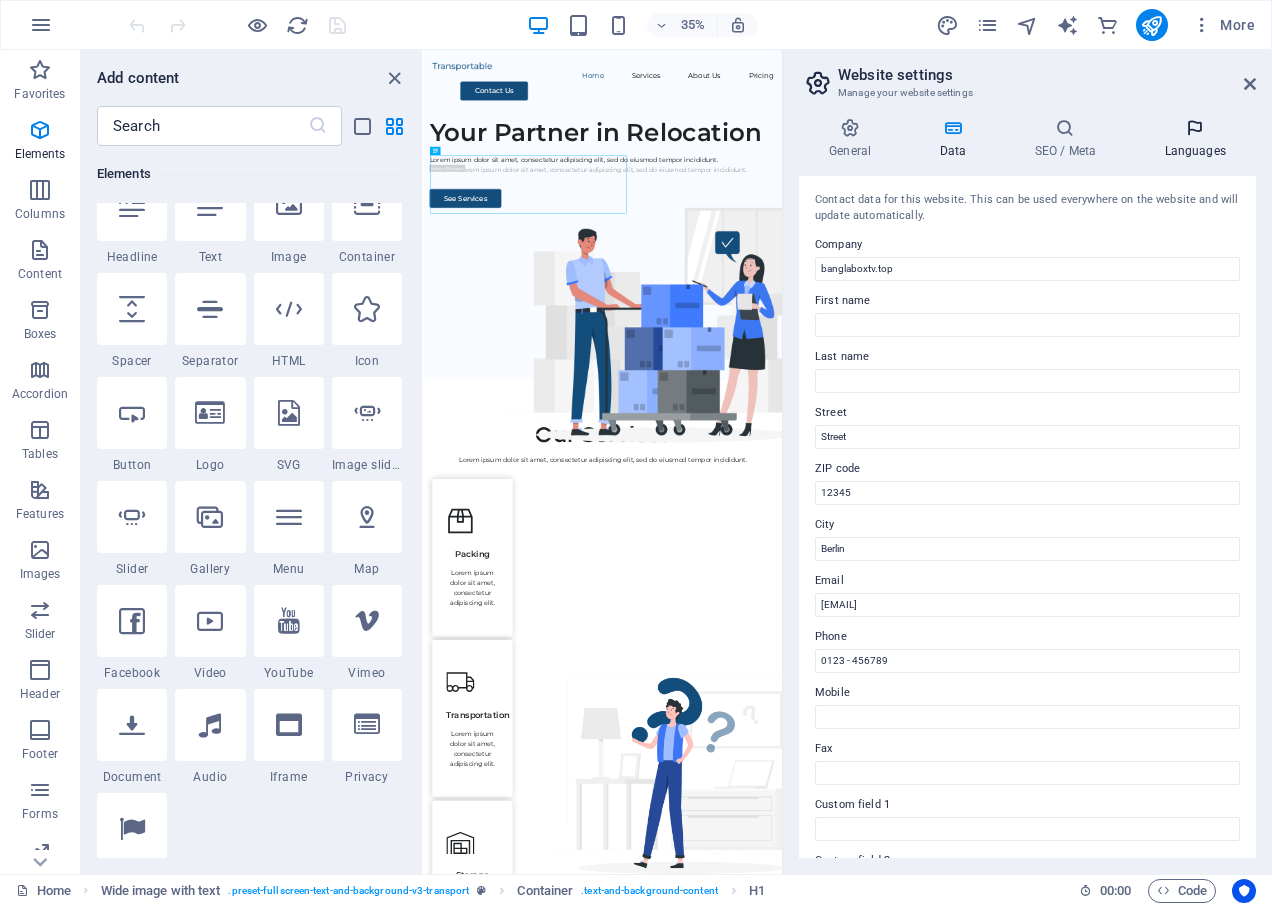 click at bounding box center (1195, 128) 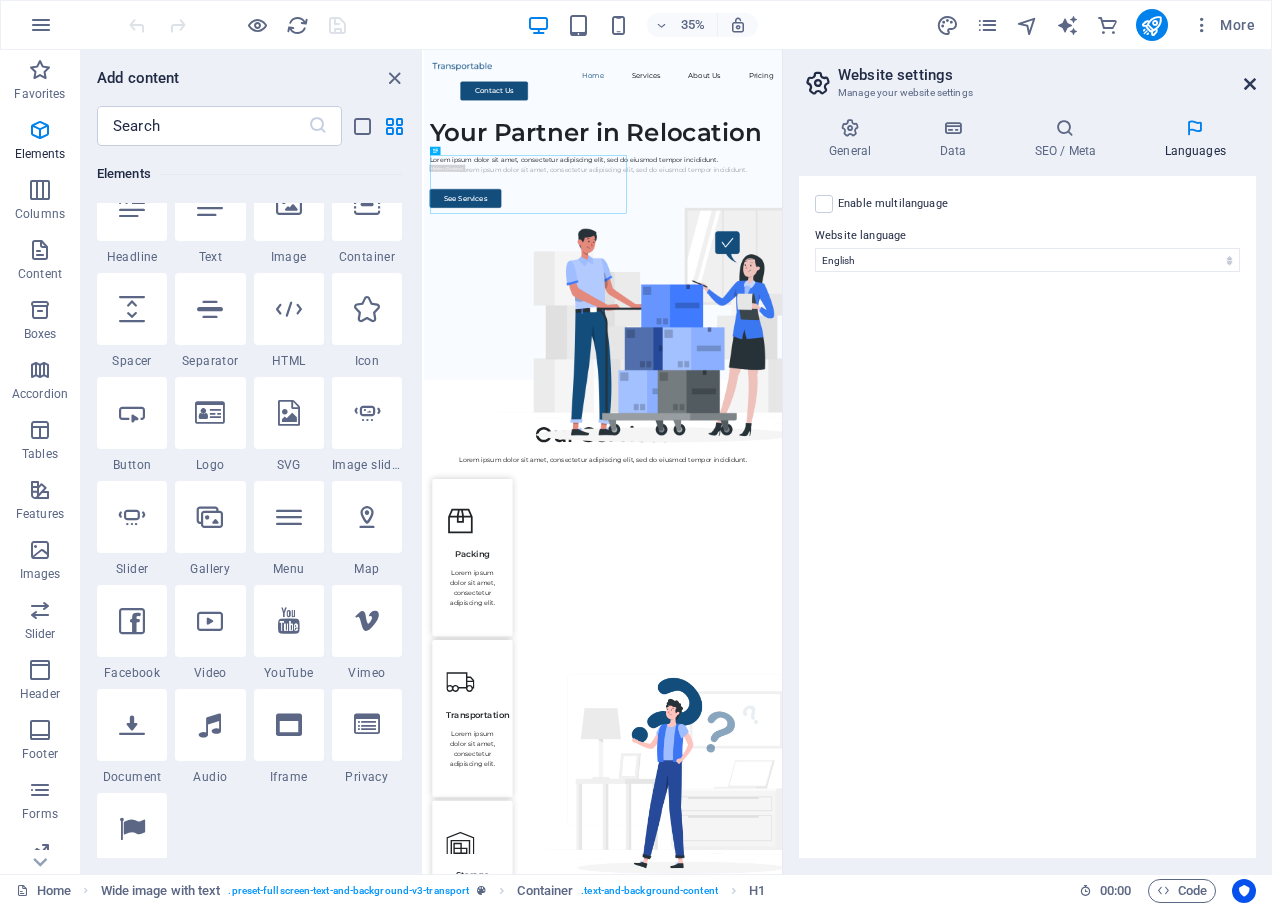 click at bounding box center [1250, 84] 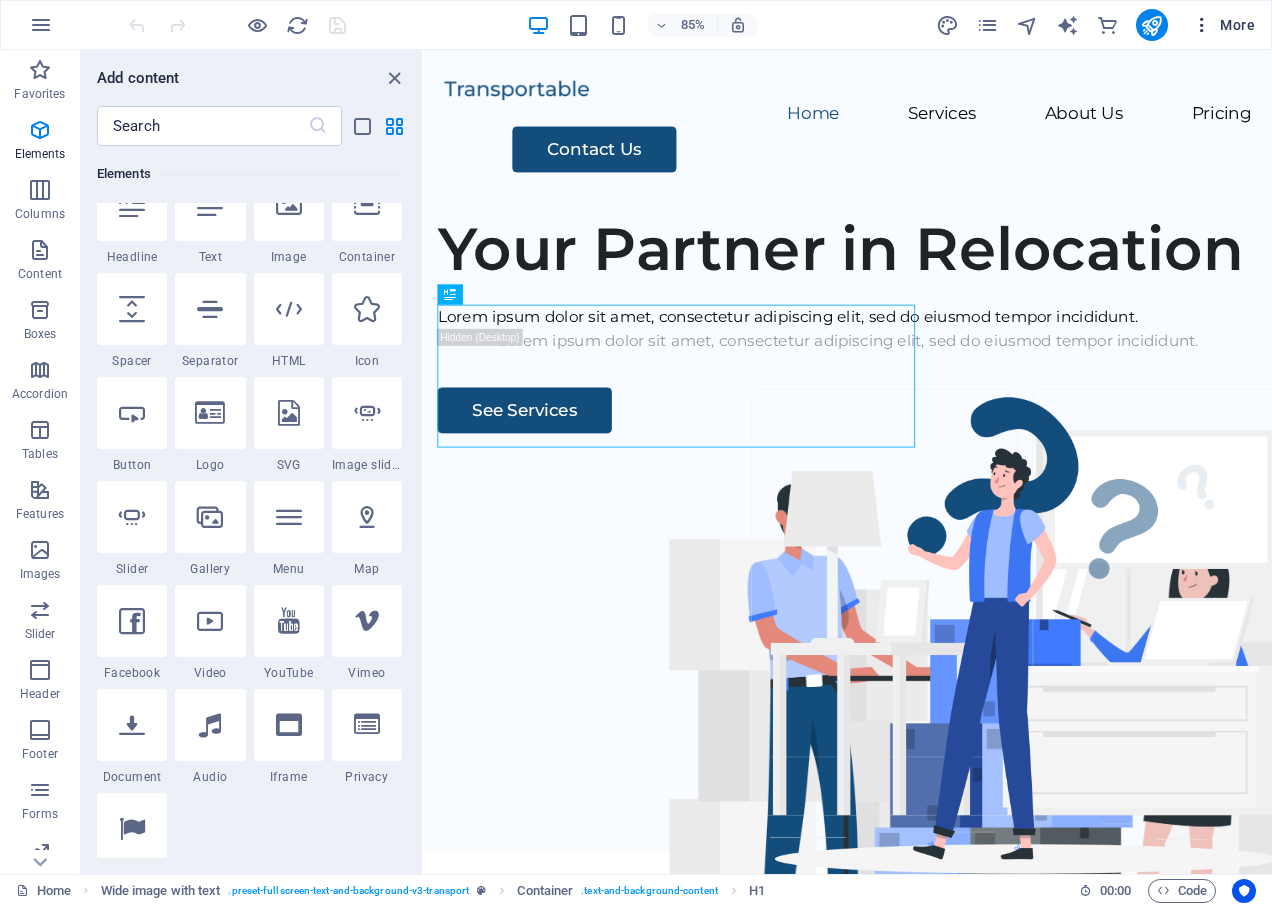 click at bounding box center [1202, 25] 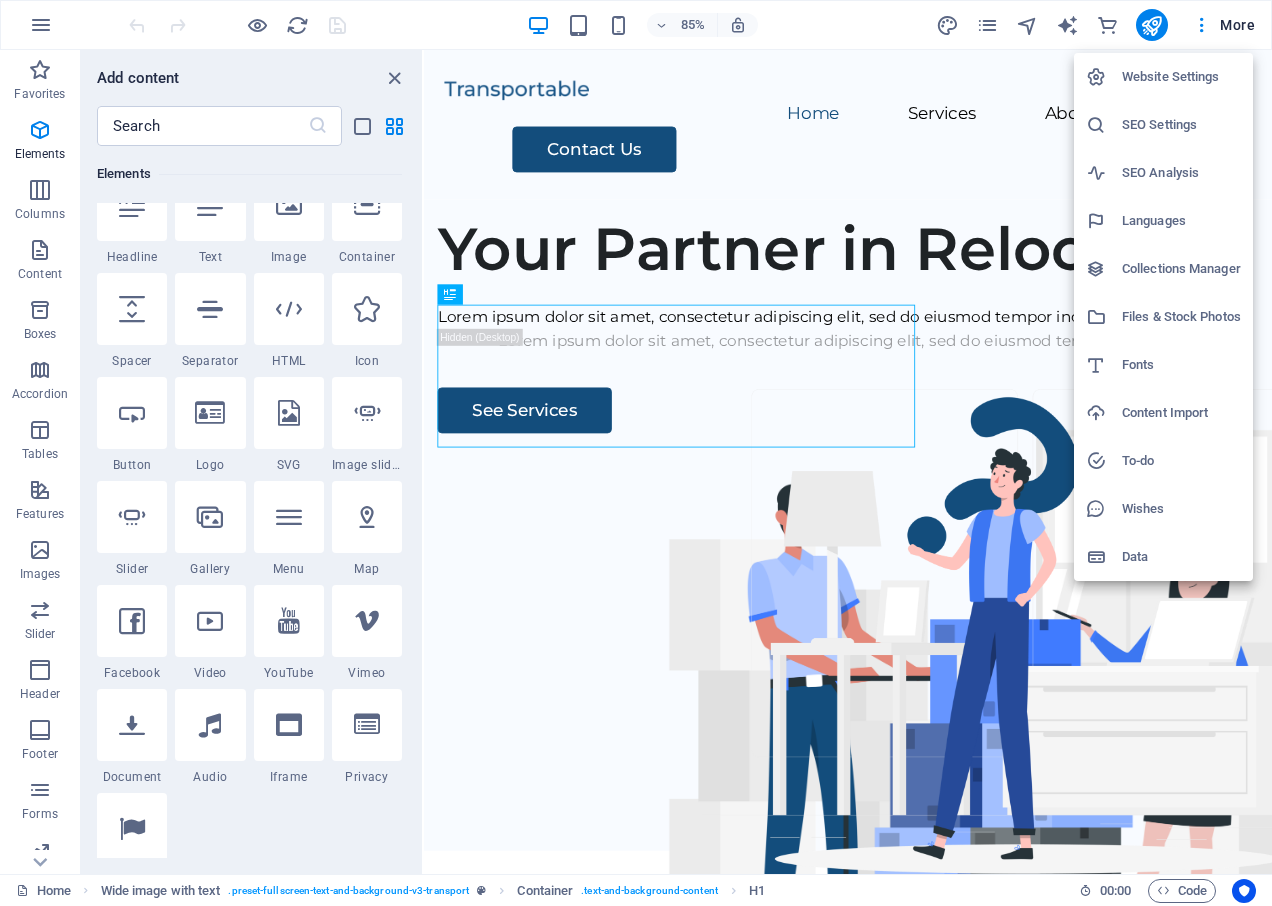 click on "SEO Analysis" at bounding box center (1181, 173) 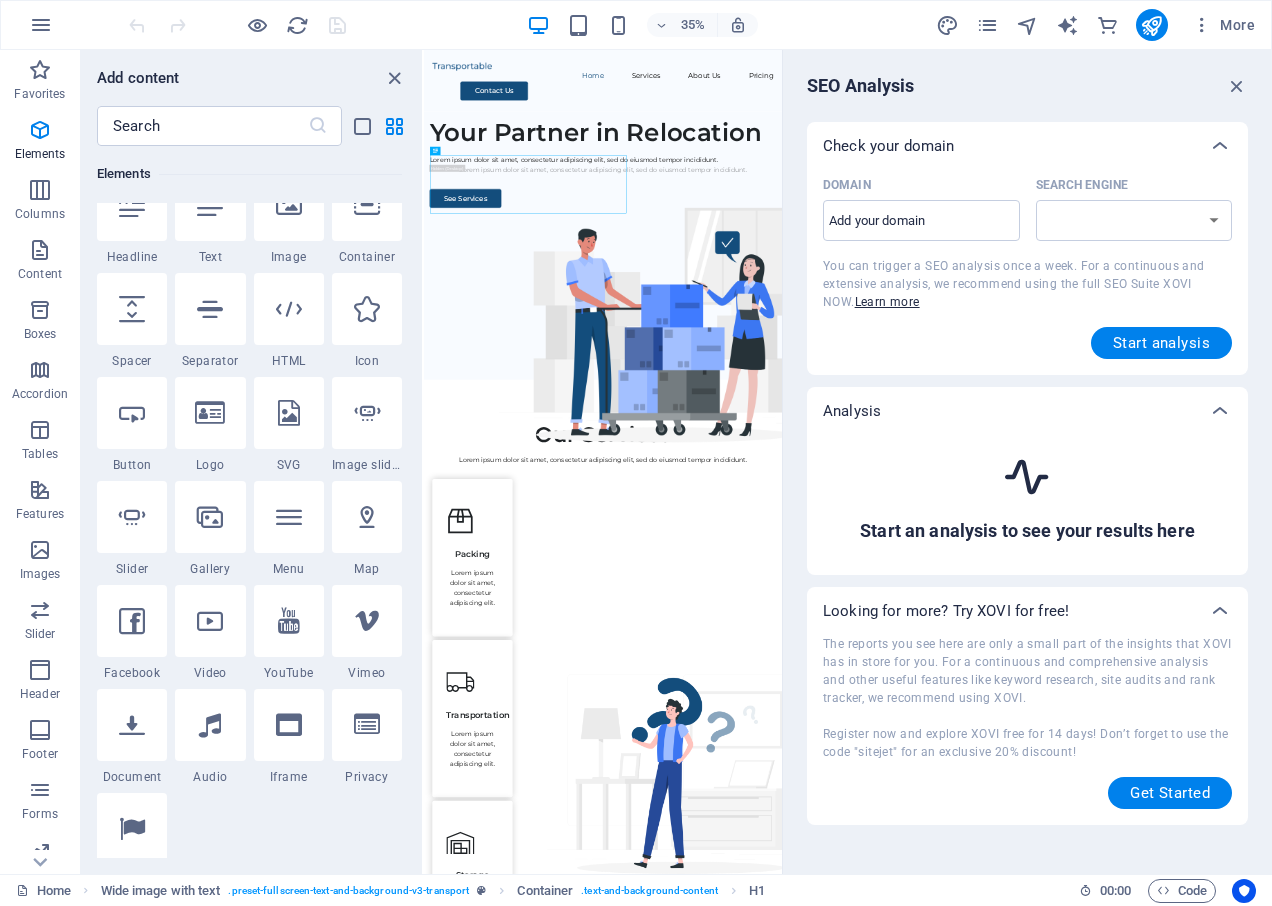 select on "google.com" 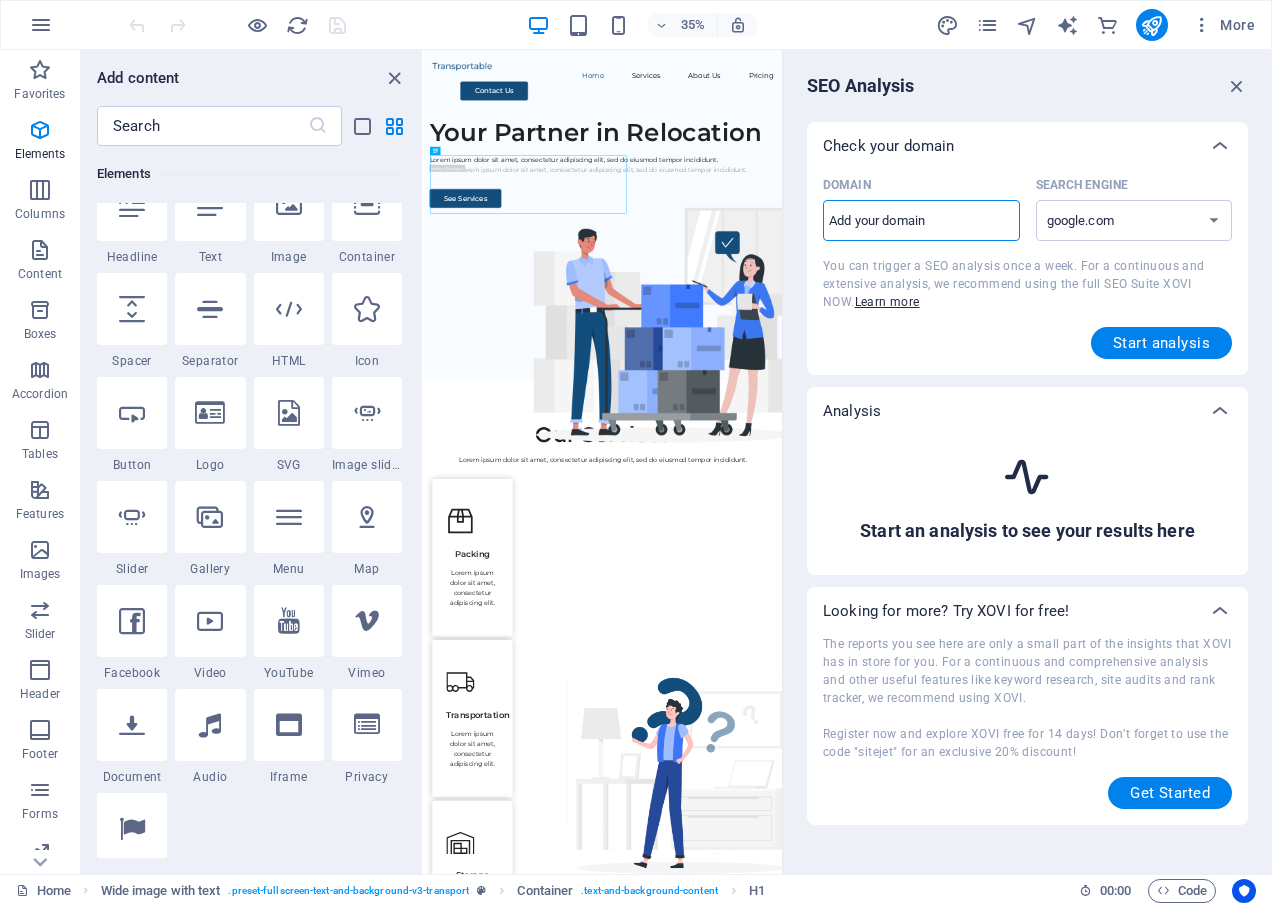 click on "Domain ​" at bounding box center (921, 221) 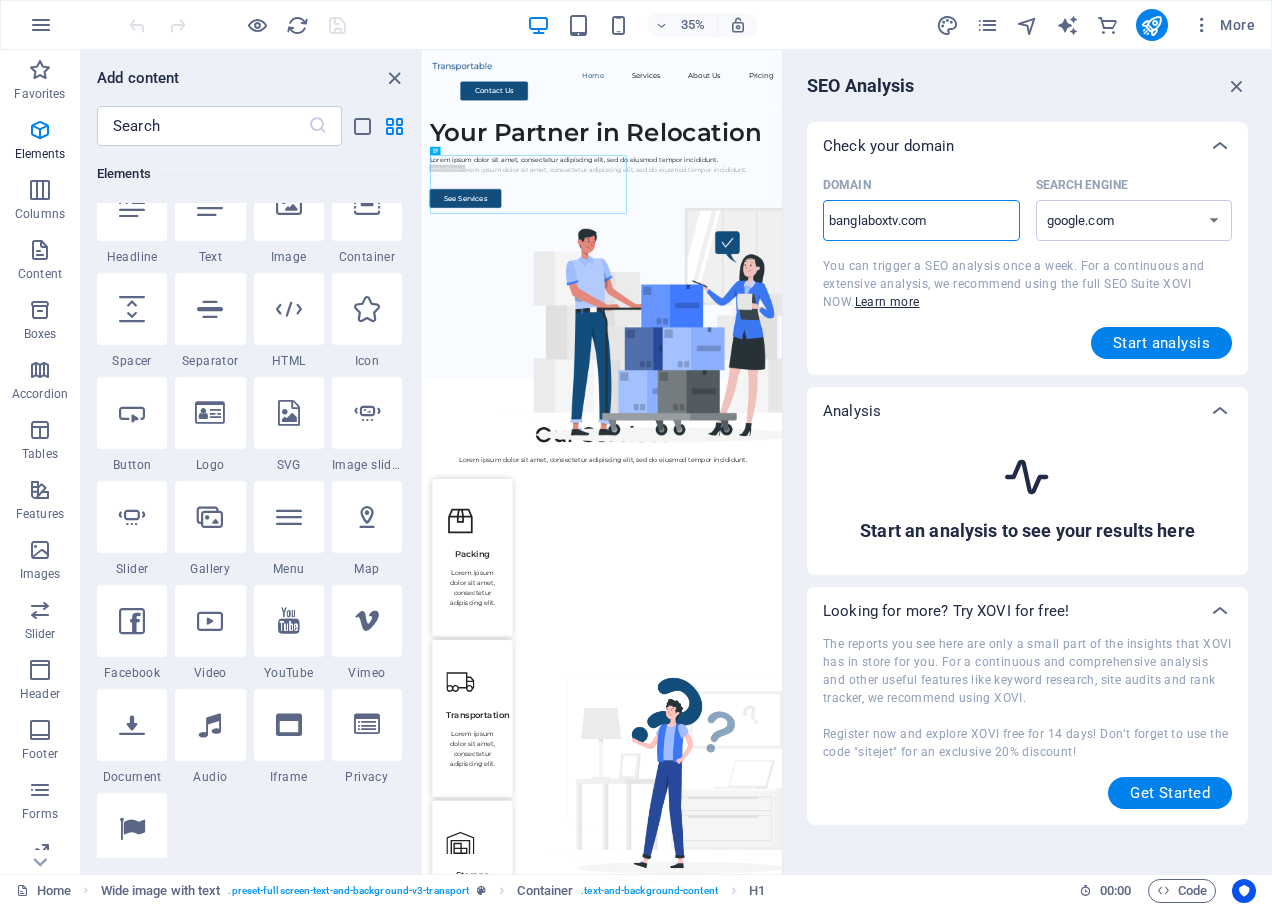 click on "Search Engine" at bounding box center (1130, 185) 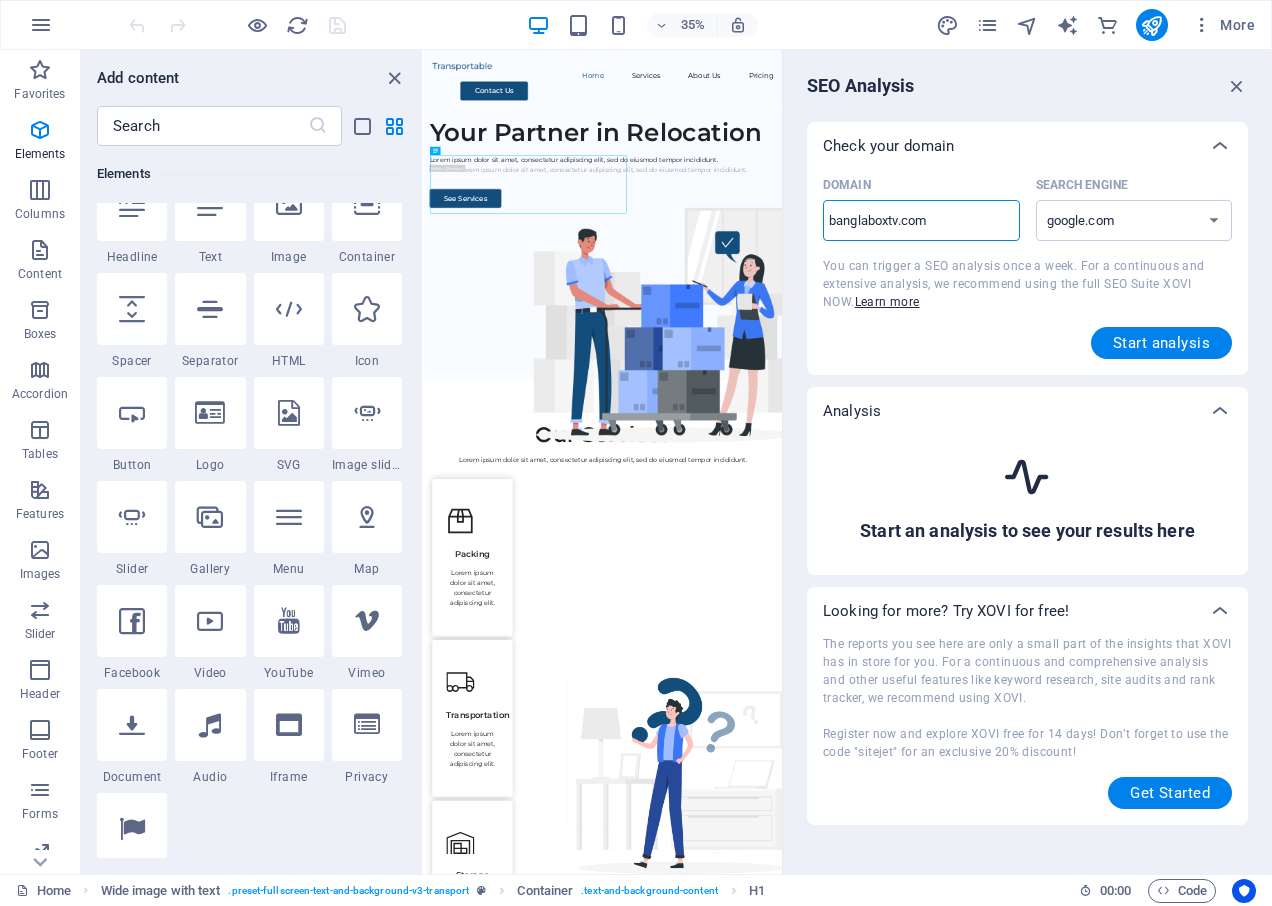 click on "google.de google.at google.es google.co.uk google.fr google.it google.ch google.com google.com.br bing.com" at bounding box center [1134, 220] 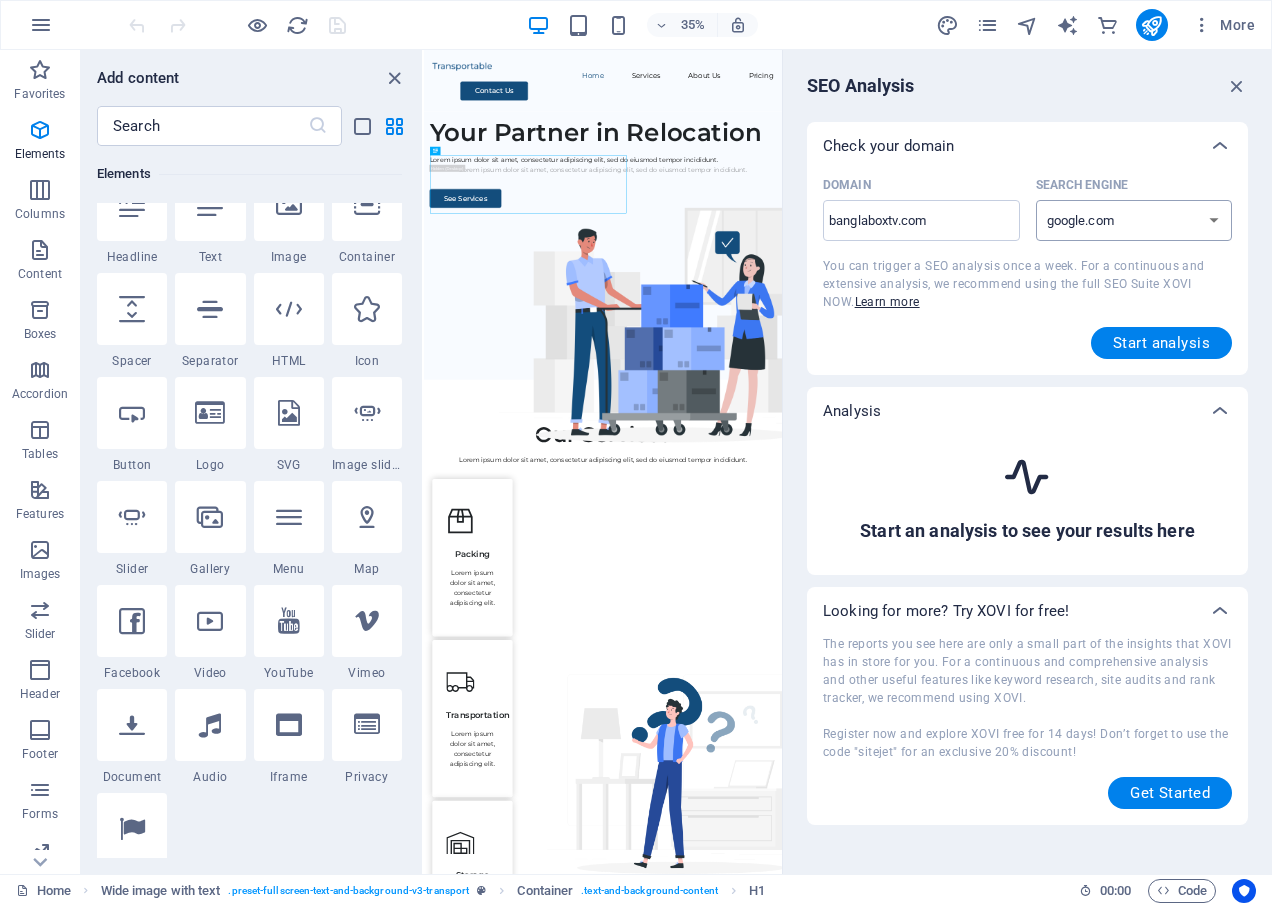click on "google.de google.at google.es google.co.uk google.fr google.it google.ch google.com google.com.br bing.com" at bounding box center [1134, 220] 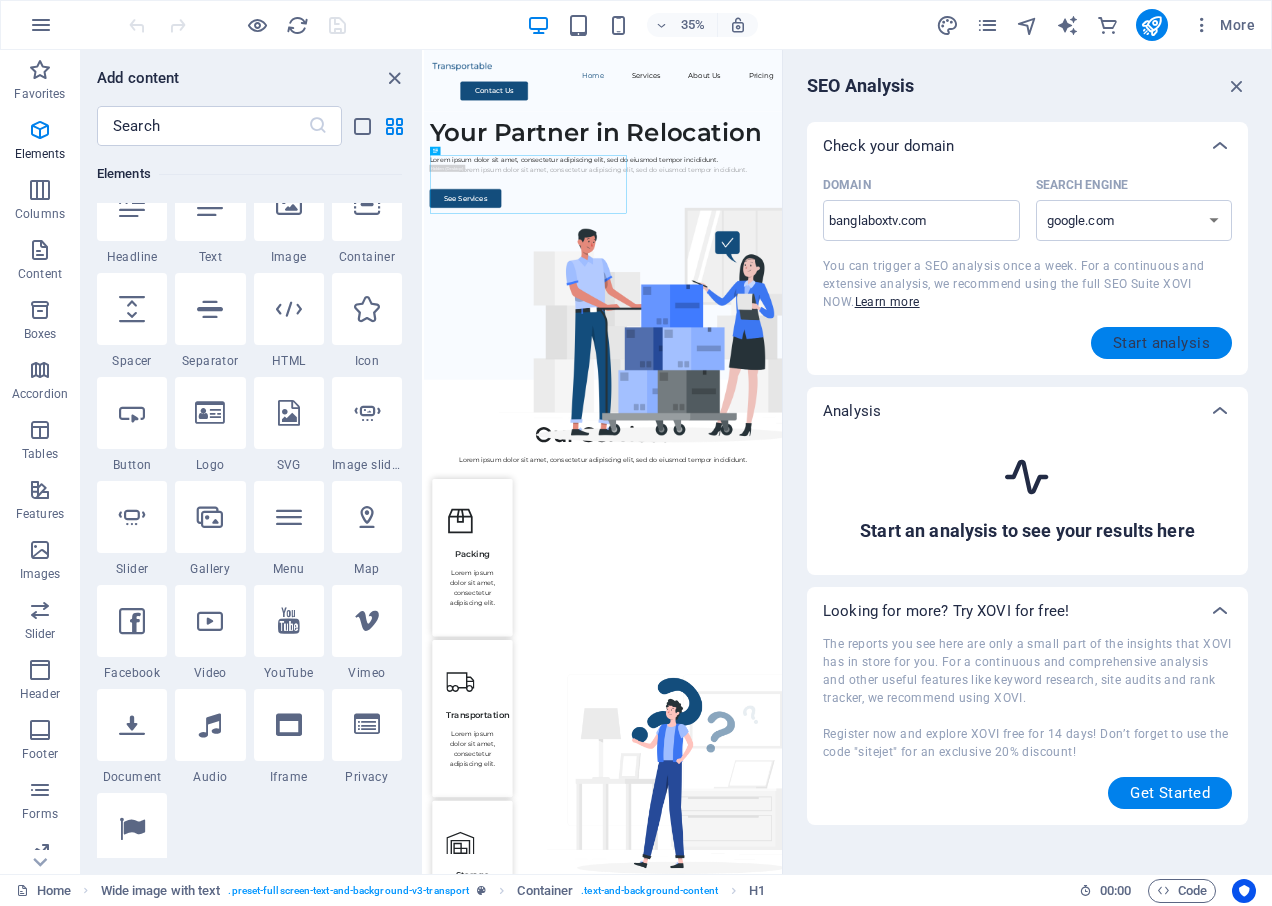 click on "Start analysis" at bounding box center (1161, 343) 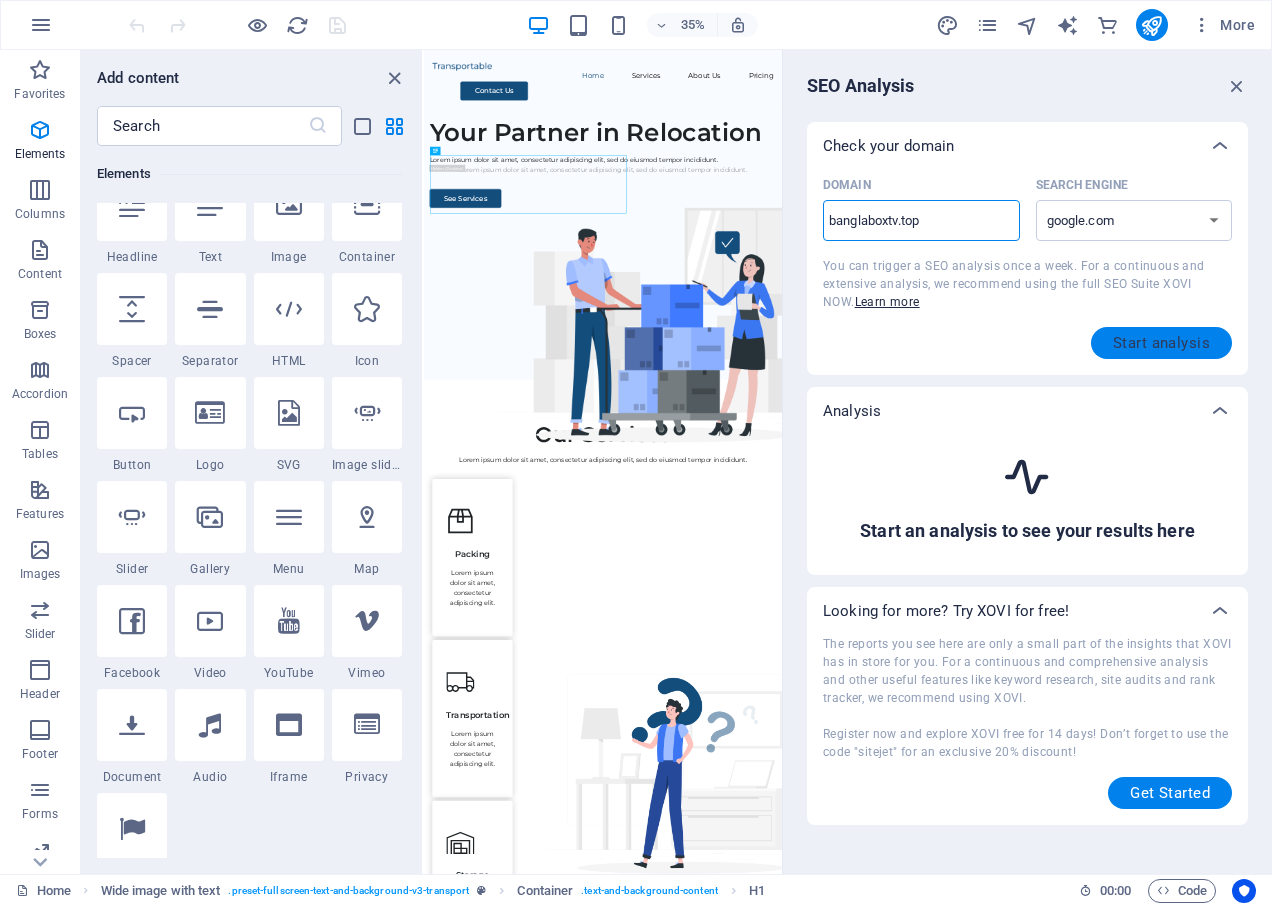 type on "banglaboxtv.top" 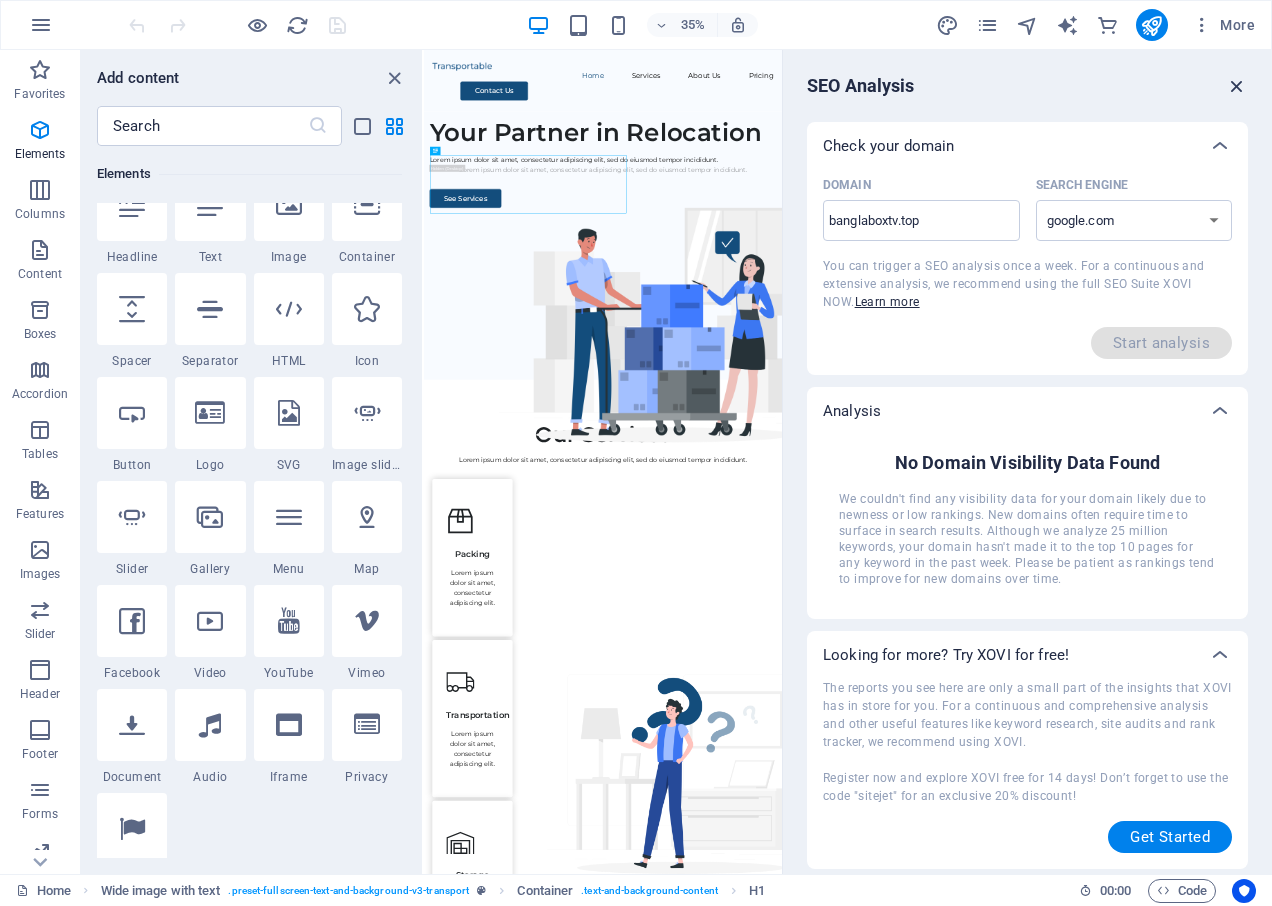 click at bounding box center (1237, 86) 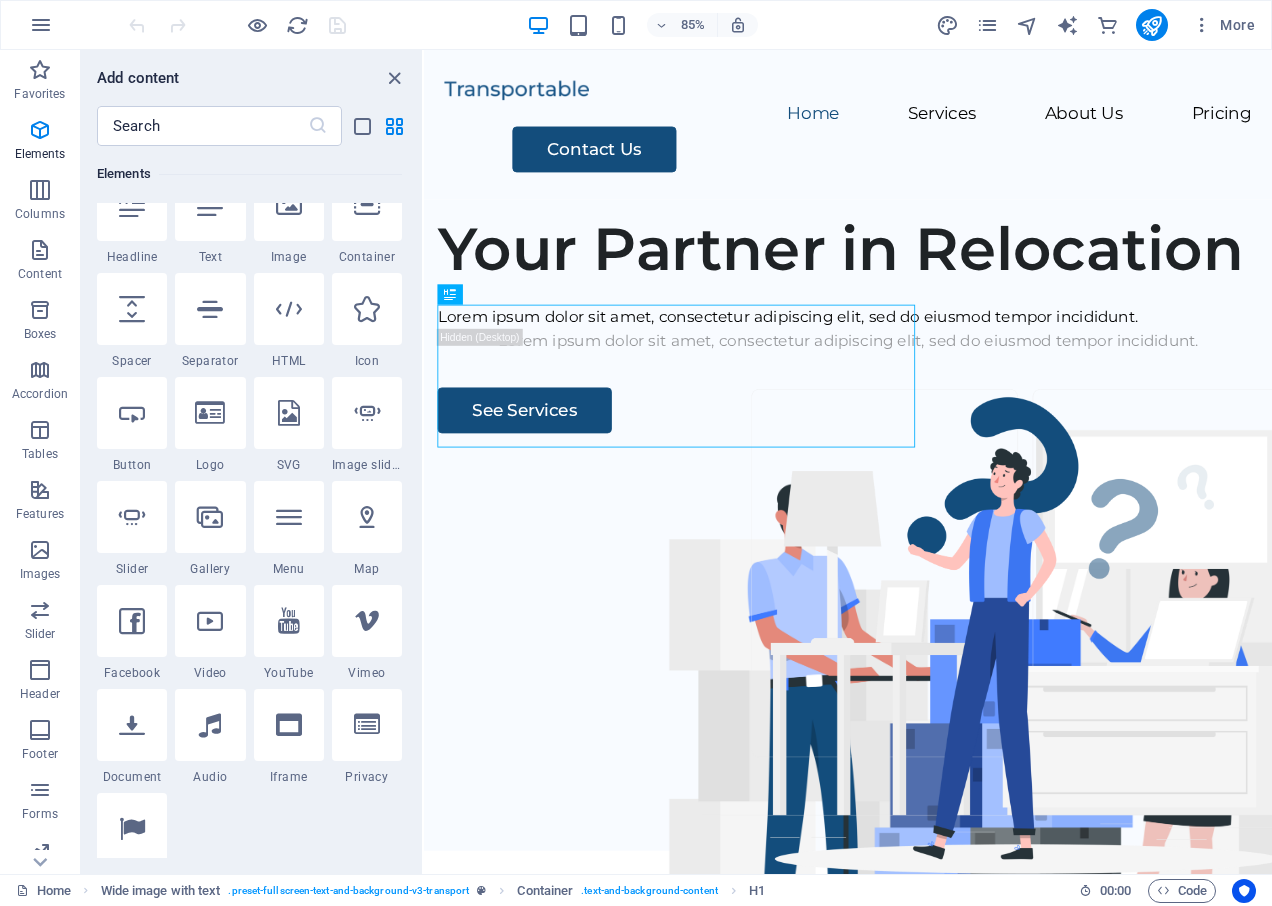 click on "85%" at bounding box center [642, 25] 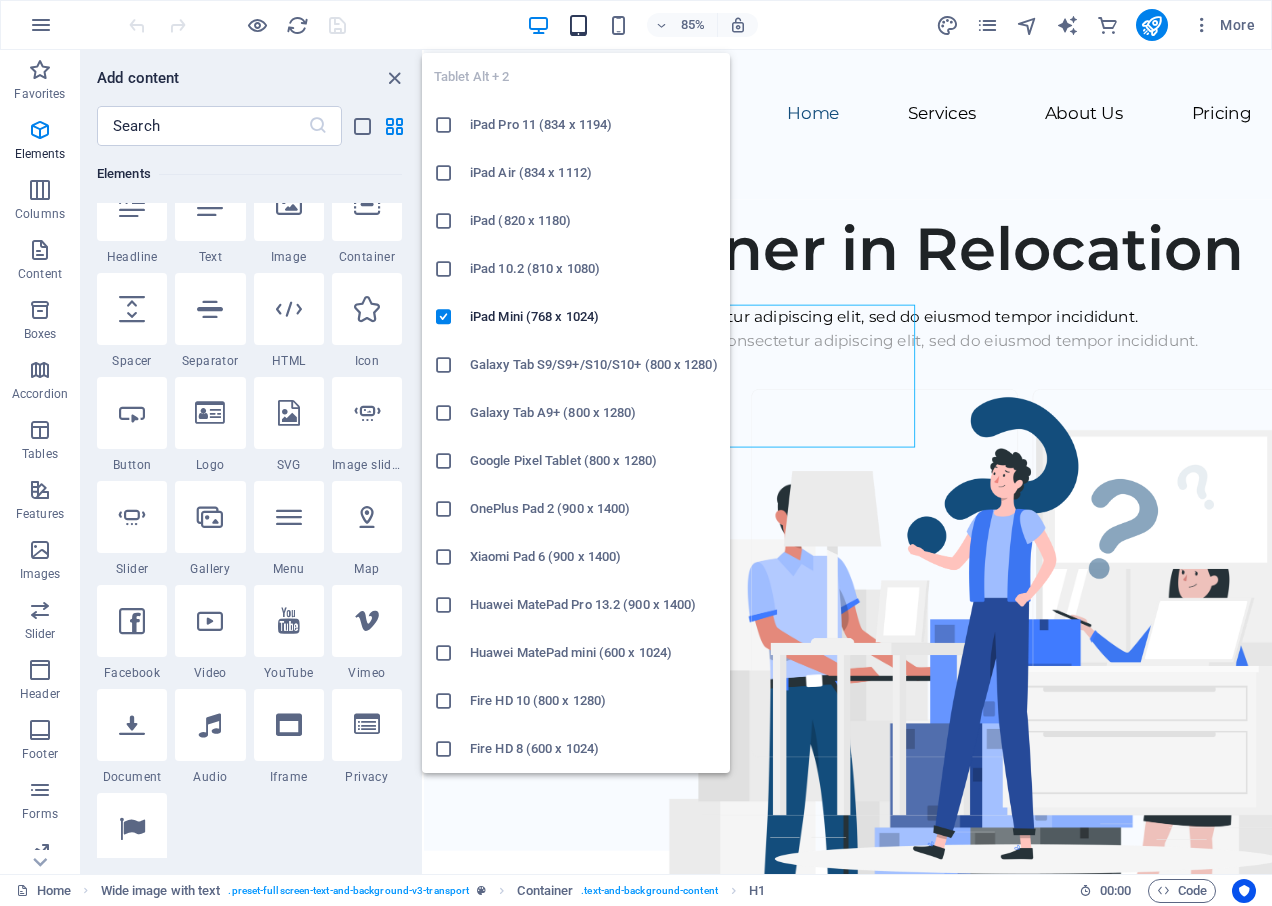 click at bounding box center (578, 25) 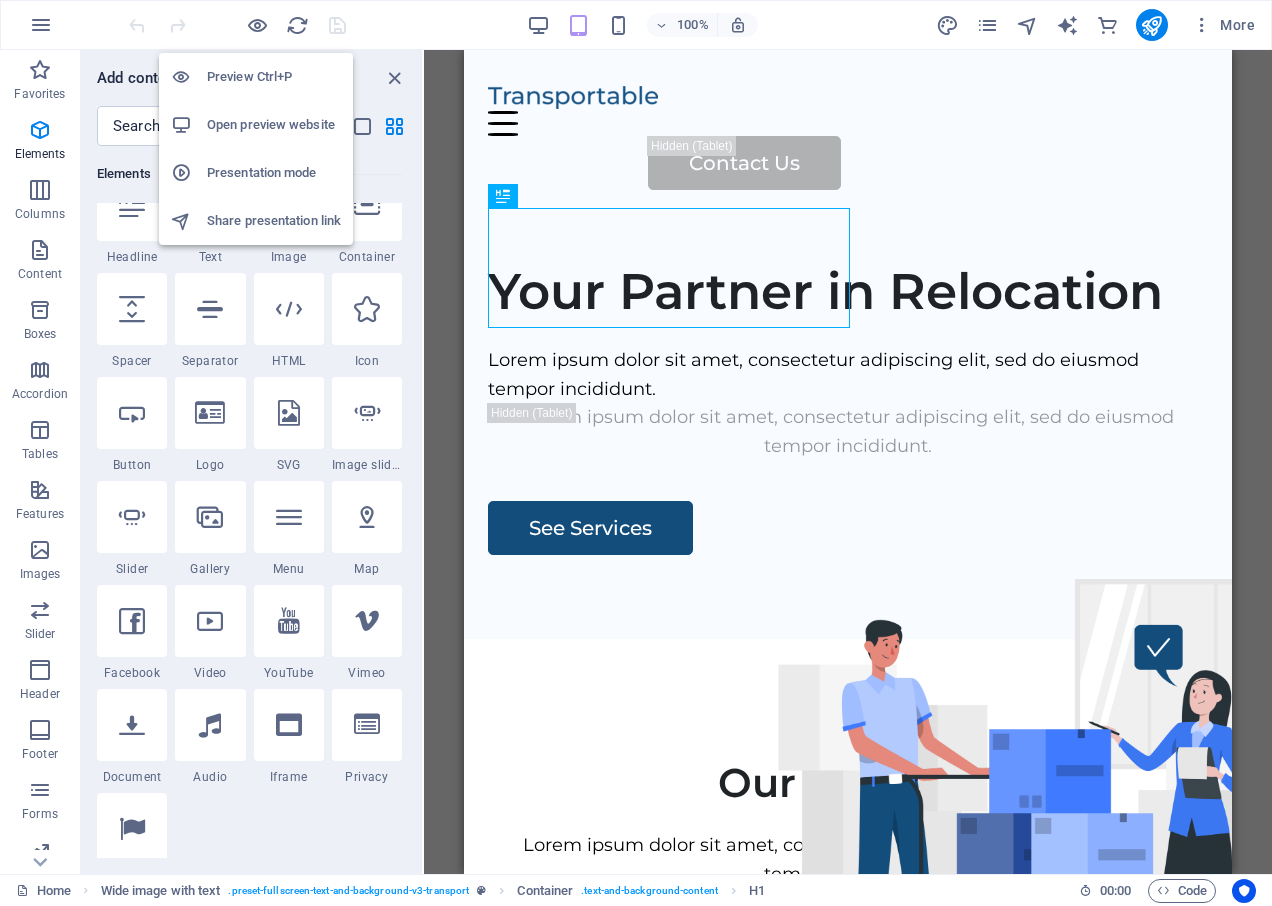 drag, startPoint x: 262, startPoint y: 32, endPoint x: 272, endPoint y: 26, distance: 11.661903 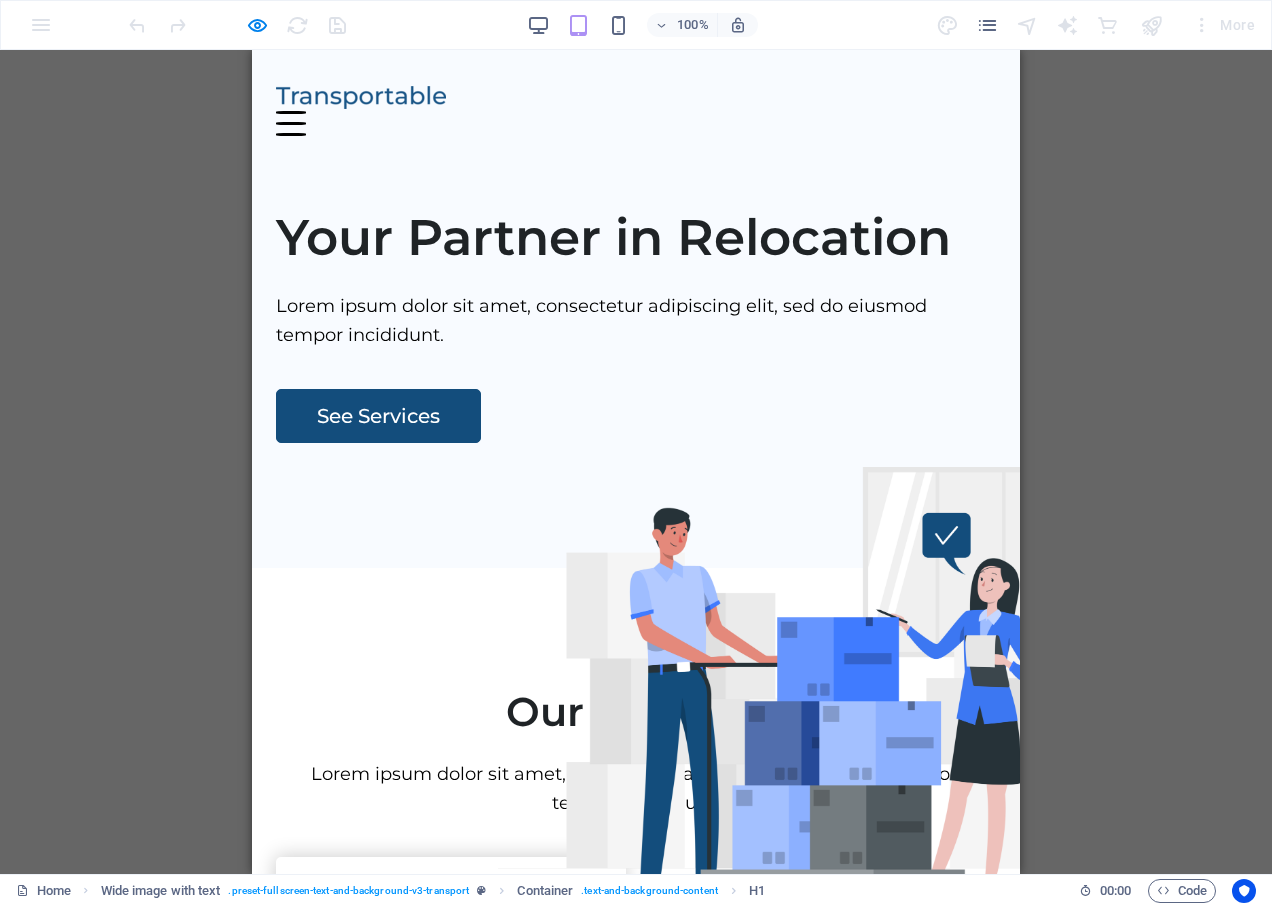 click at bounding box center [237, 25] 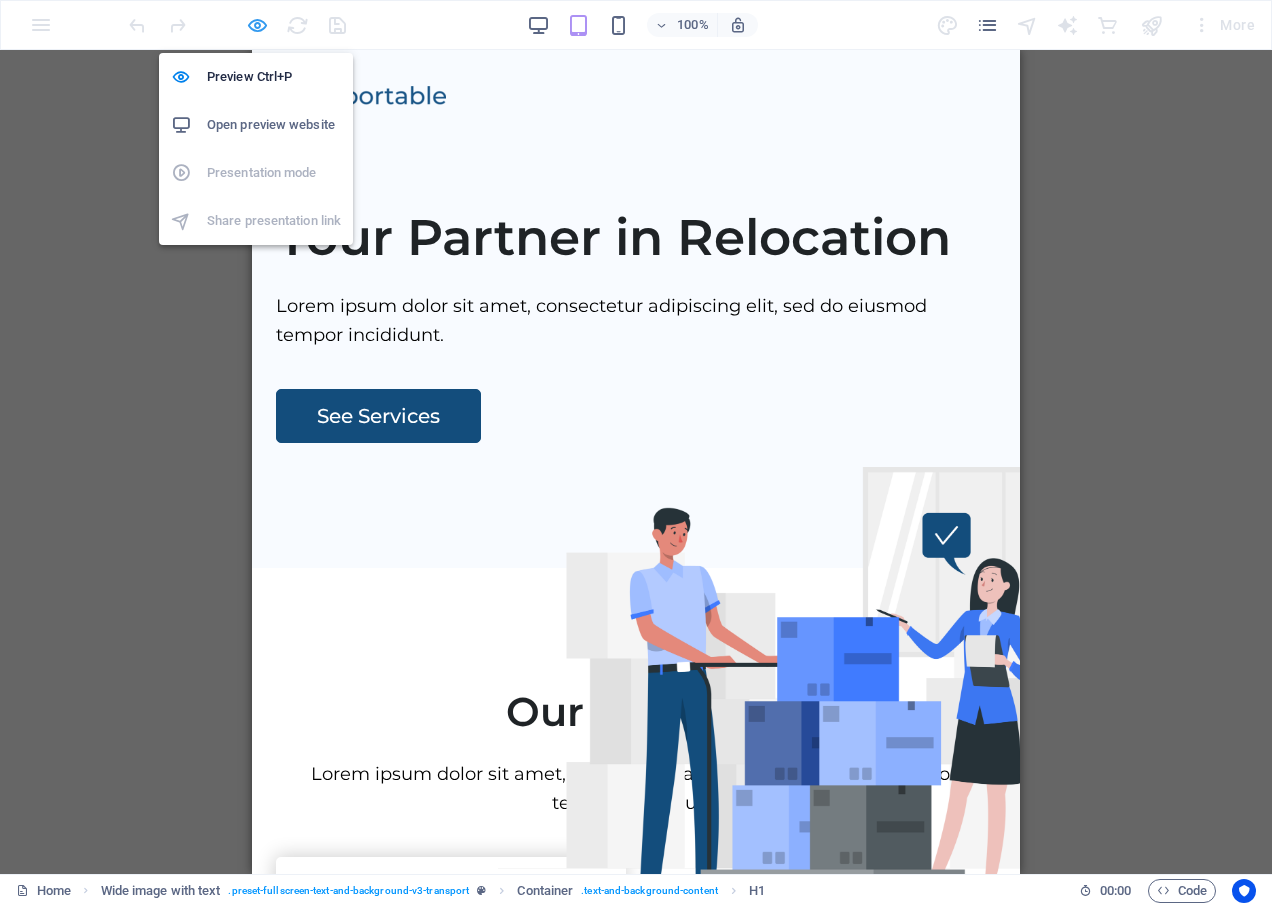 click at bounding box center (257, 25) 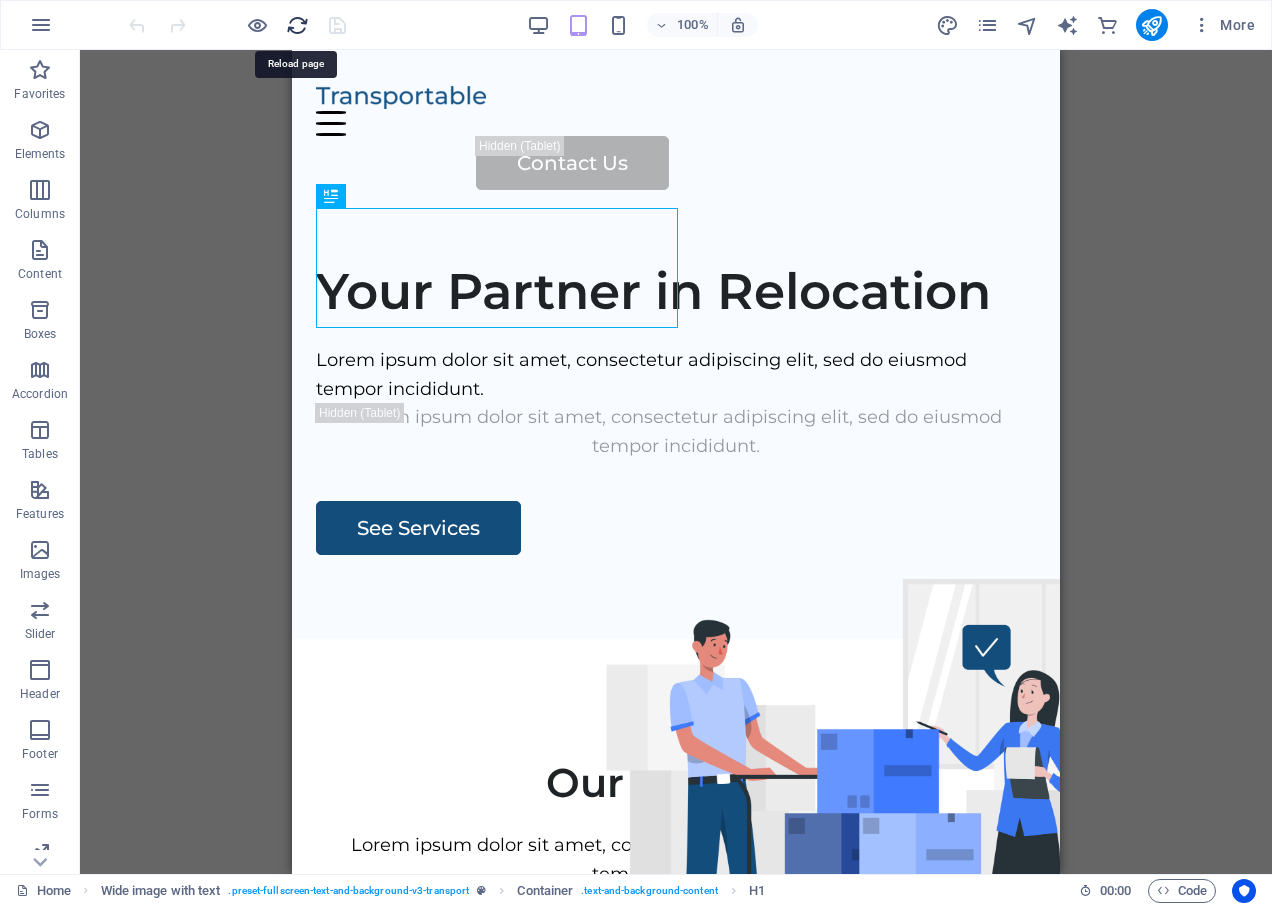 click at bounding box center [297, 25] 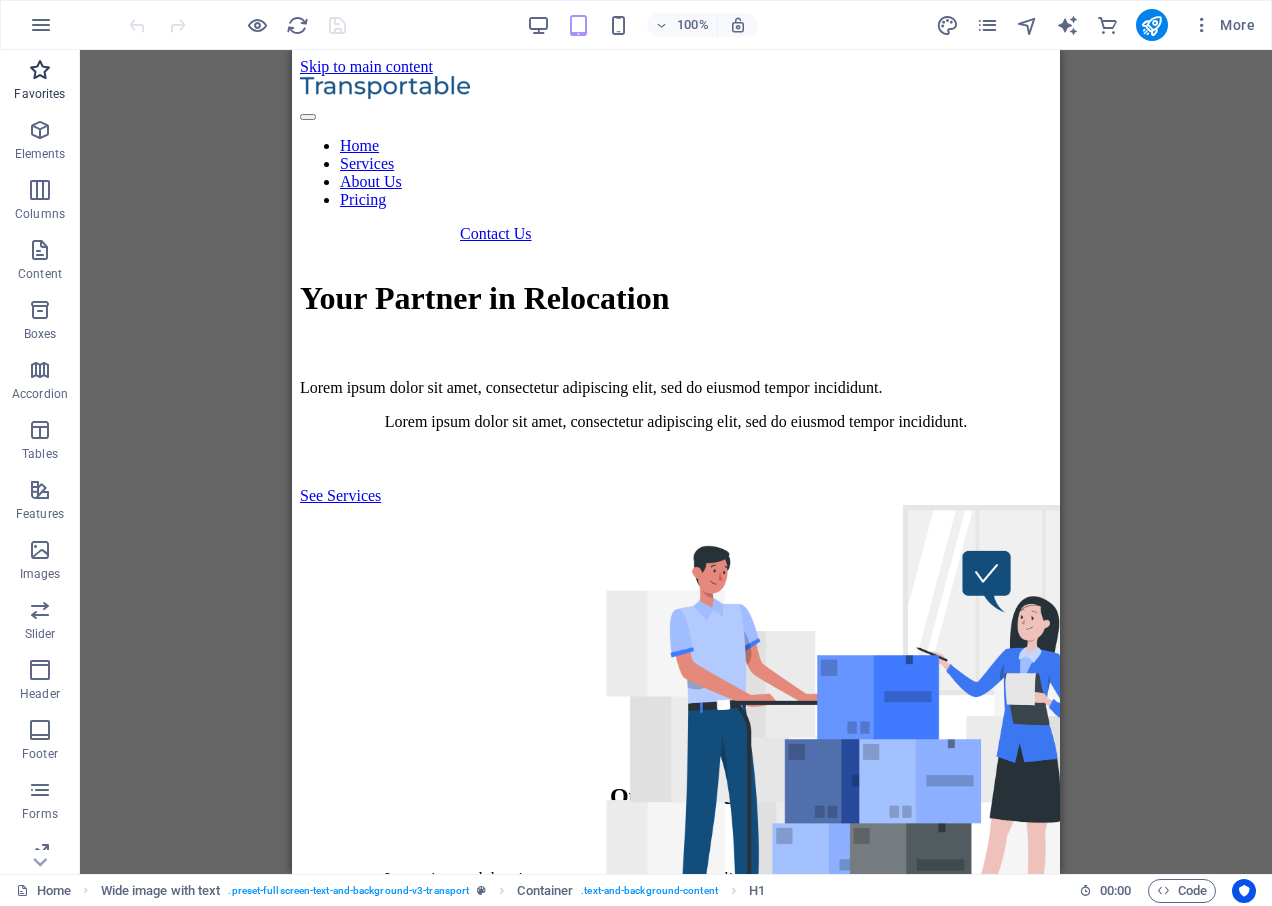scroll, scrollTop: 0, scrollLeft: 0, axis: both 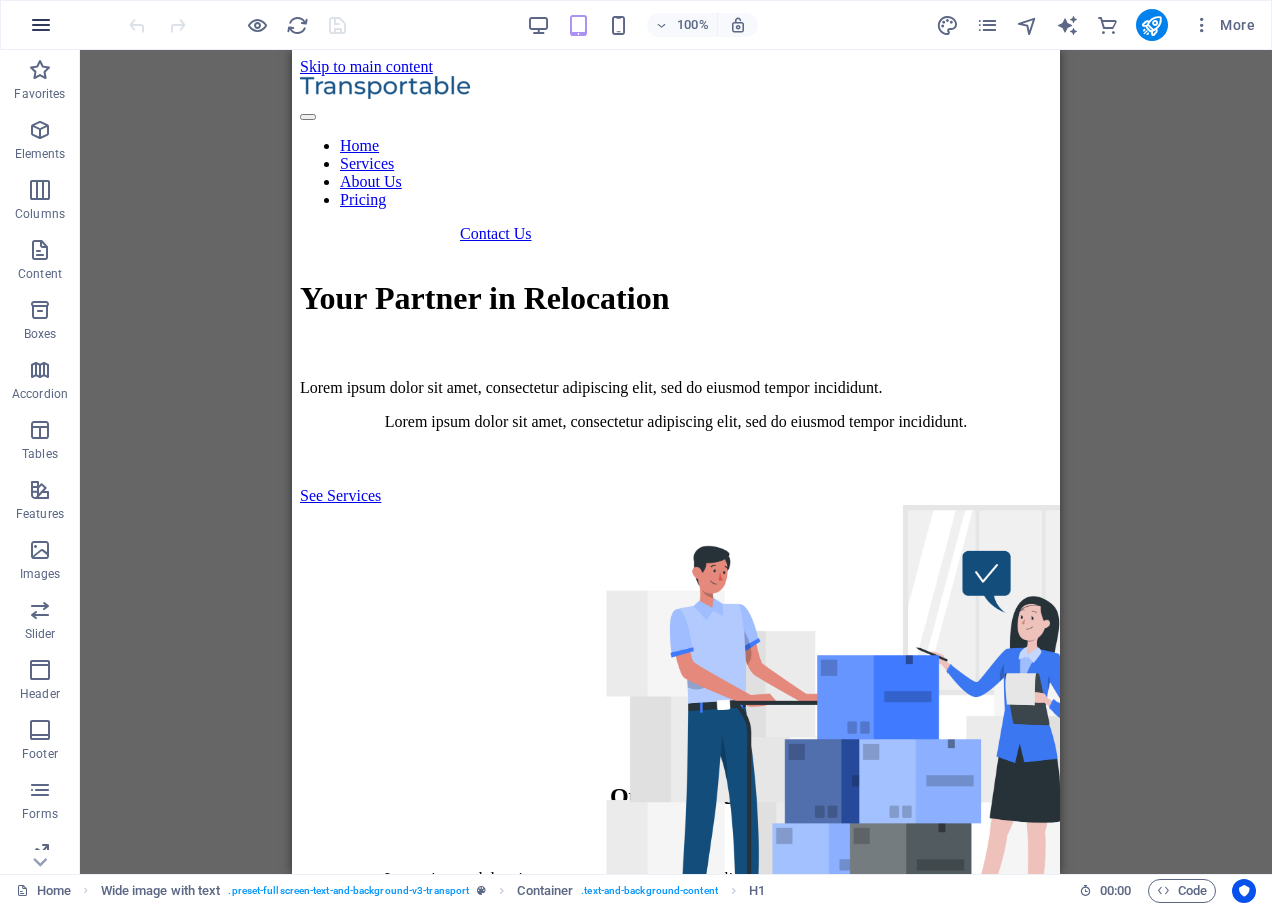 click at bounding box center (41, 25) 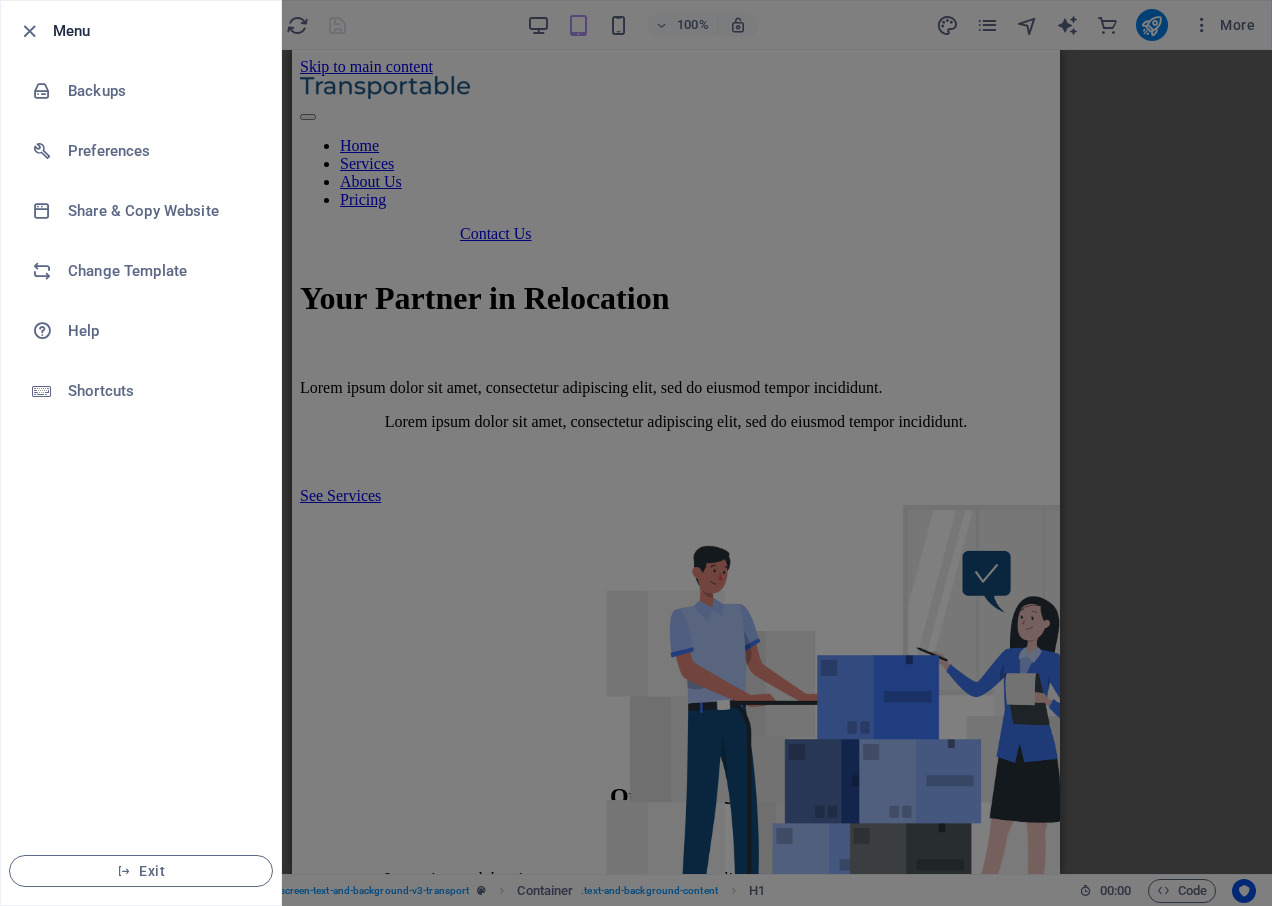click on "Menu" at bounding box center [141, 31] 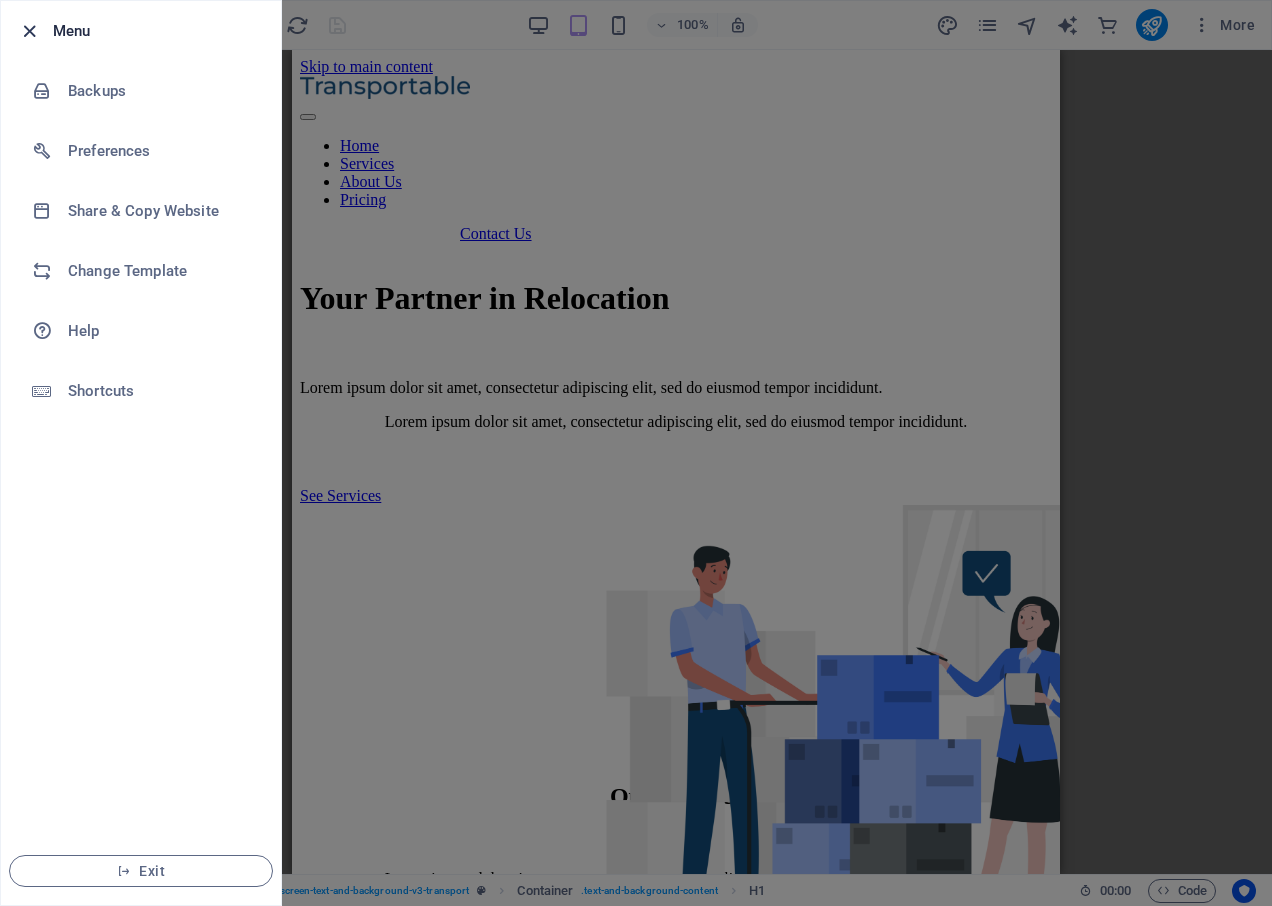 click at bounding box center (29, 31) 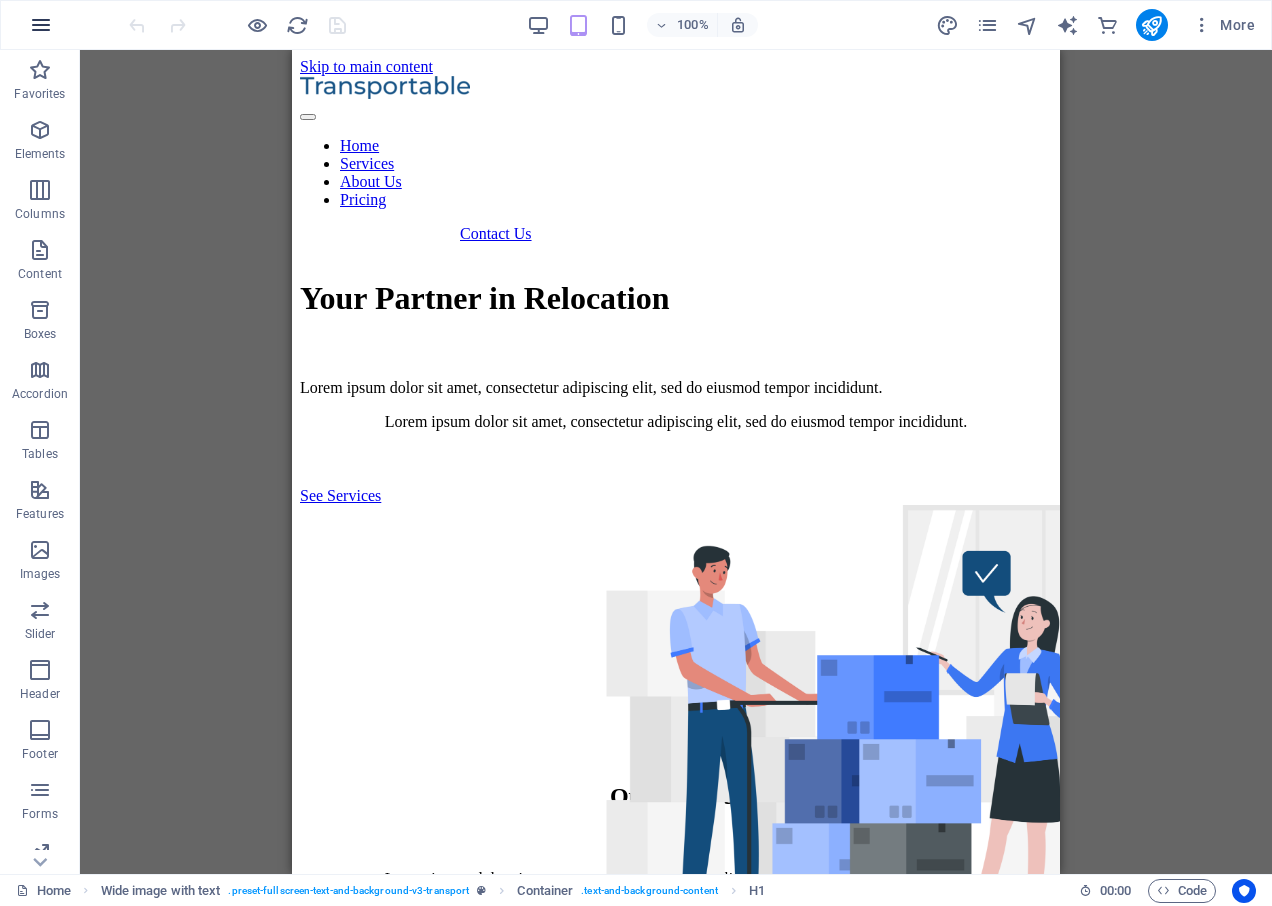 click at bounding box center [41, 25] 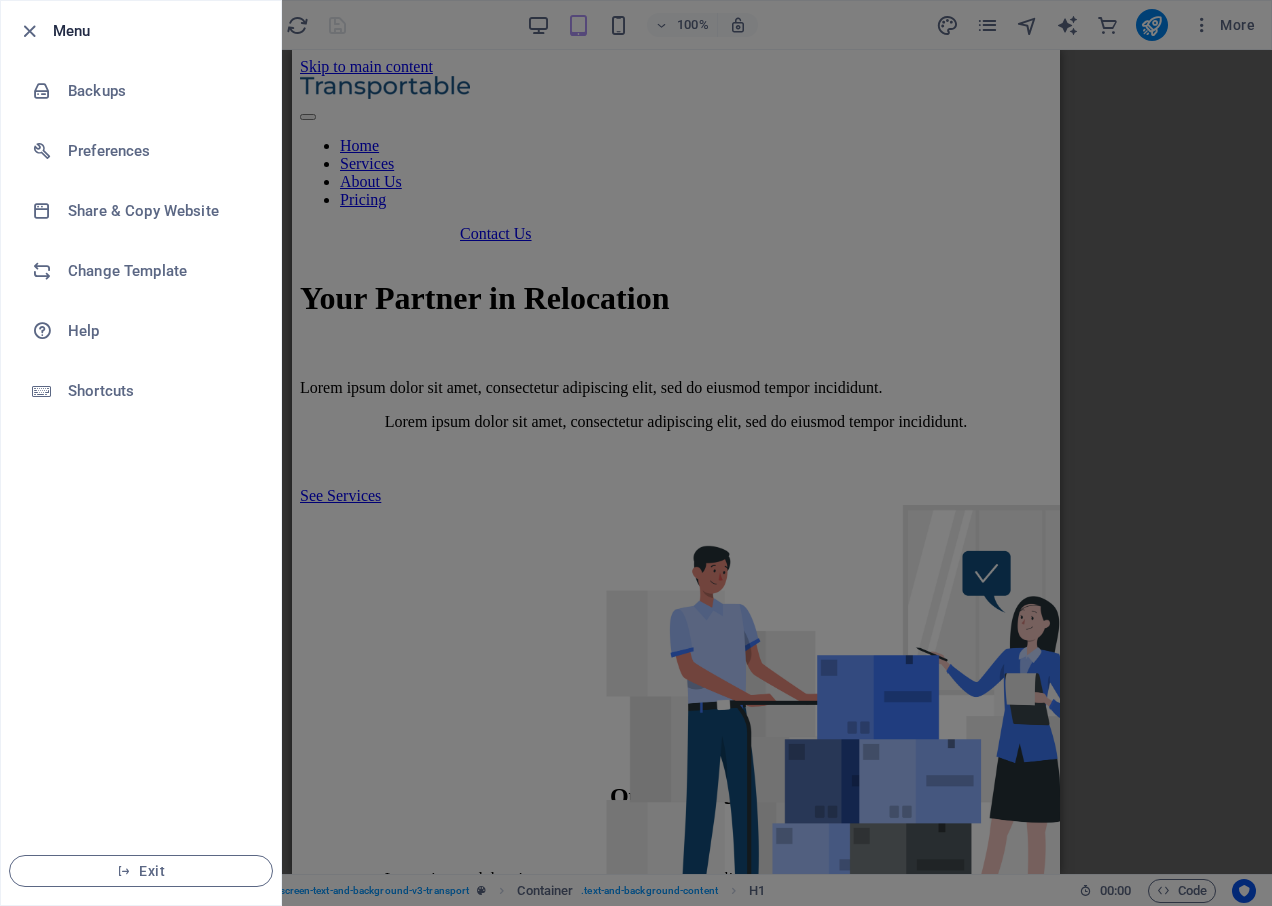 drag, startPoint x: 51, startPoint y: 39, endPoint x: 815, endPoint y: 193, distance: 779.3664 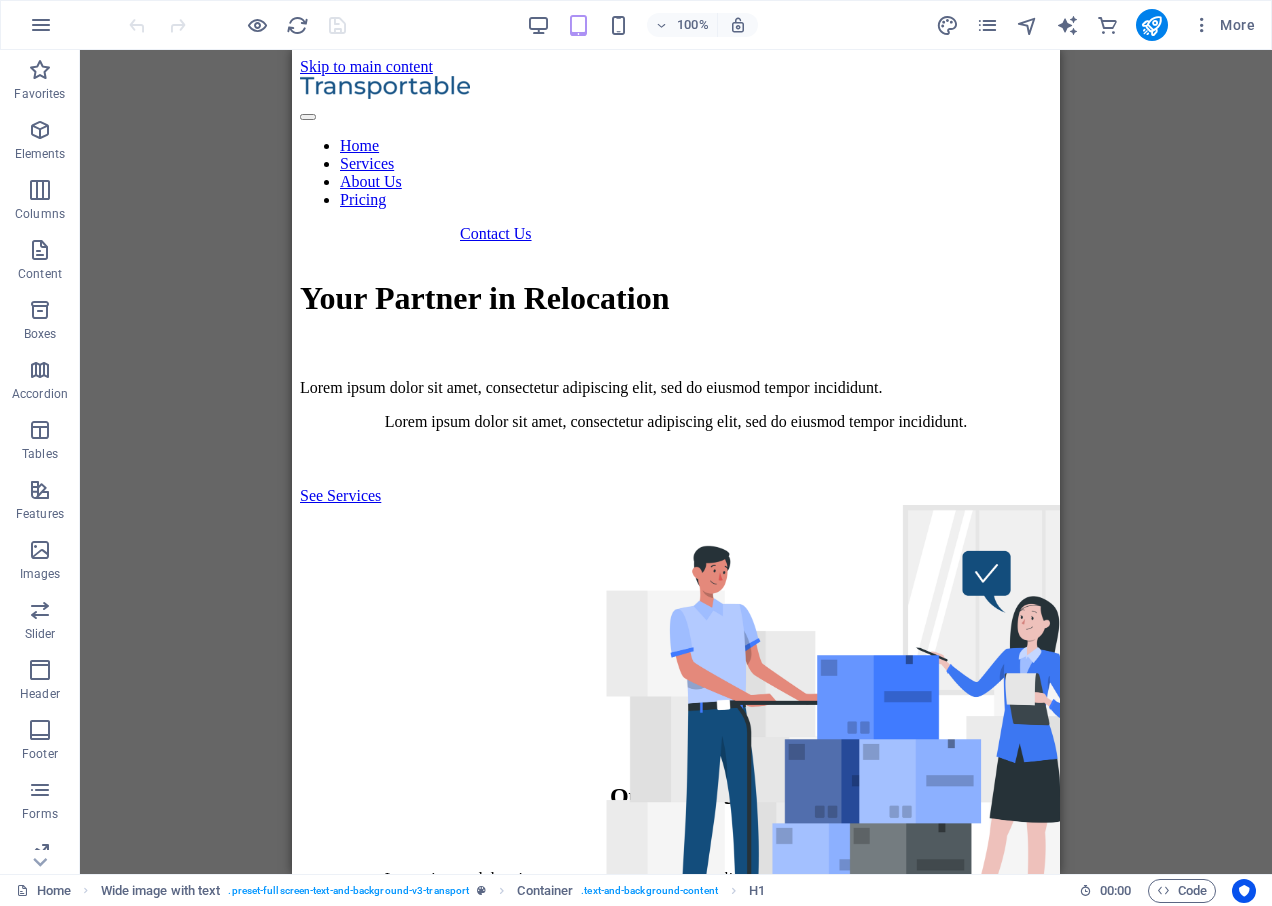 click at bounding box center [237, 25] 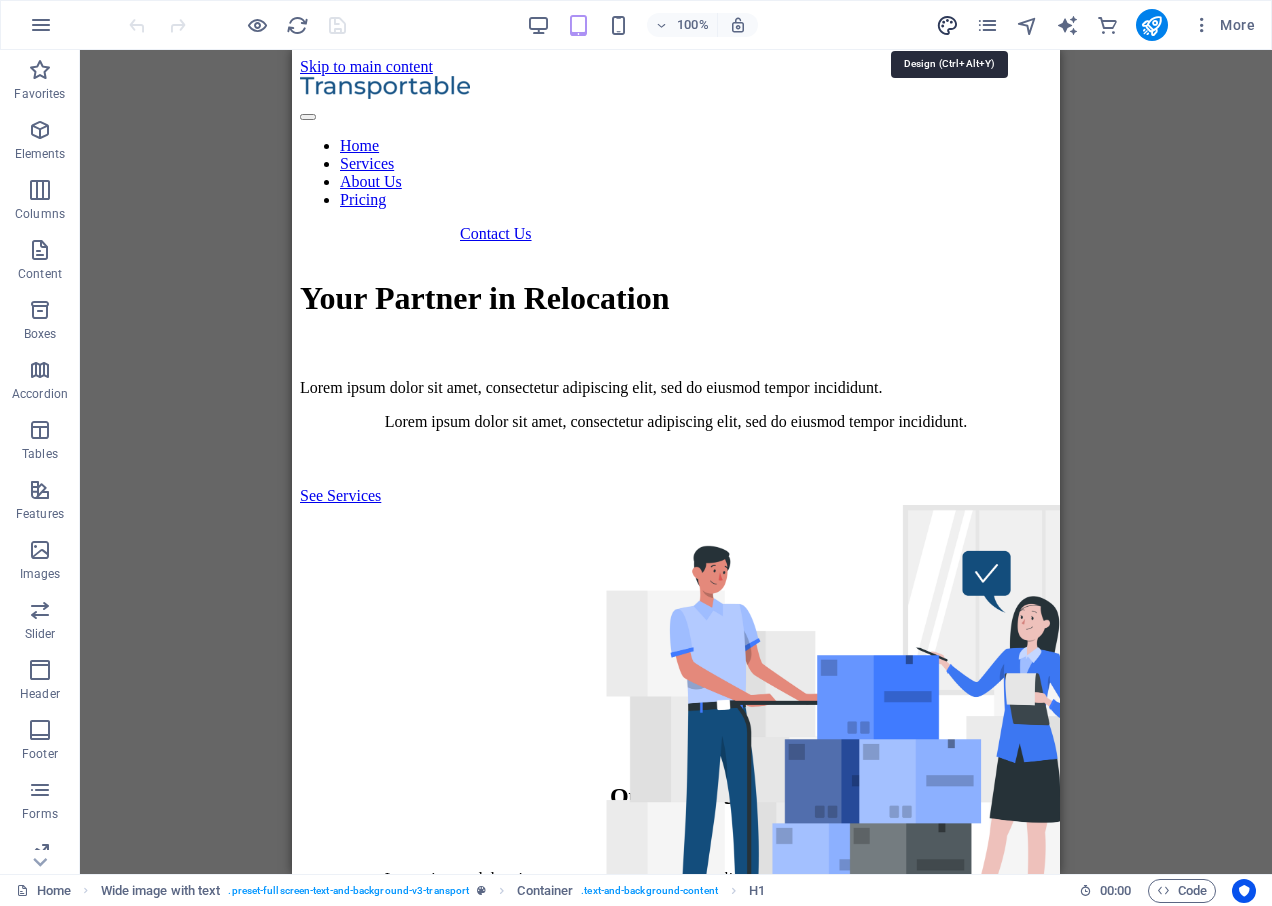 click at bounding box center (947, 25) 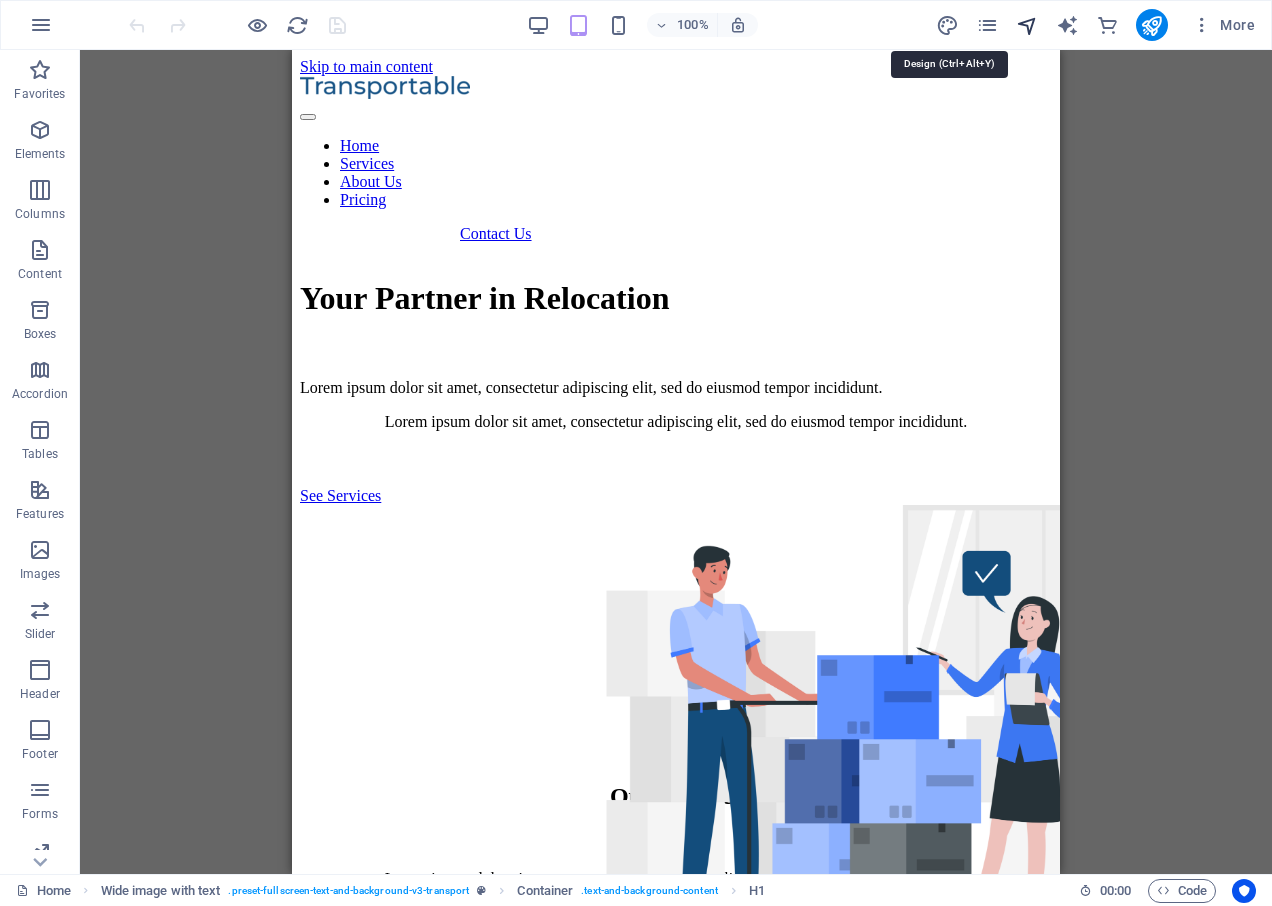 click at bounding box center [1027, 25] 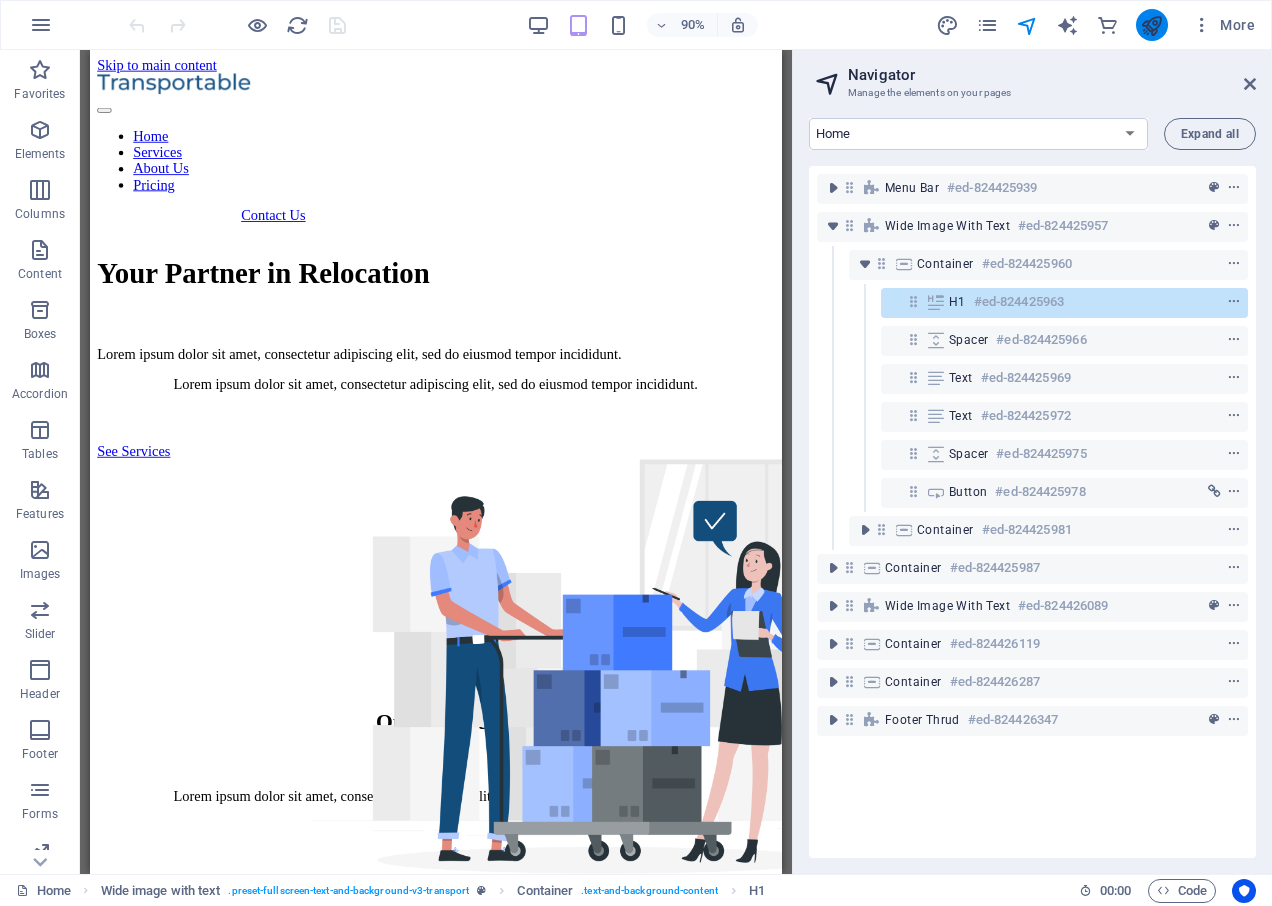 drag, startPoint x: 1166, startPoint y: 44, endPoint x: 1150, endPoint y: 24, distance: 25.612497 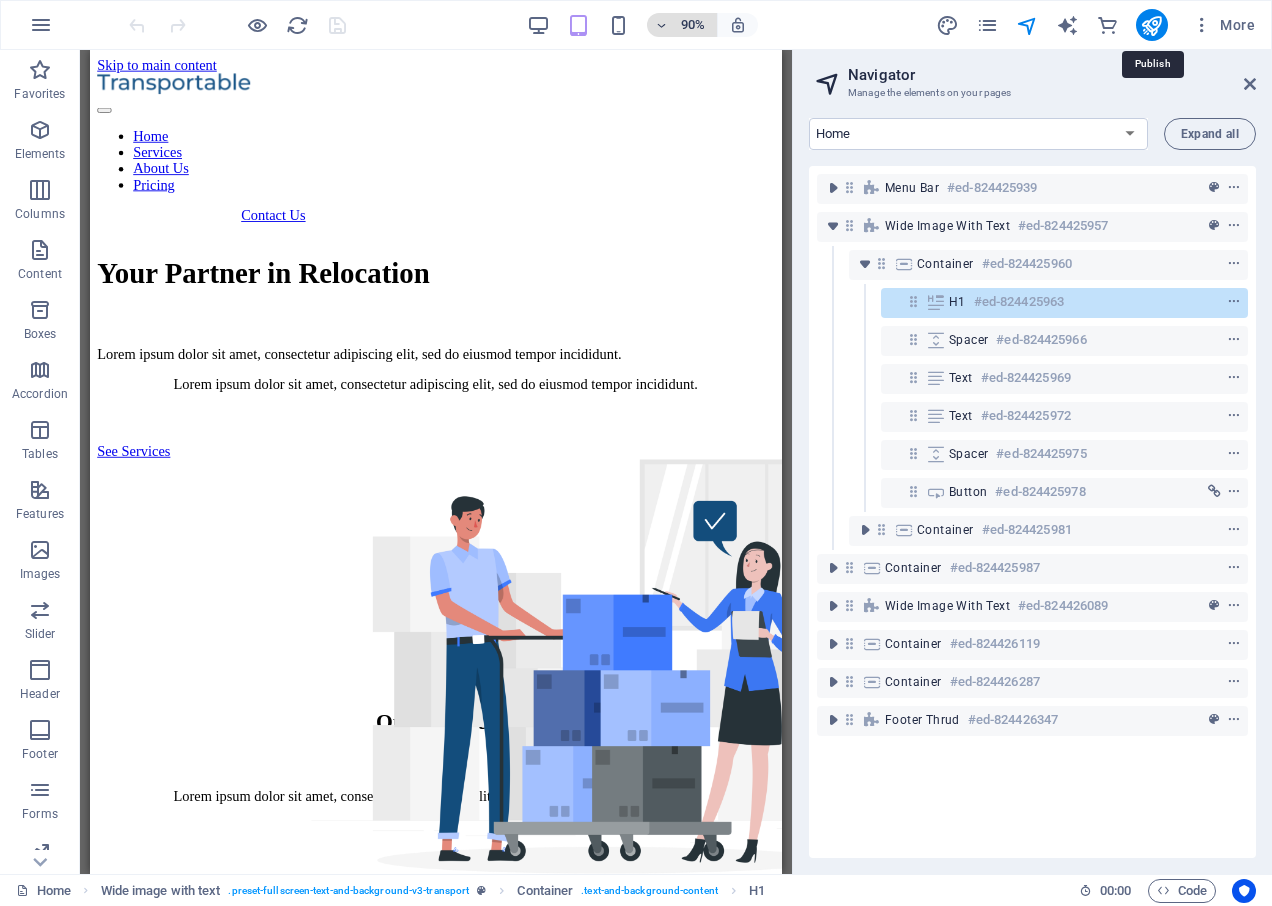 drag, startPoint x: 1150, startPoint y: 24, endPoint x: 681, endPoint y: 21, distance: 469.00958 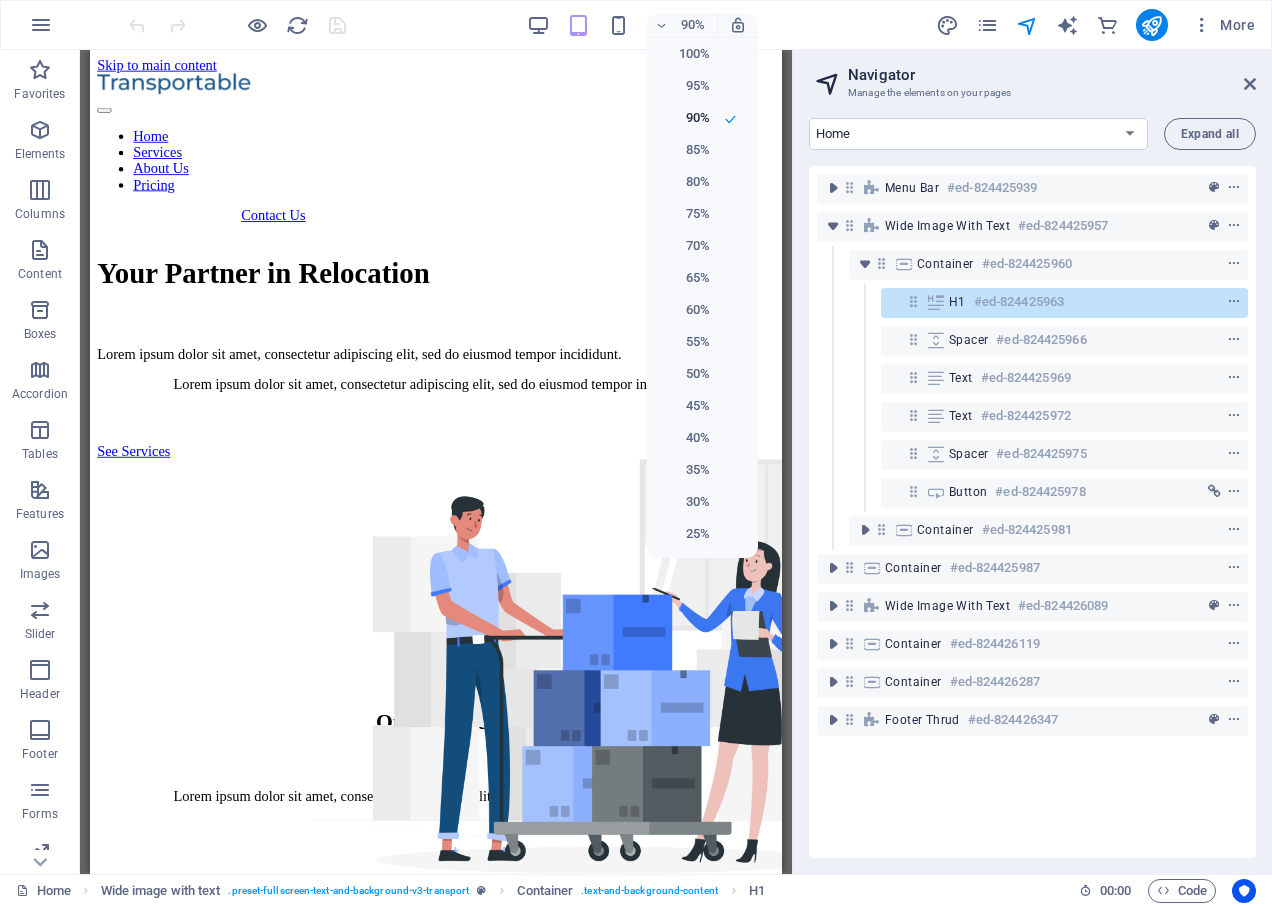click at bounding box center [636, 453] 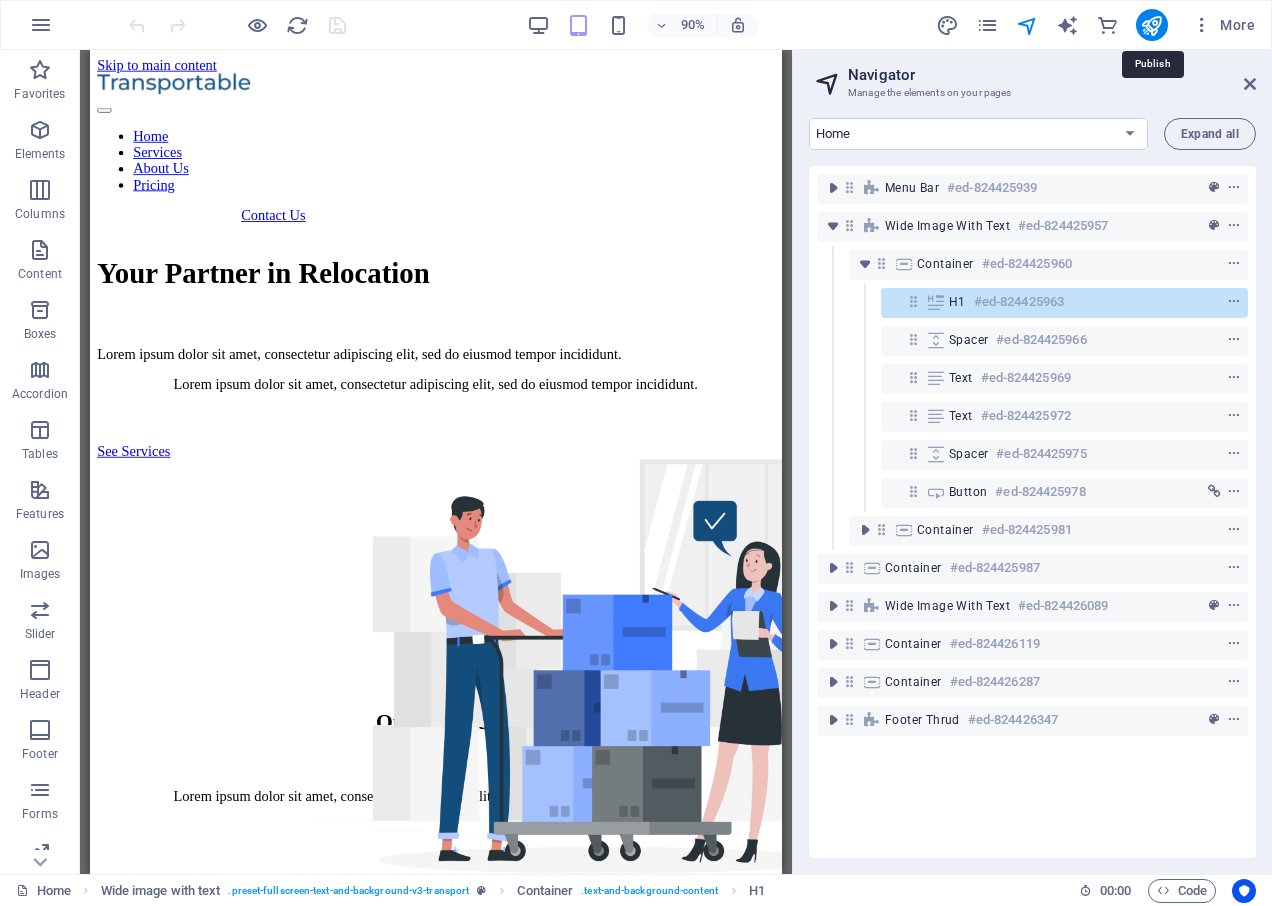 click at bounding box center [1151, 25] 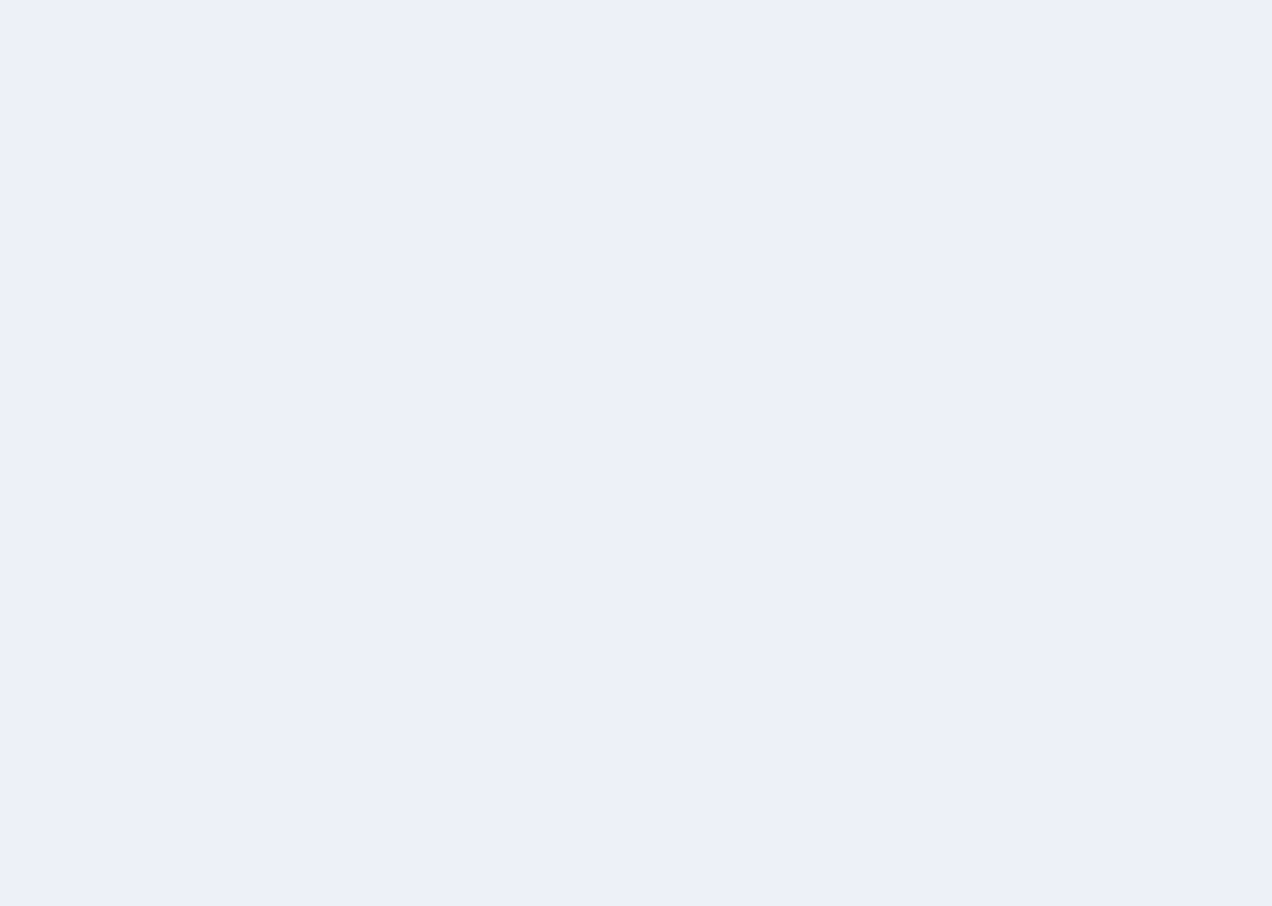 scroll, scrollTop: 0, scrollLeft: 0, axis: both 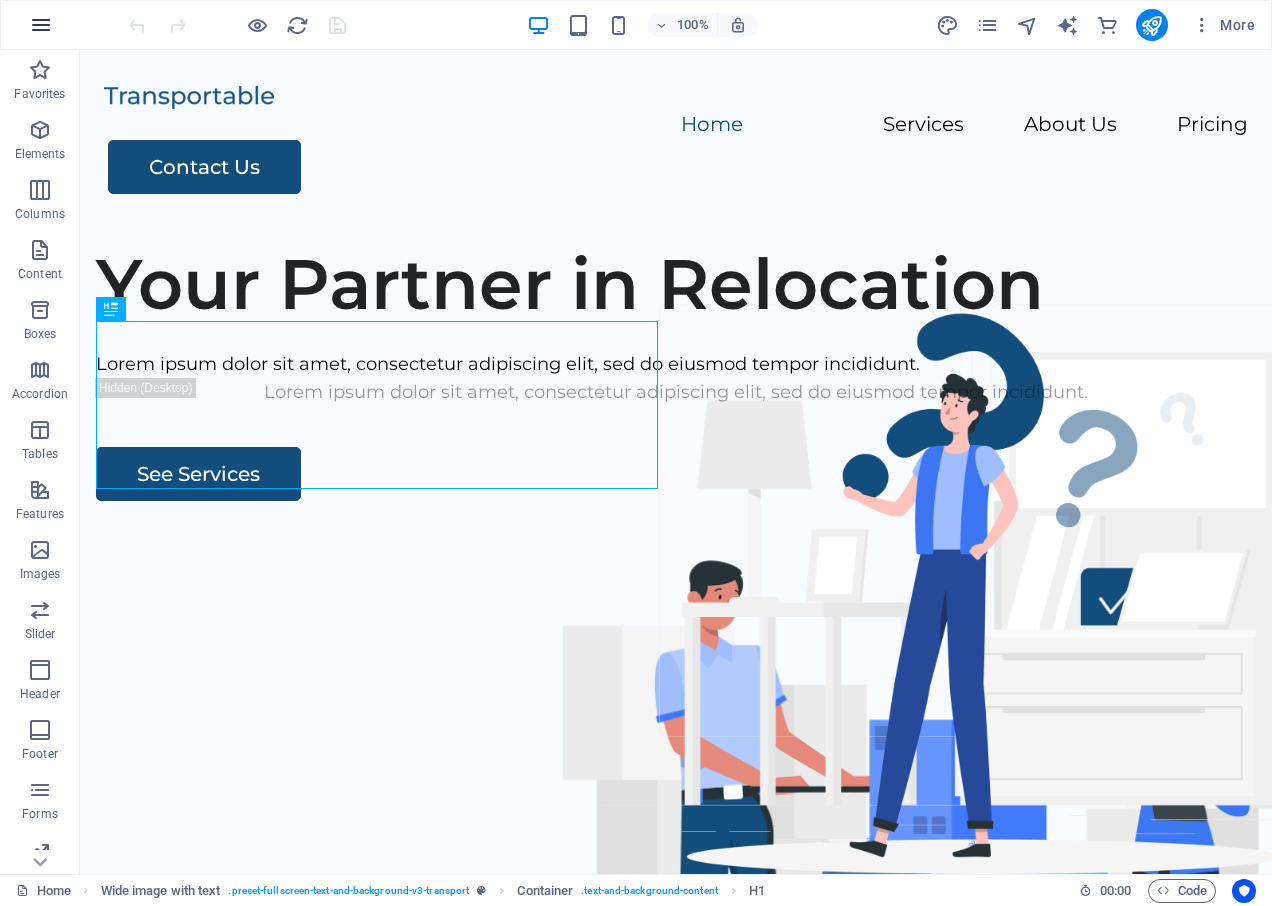 click at bounding box center (41, 25) 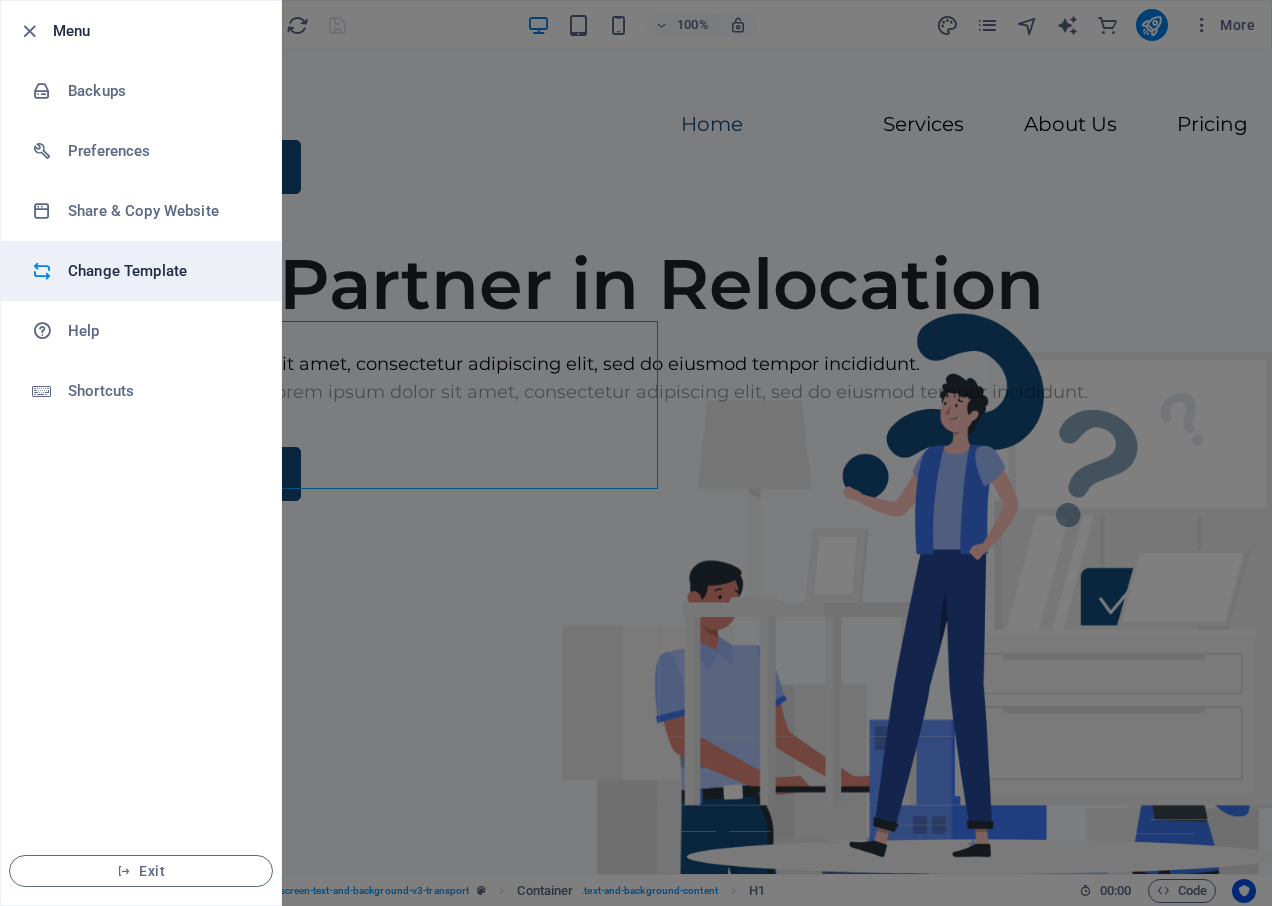click on "Change Template" at bounding box center (160, 271) 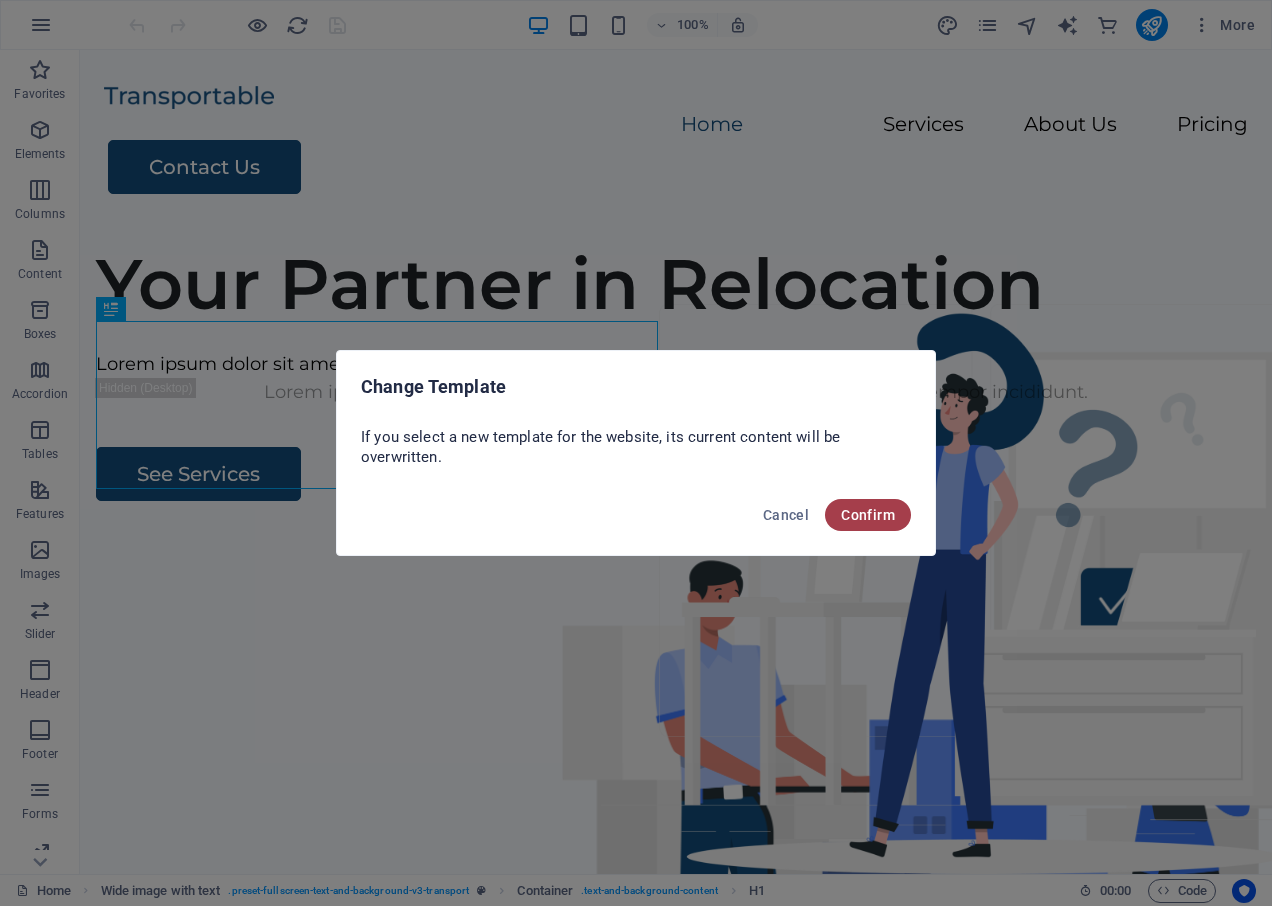 drag, startPoint x: 916, startPoint y: 510, endPoint x: 902, endPoint y: 511, distance: 14.035668 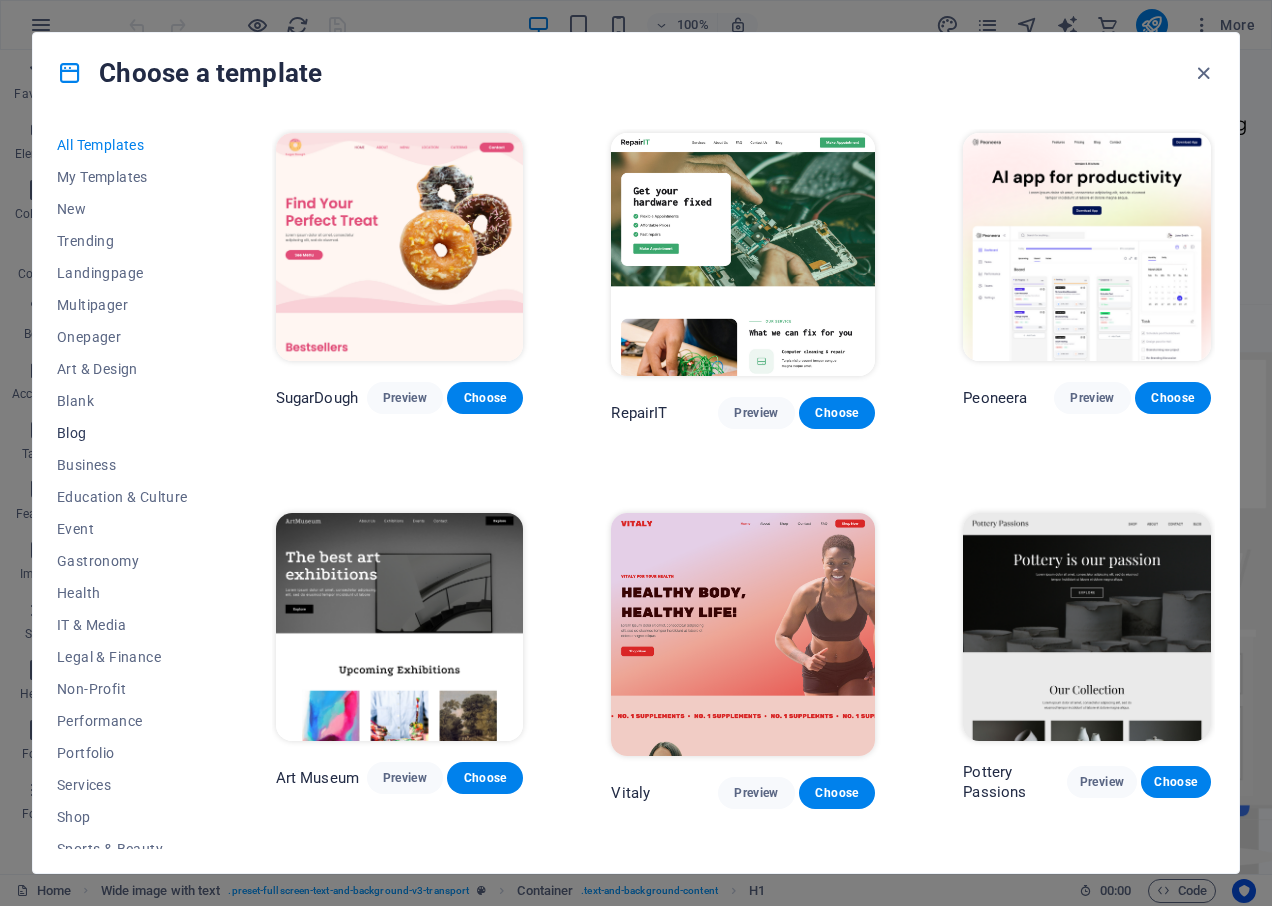 click on "Blog" at bounding box center (122, 433) 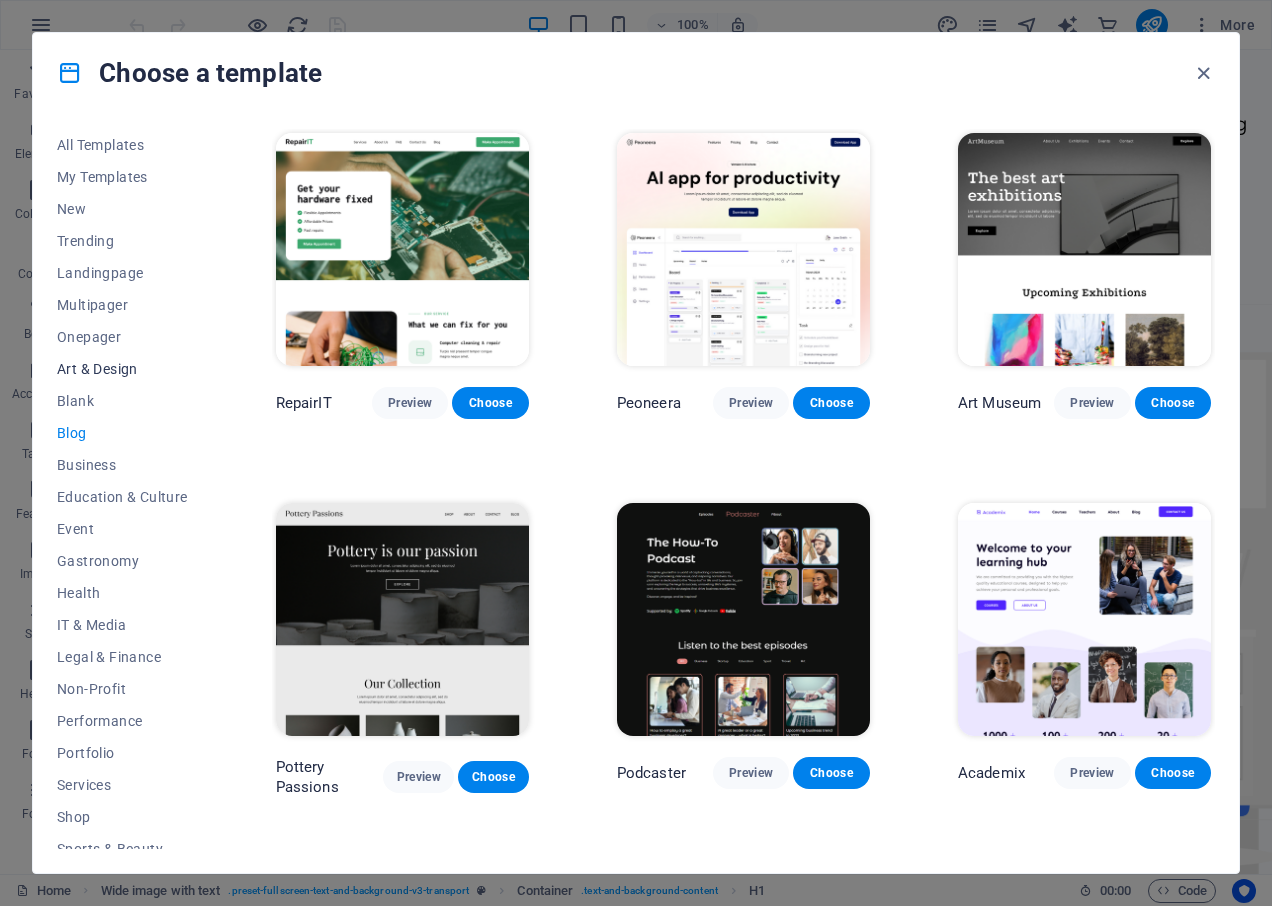 click on "Art & Design" at bounding box center (122, 369) 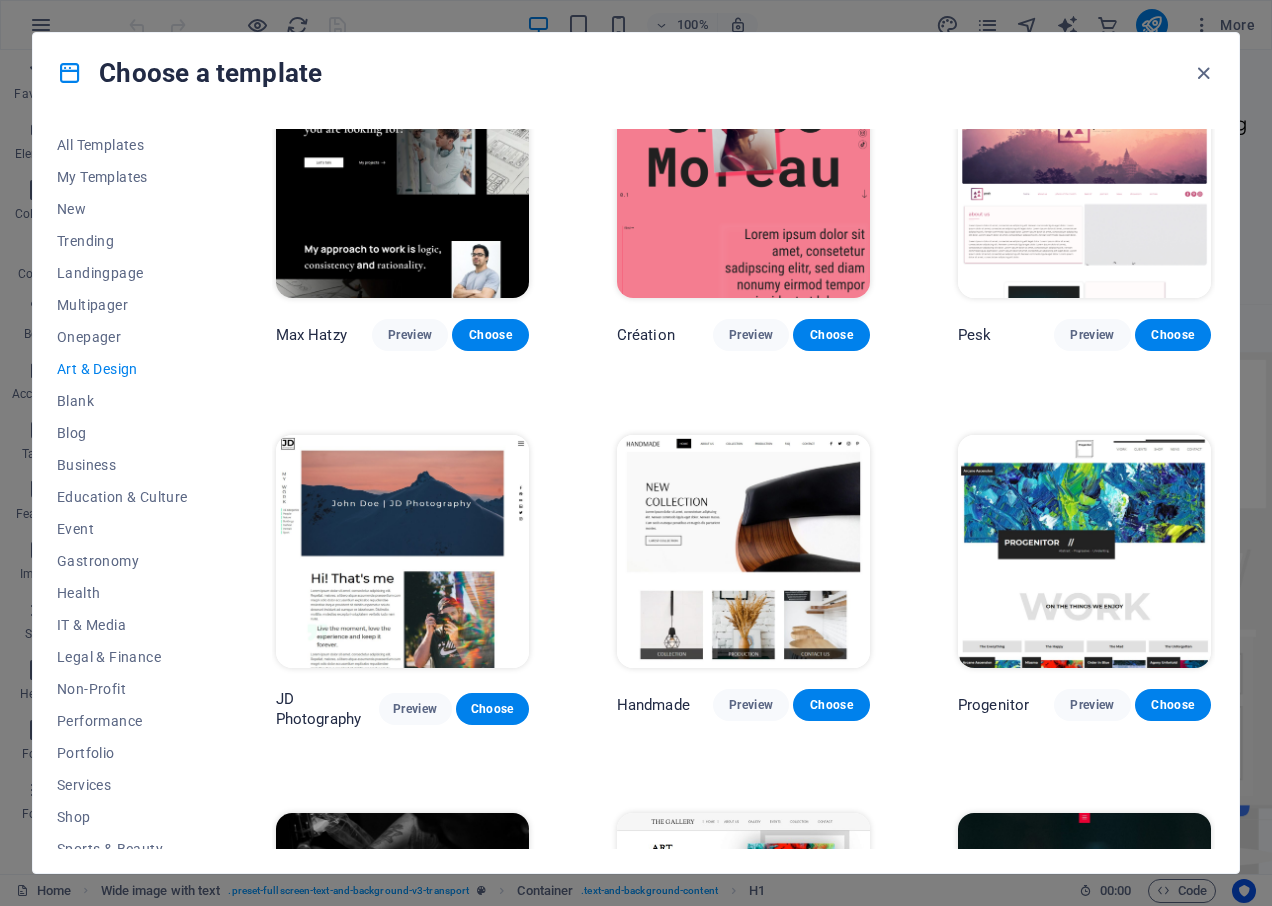 scroll, scrollTop: 100, scrollLeft: 0, axis: vertical 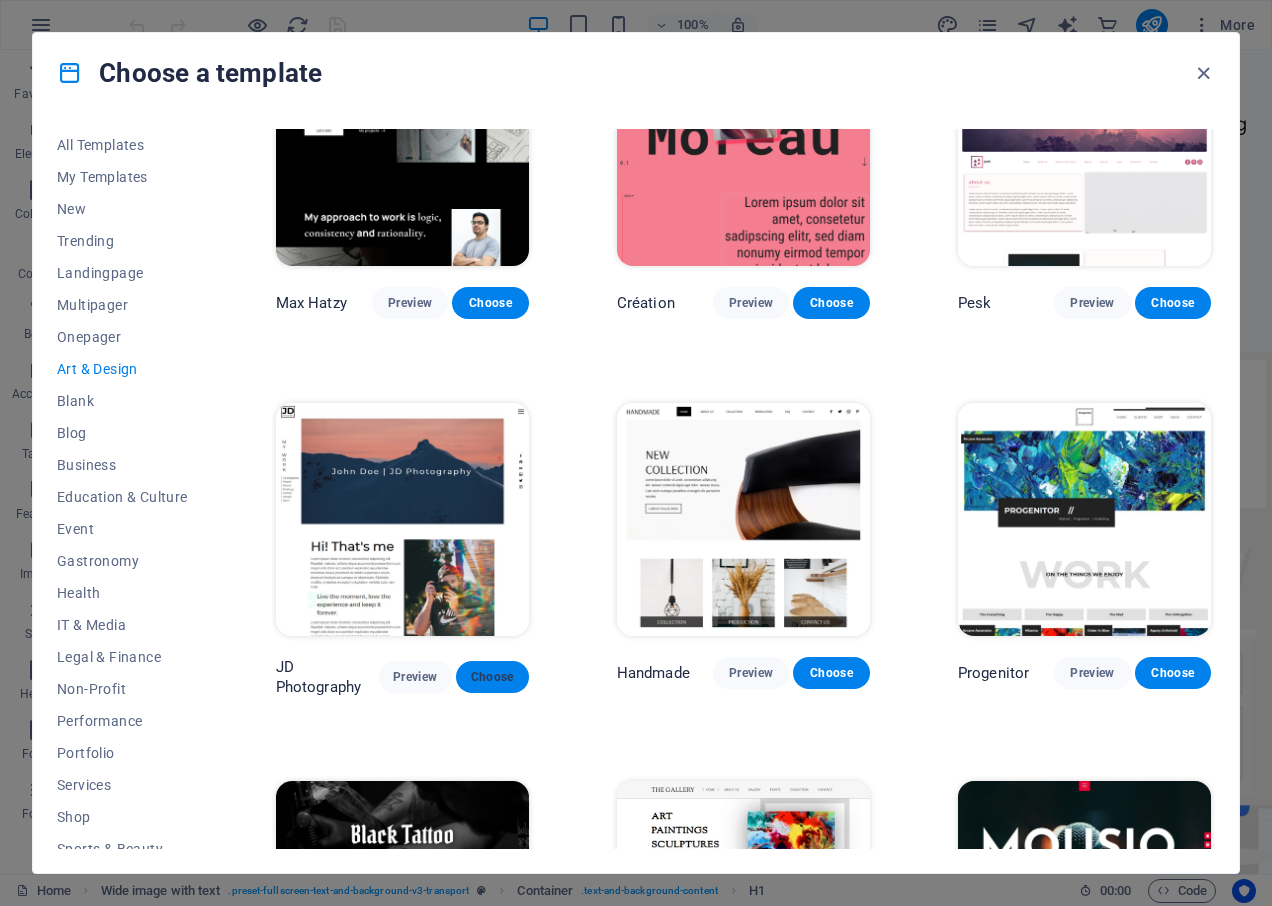 click on "Choose" at bounding box center (492, 677) 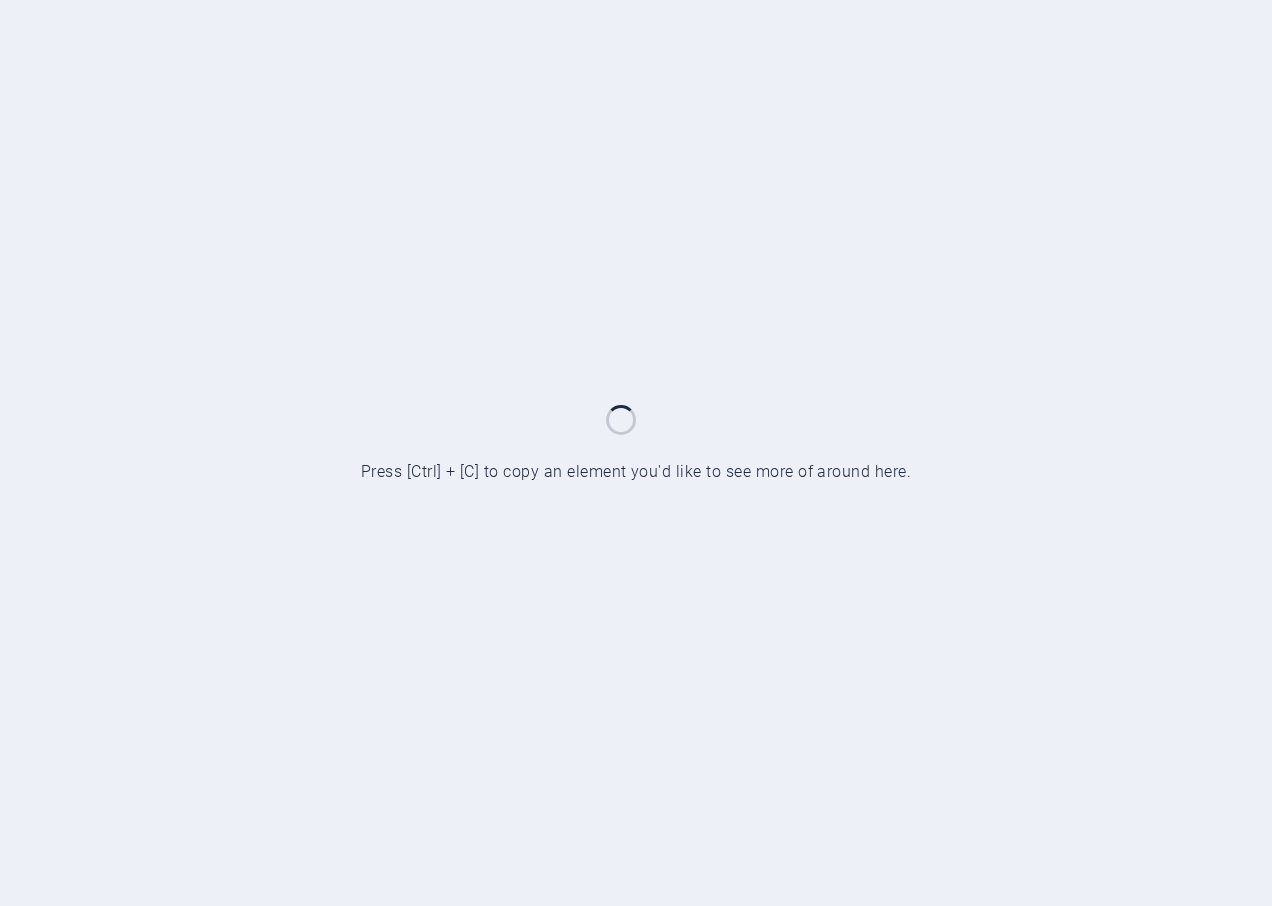 scroll, scrollTop: 0, scrollLeft: 0, axis: both 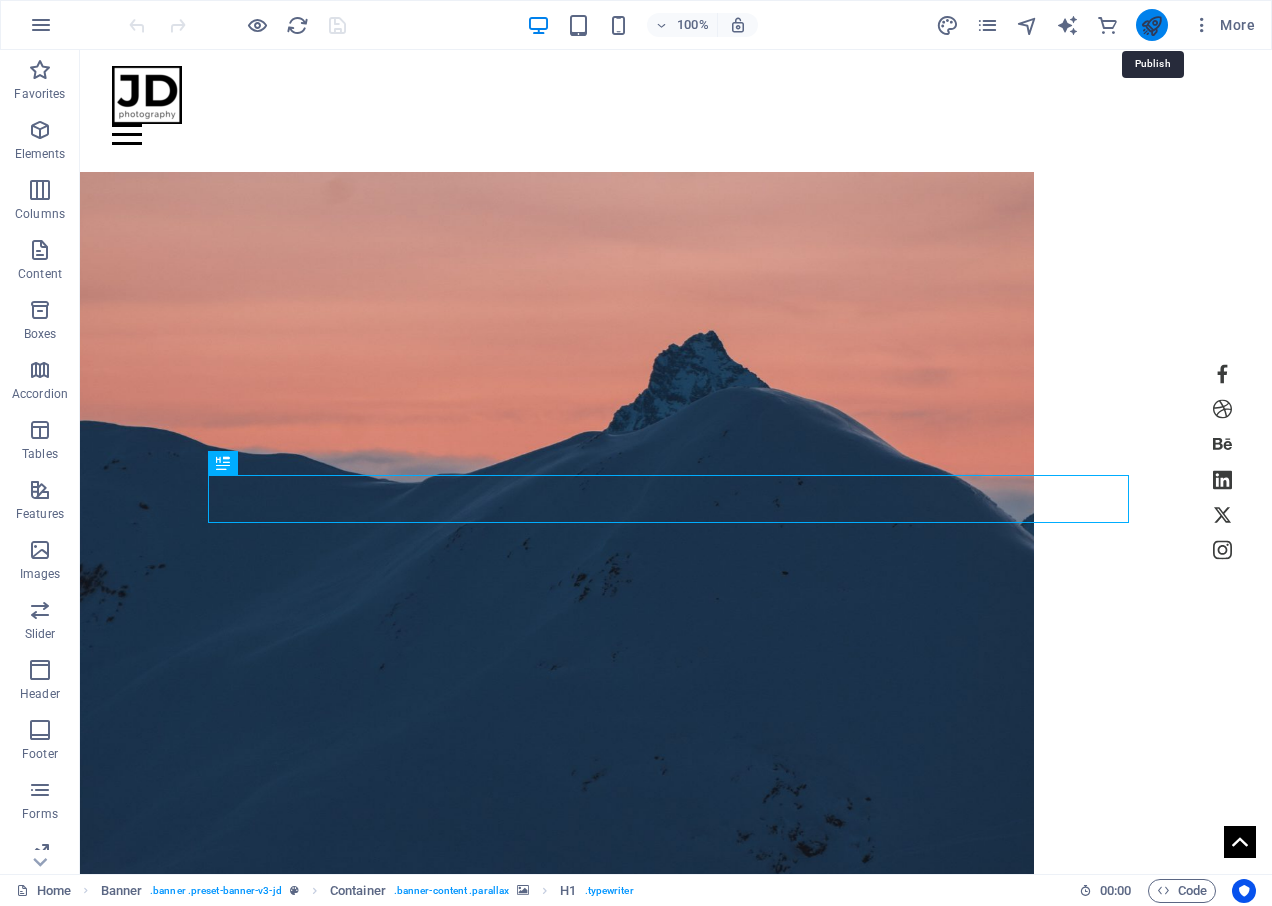 click at bounding box center (1151, 25) 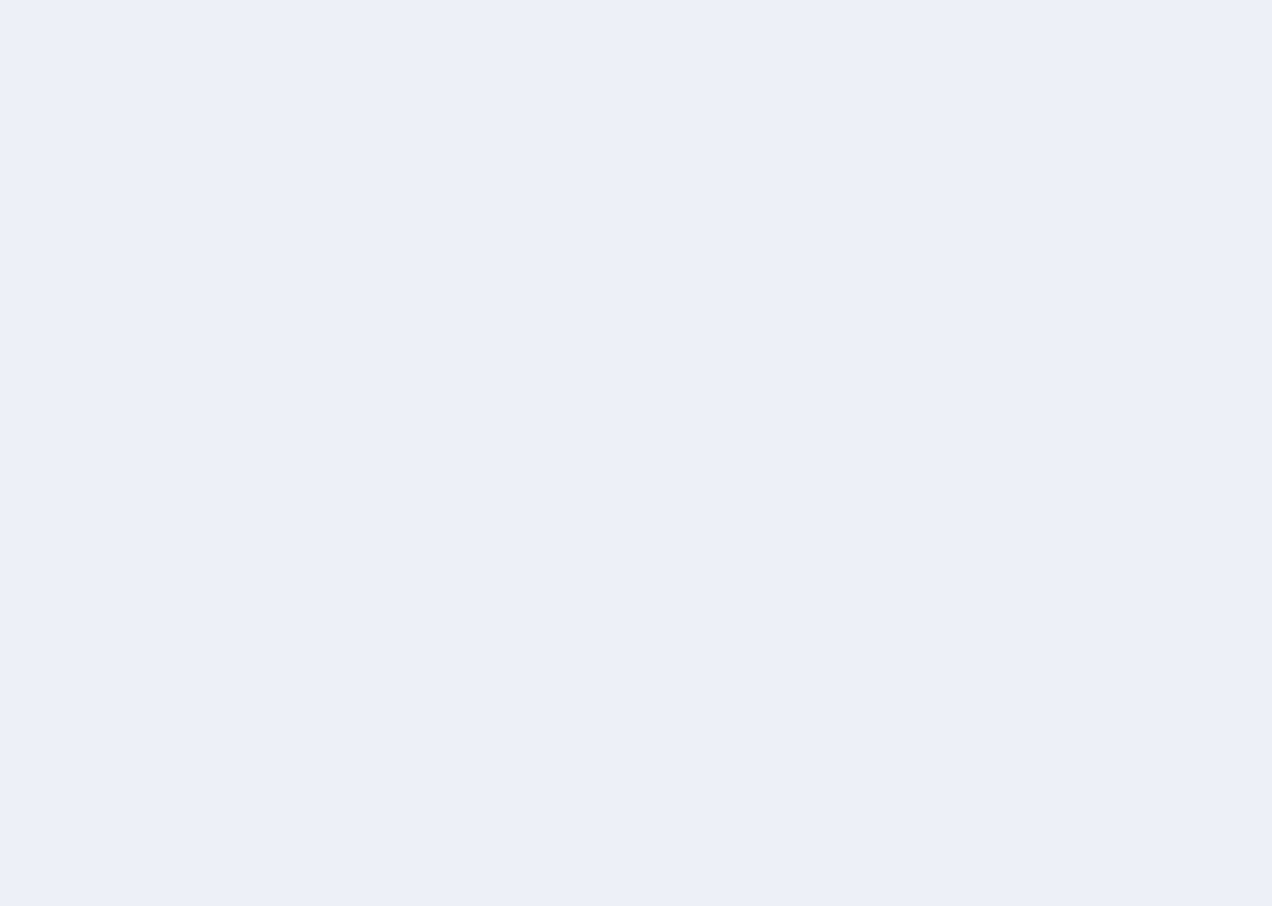 scroll, scrollTop: 0, scrollLeft: 0, axis: both 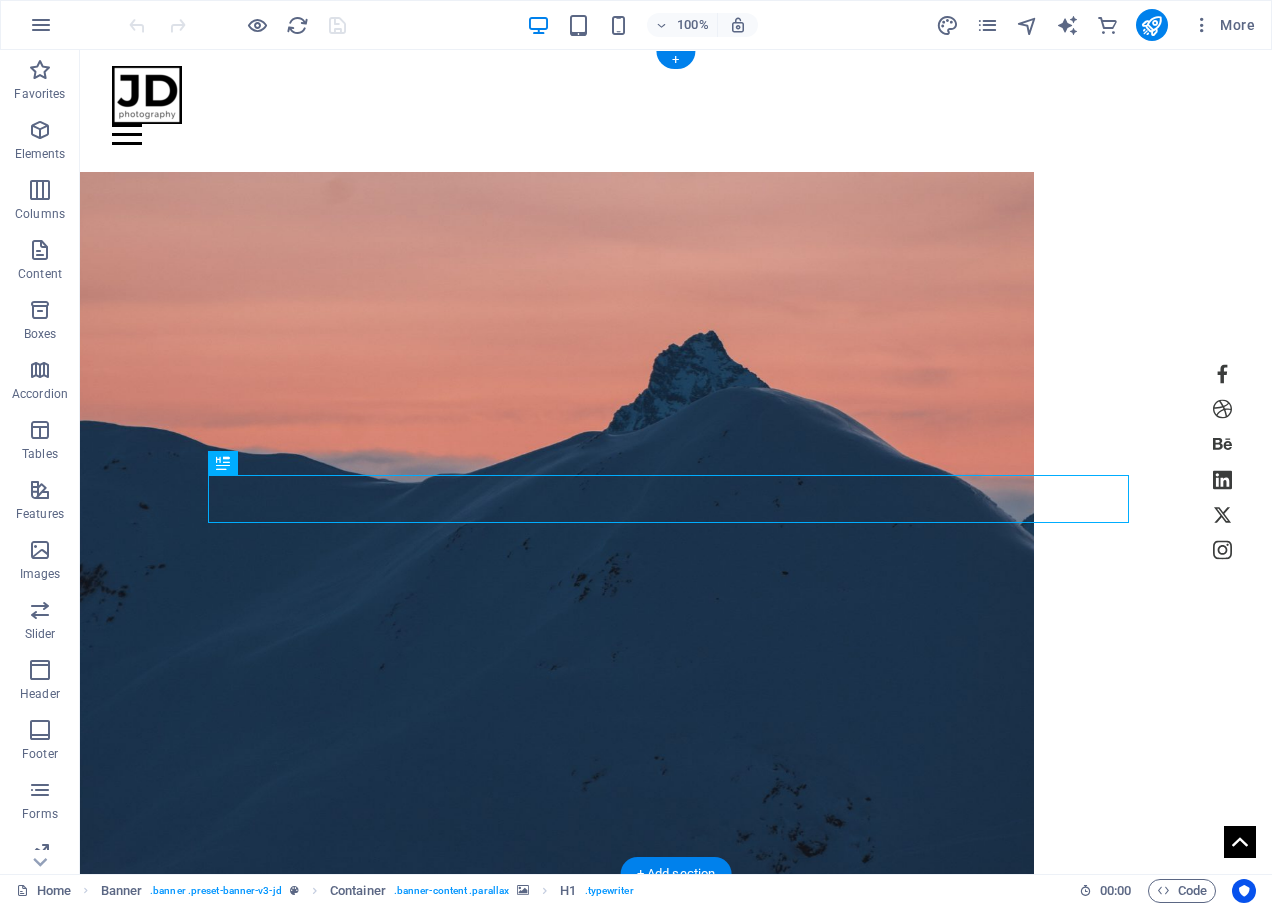 click at bounding box center (557, 536) 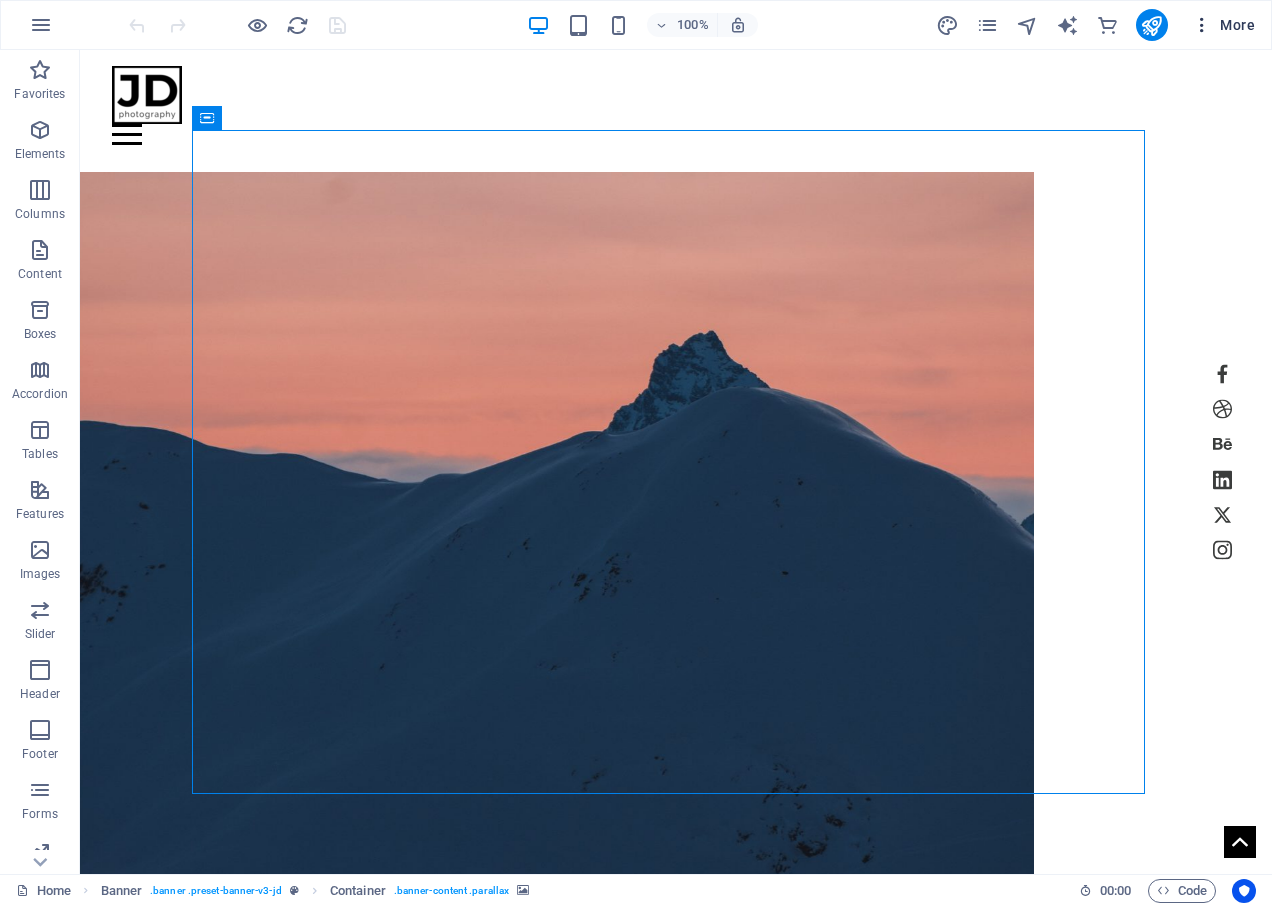 click on "More" at bounding box center [1223, 25] 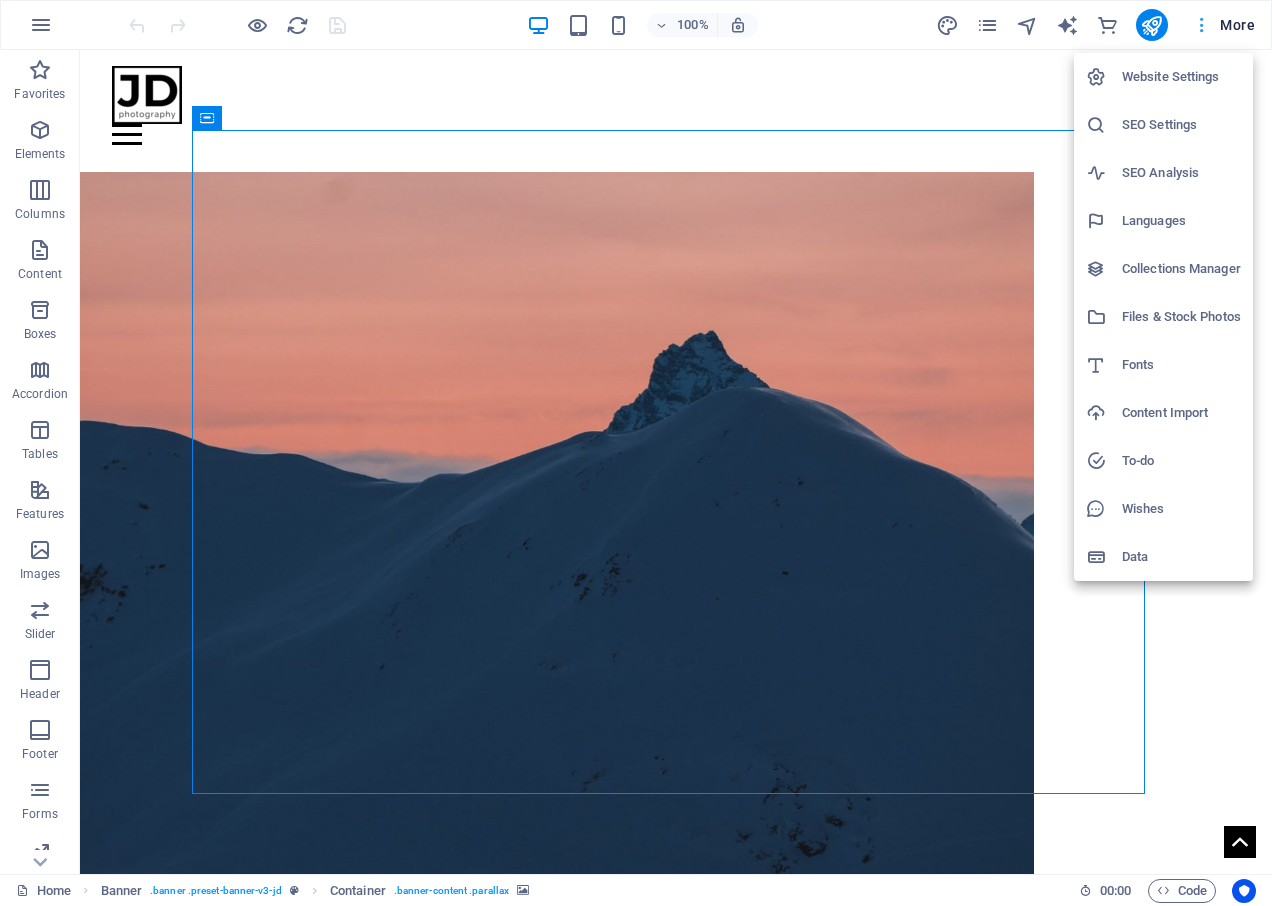 click at bounding box center [636, 453] 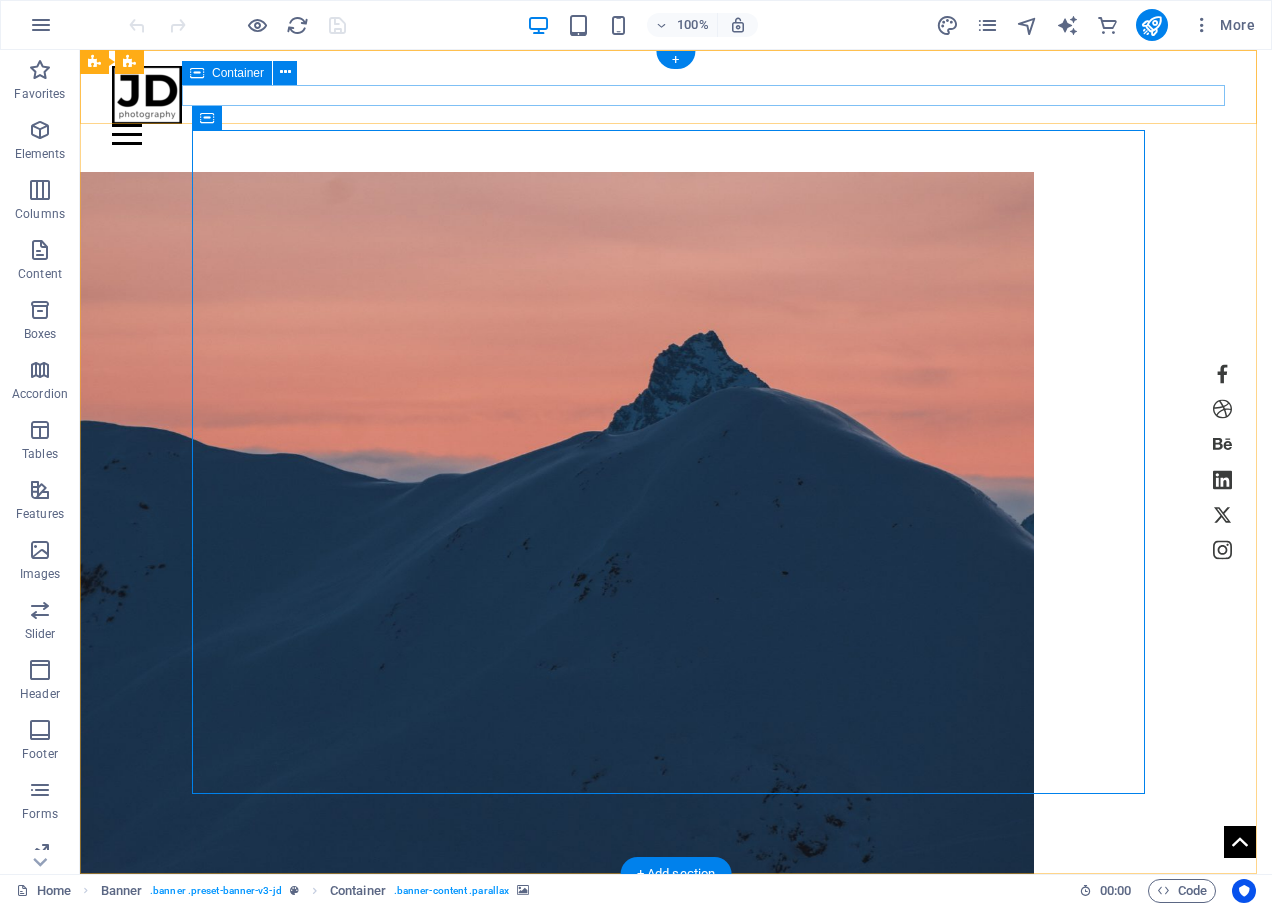 click at bounding box center (676, 134) 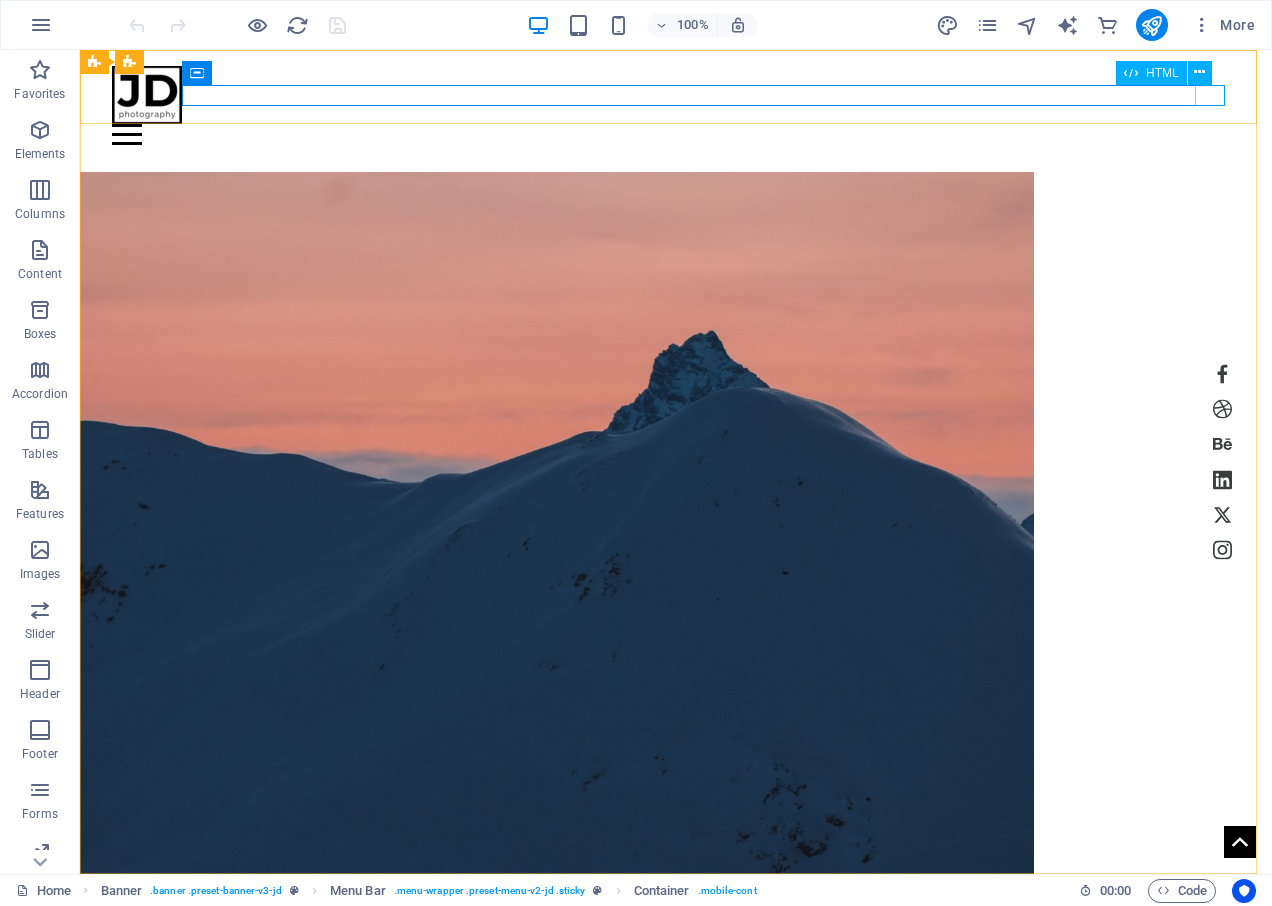 click on "HTML" at bounding box center (1170, 73) 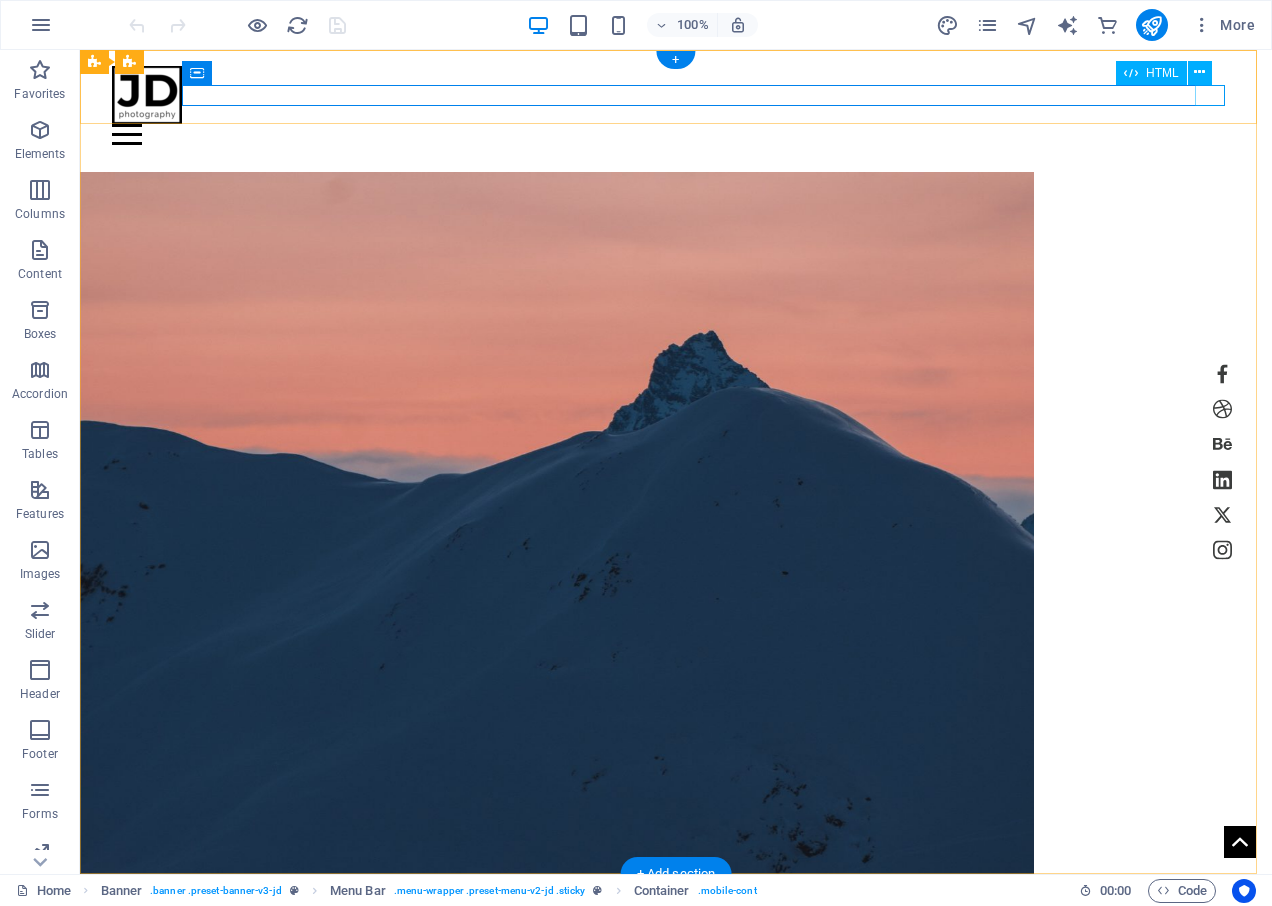 click on "Home Work About Pricing News Contact" at bounding box center [676, 97] 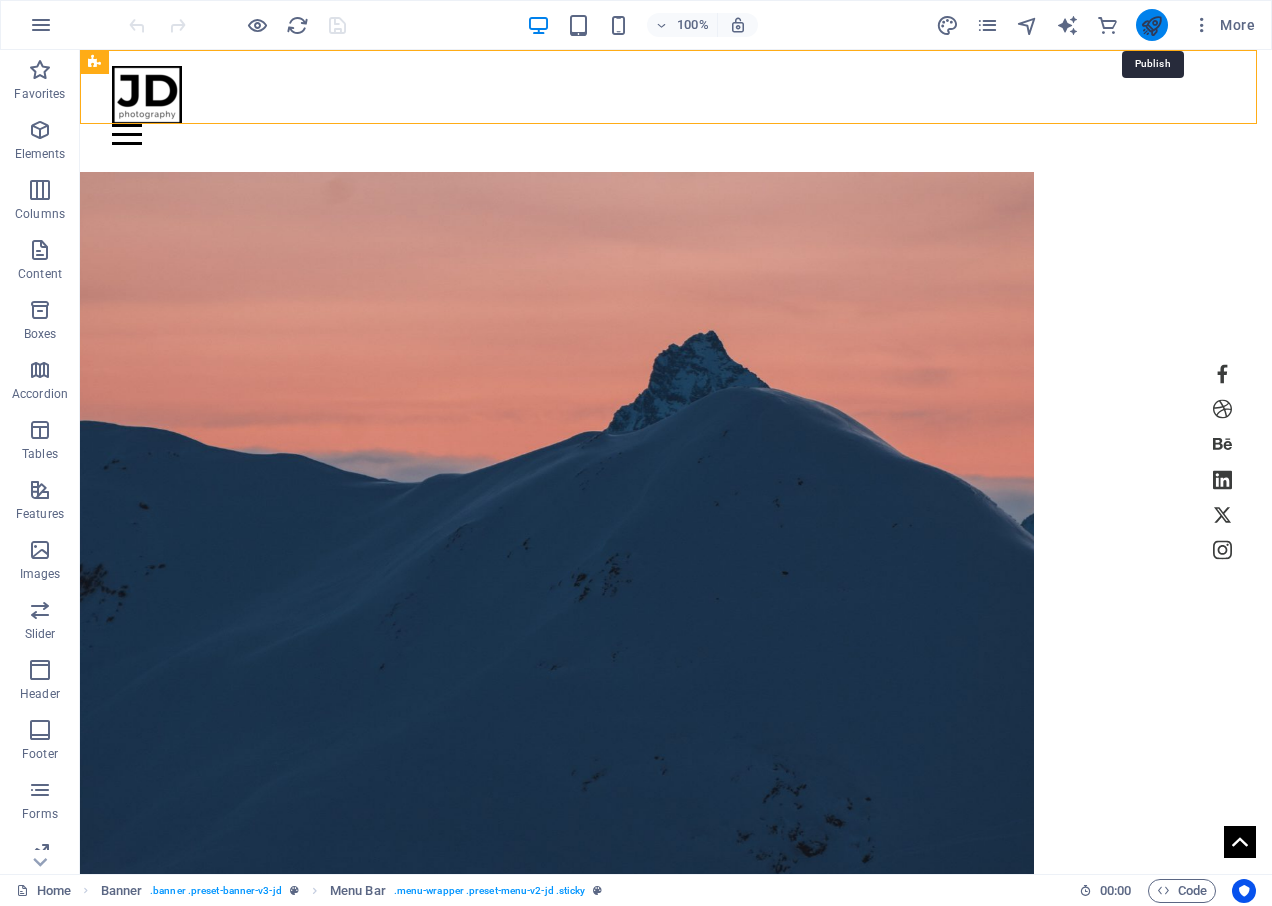 click at bounding box center [1151, 25] 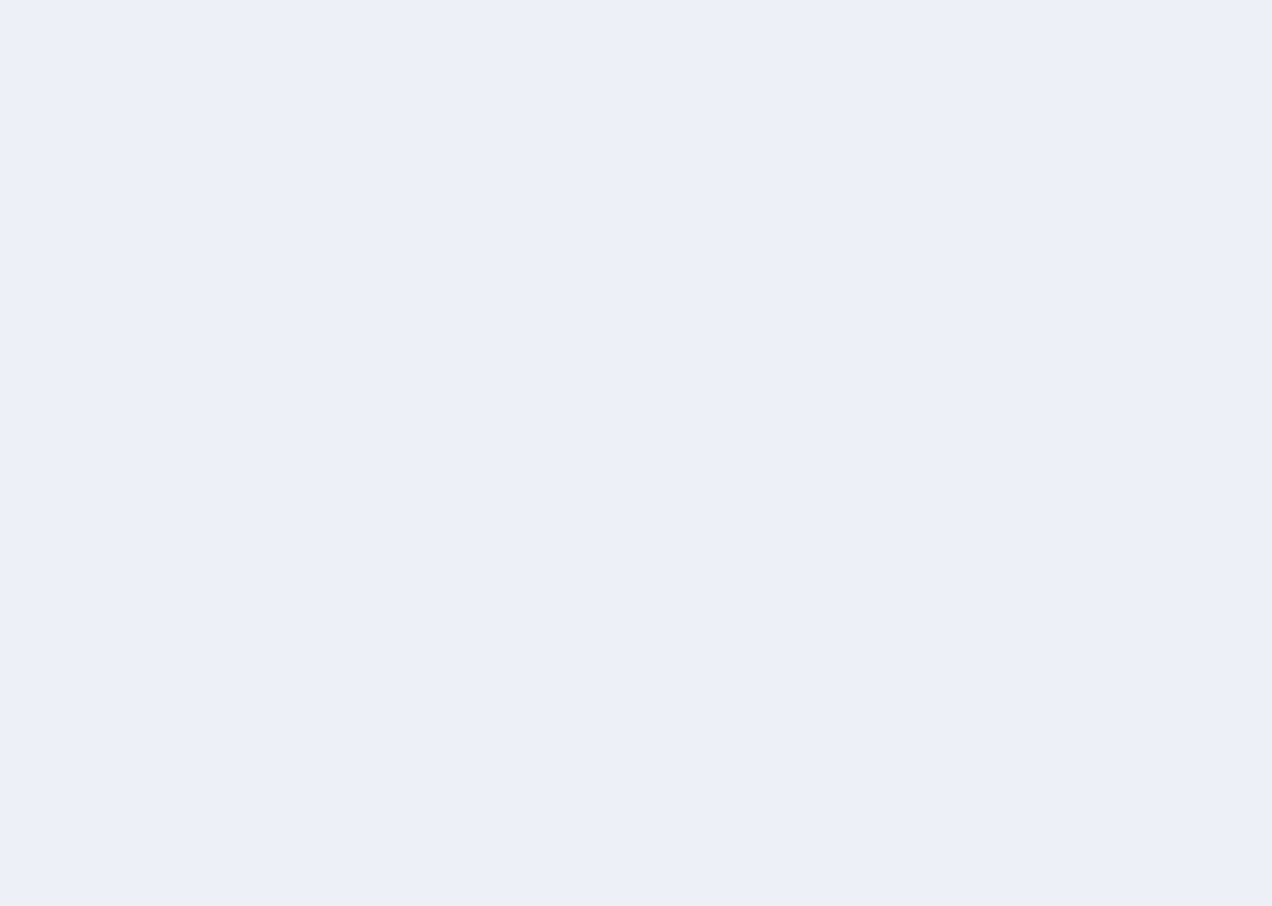 scroll, scrollTop: 0, scrollLeft: 0, axis: both 